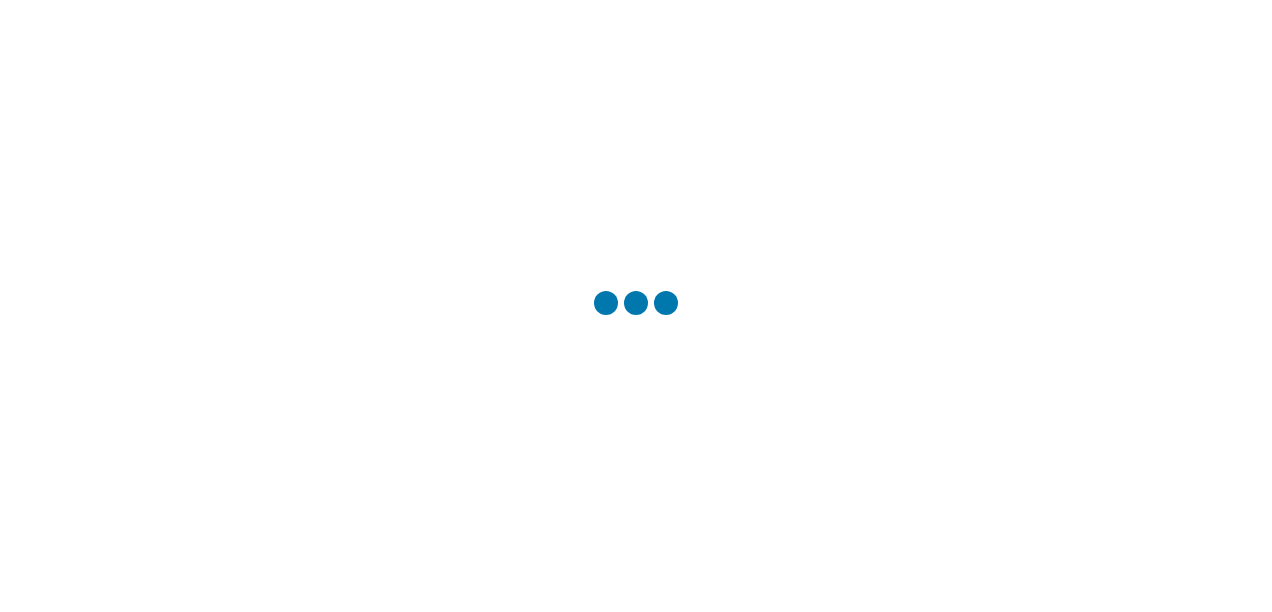 scroll, scrollTop: 0, scrollLeft: 0, axis: both 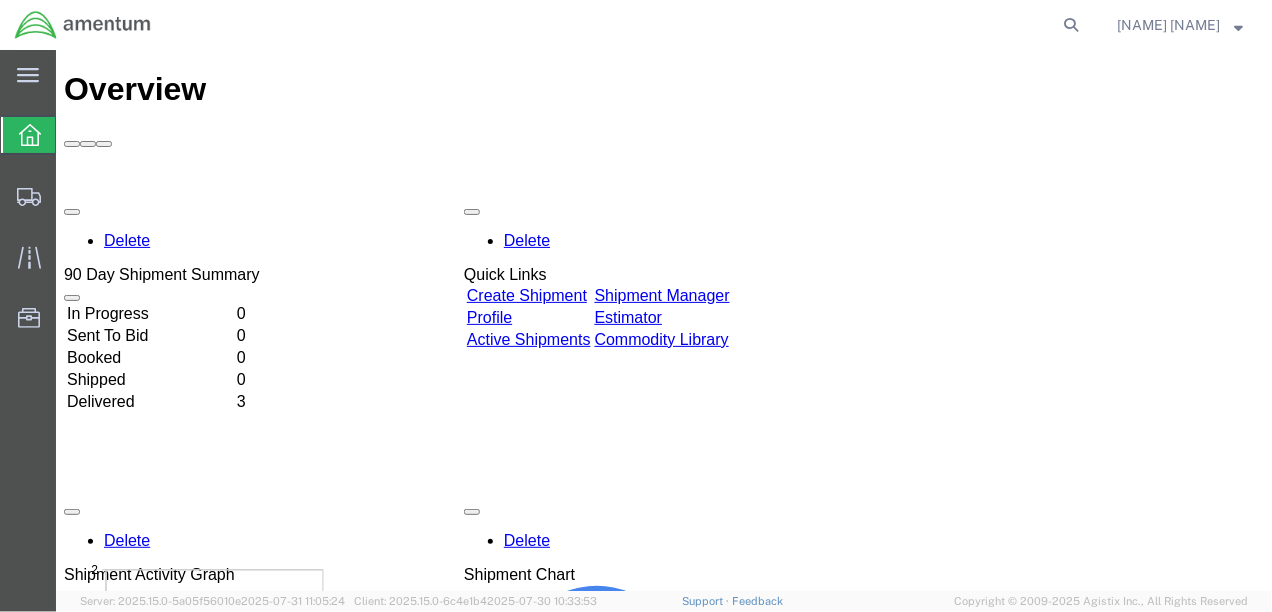 click on "Create Shipment" at bounding box center (526, 294) 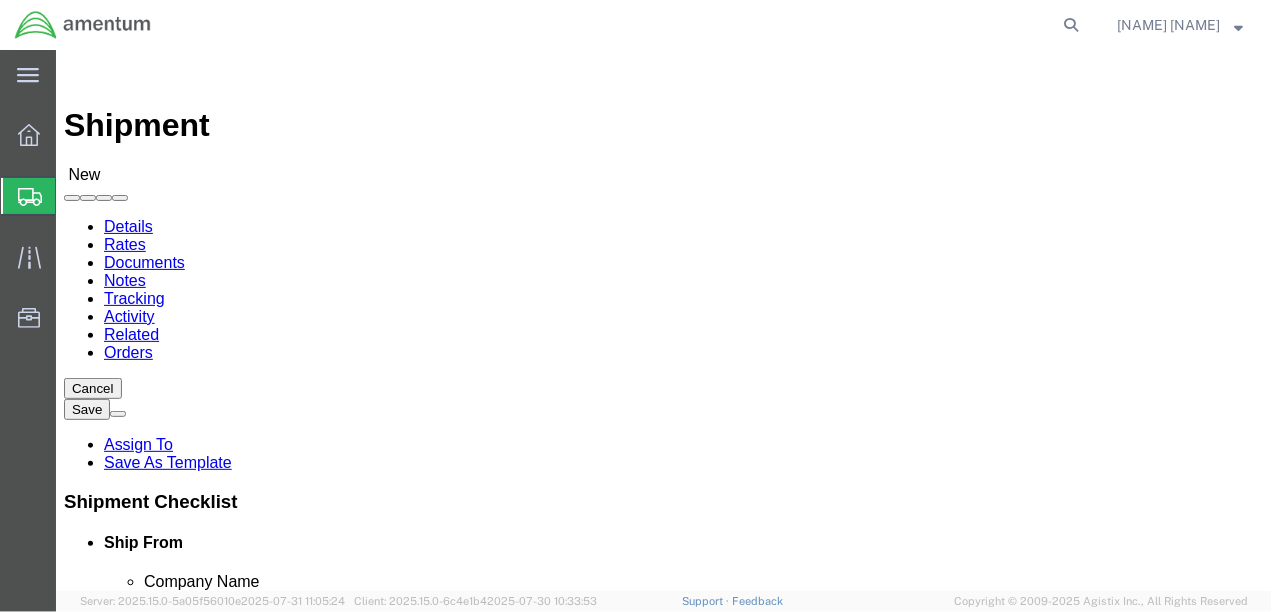 select 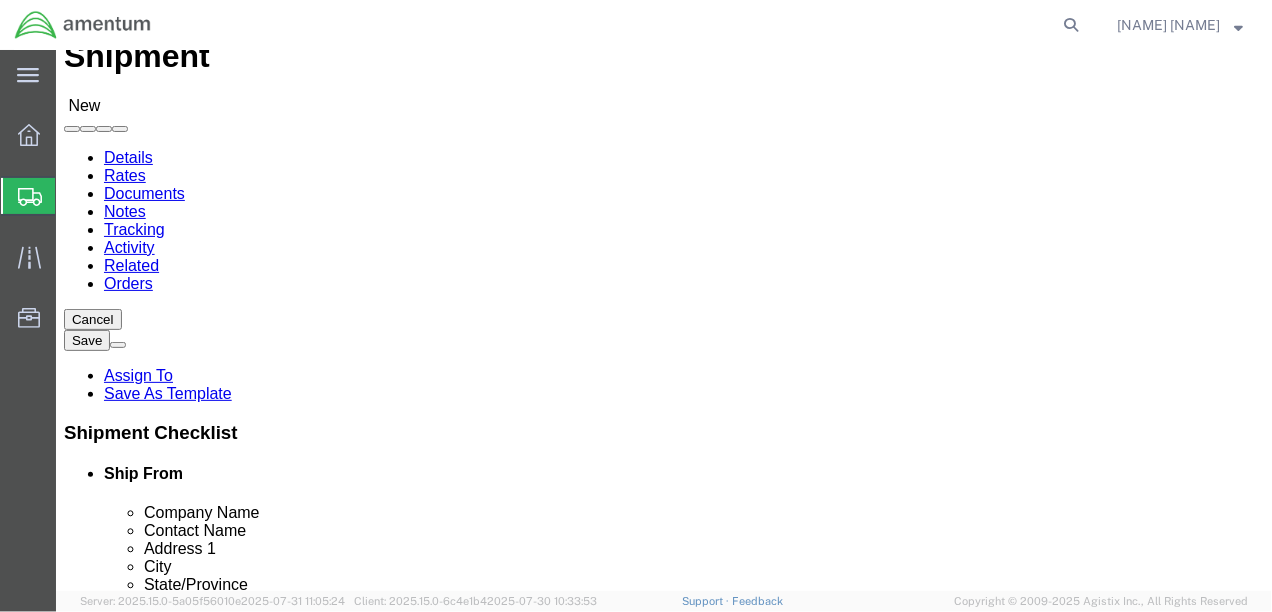 scroll, scrollTop: 0, scrollLeft: 0, axis: both 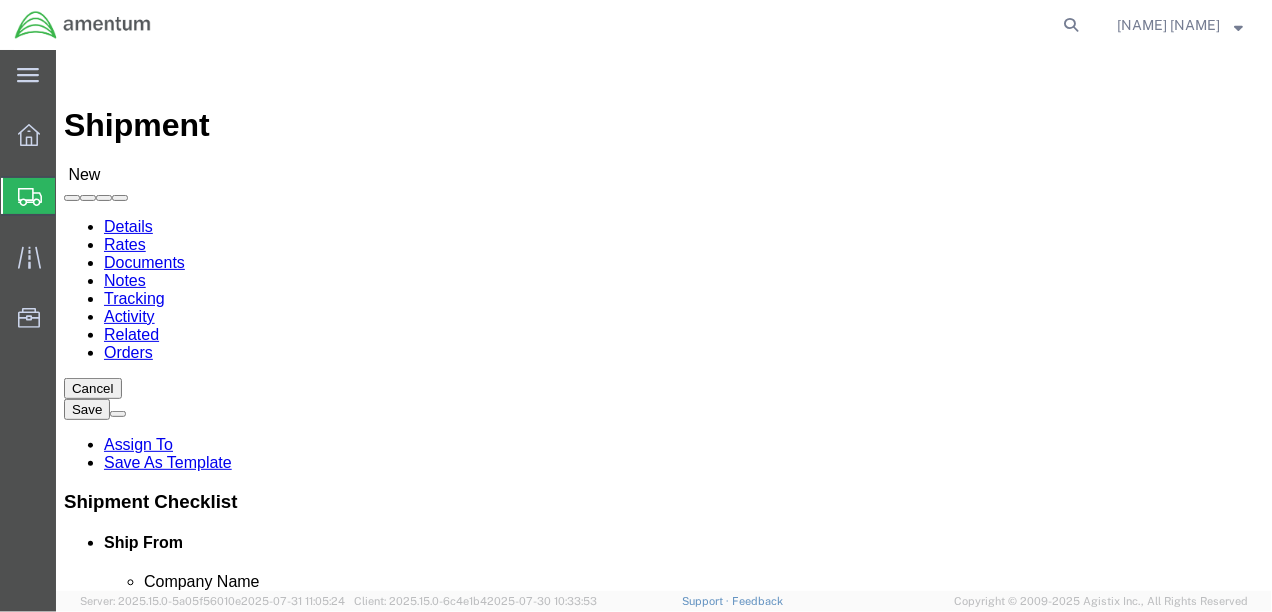 click 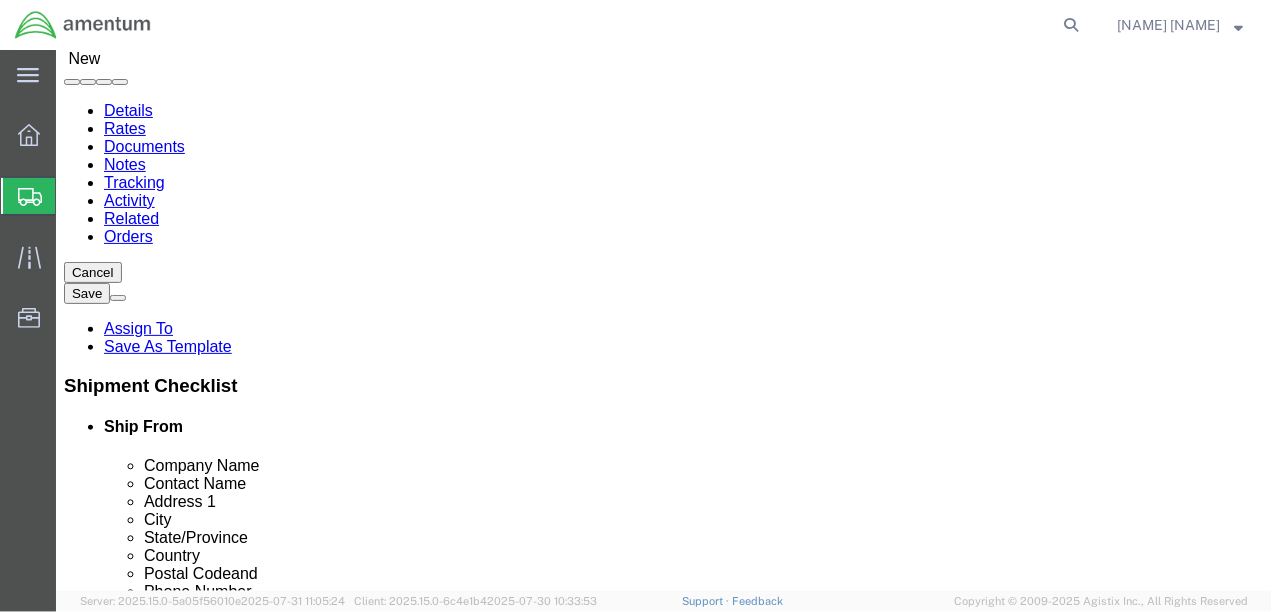 scroll, scrollTop: 150, scrollLeft: 0, axis: vertical 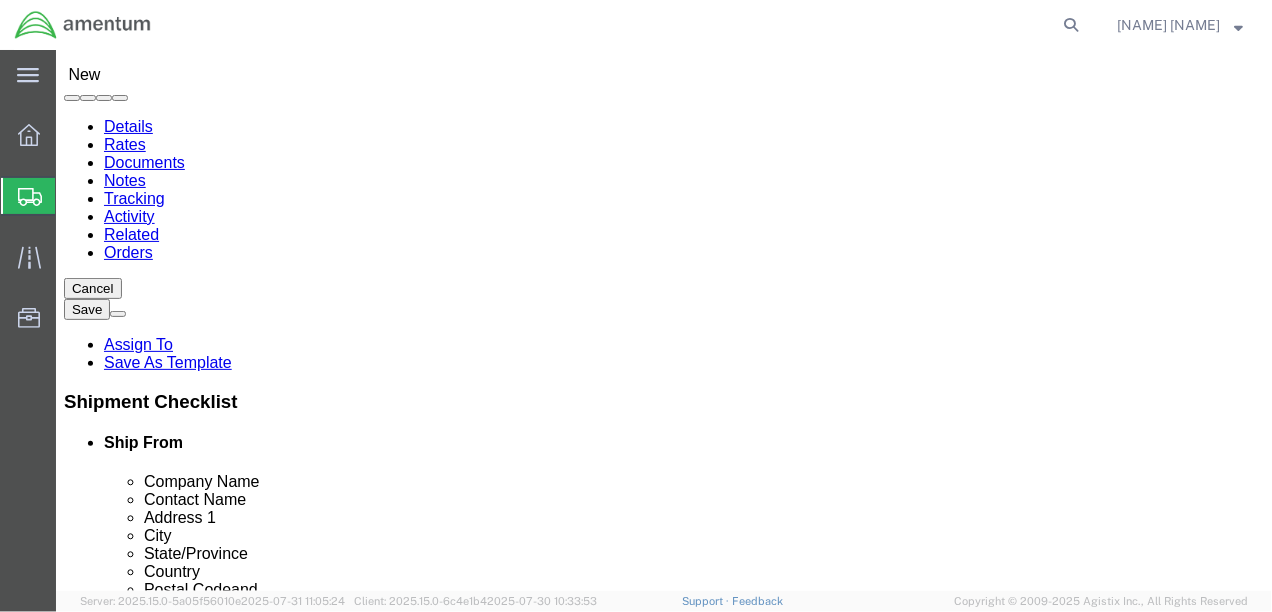 click on "Amentum" 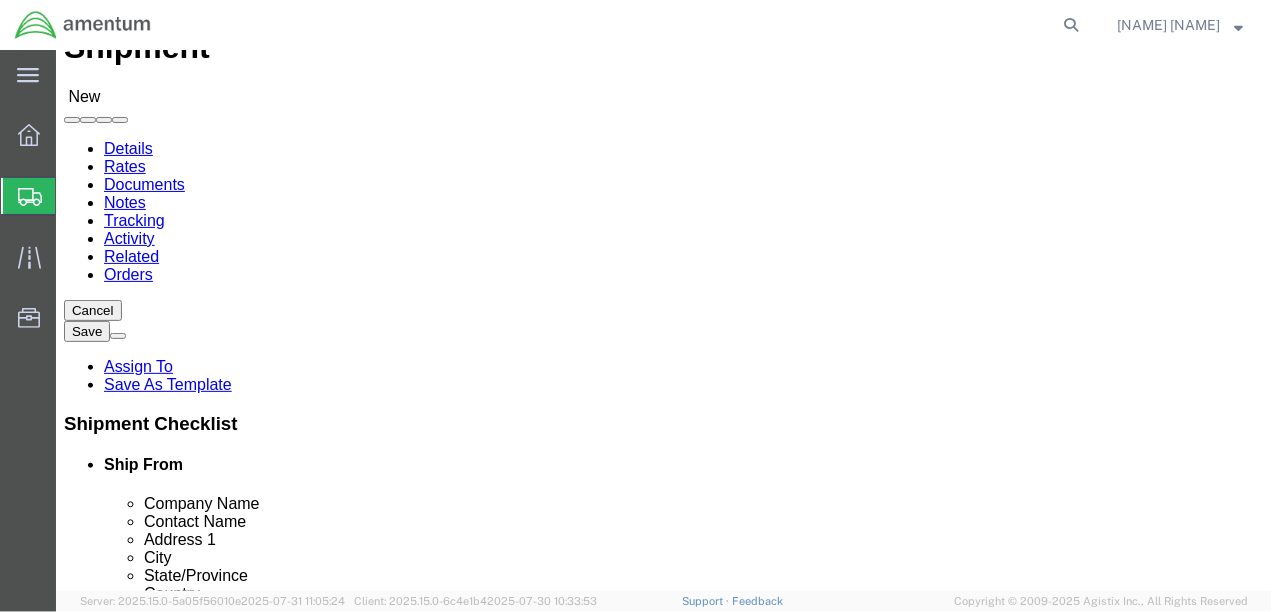 scroll, scrollTop: 25, scrollLeft: 0, axis: vertical 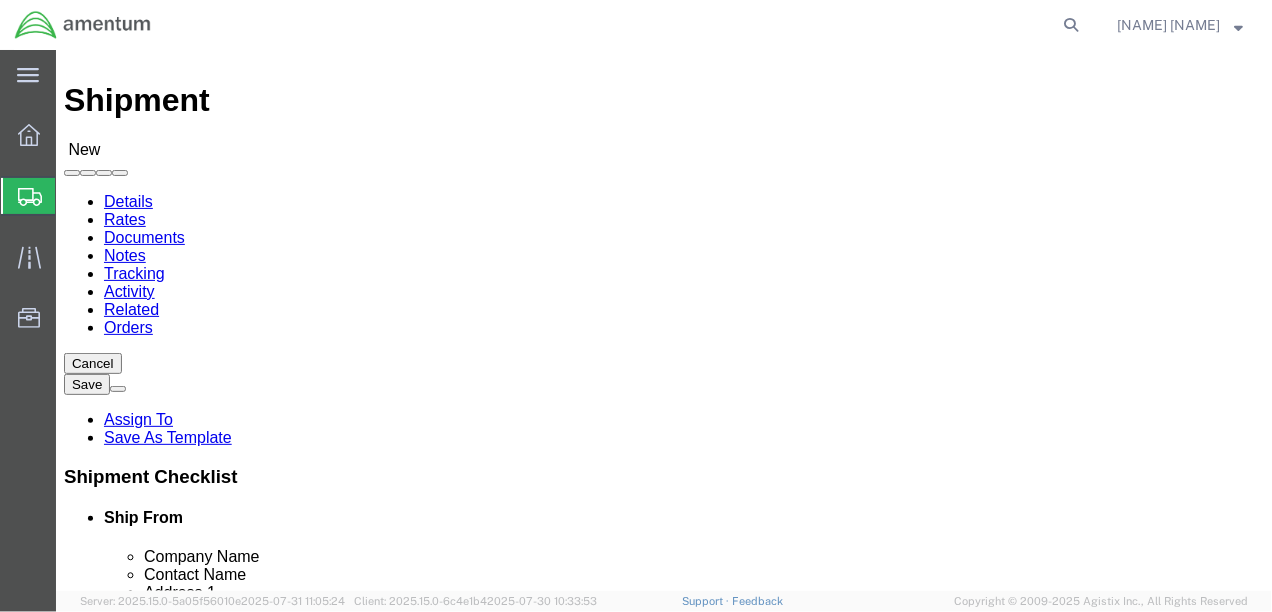 type on "Amentum (LDCS)" 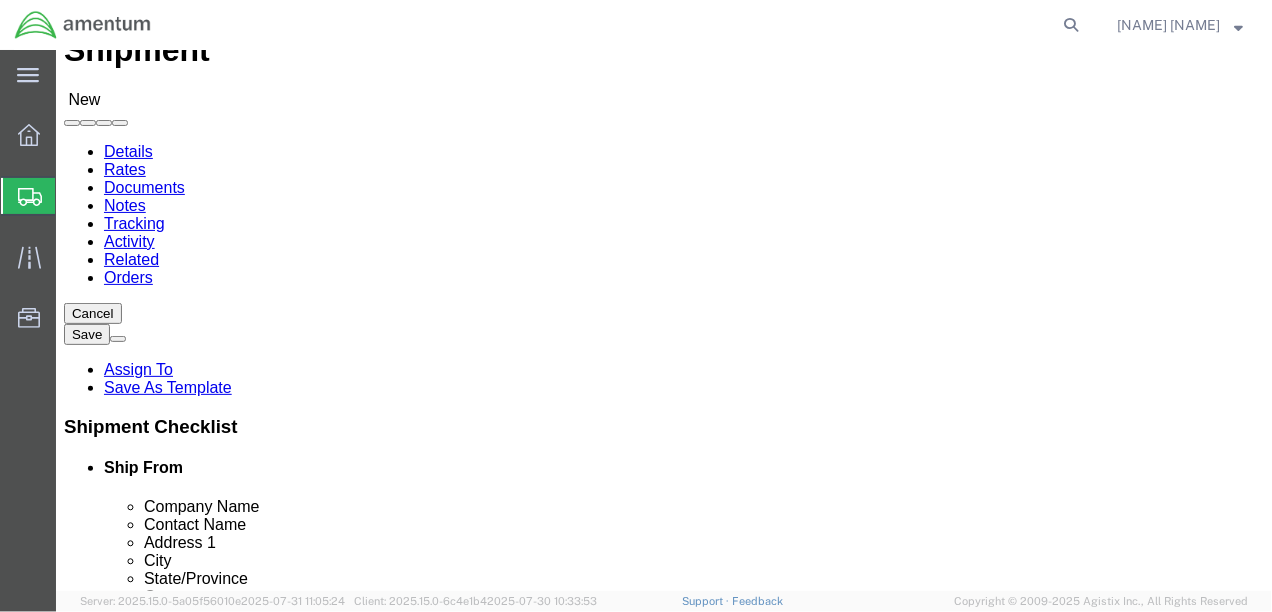 scroll, scrollTop: 0, scrollLeft: 0, axis: both 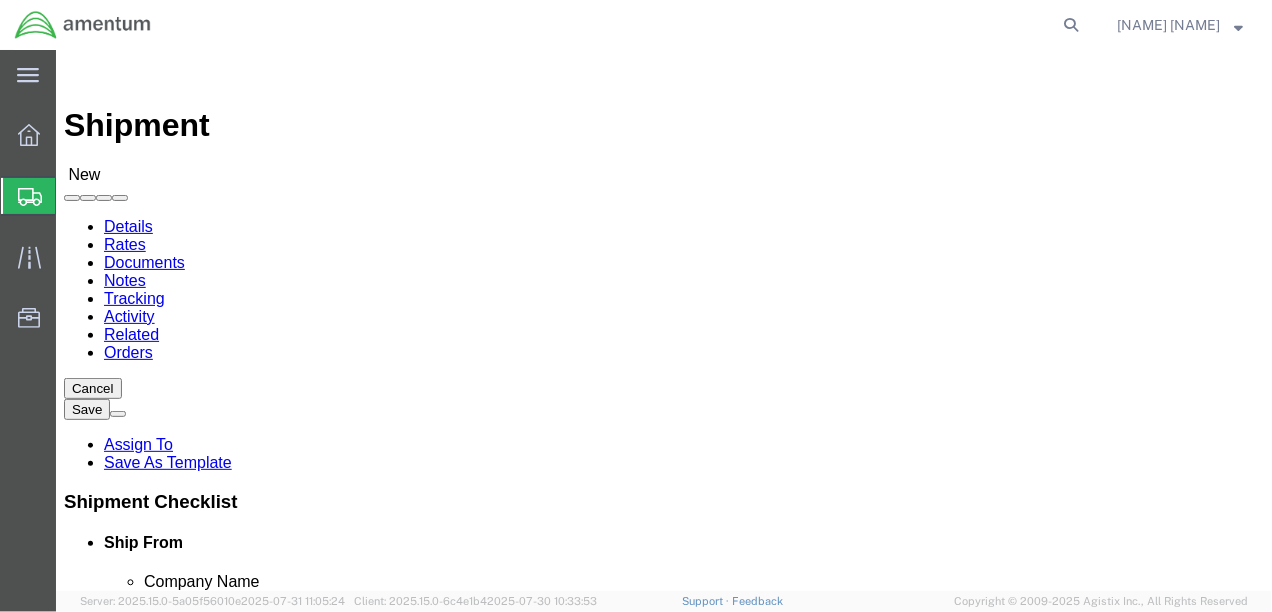 type on "B" 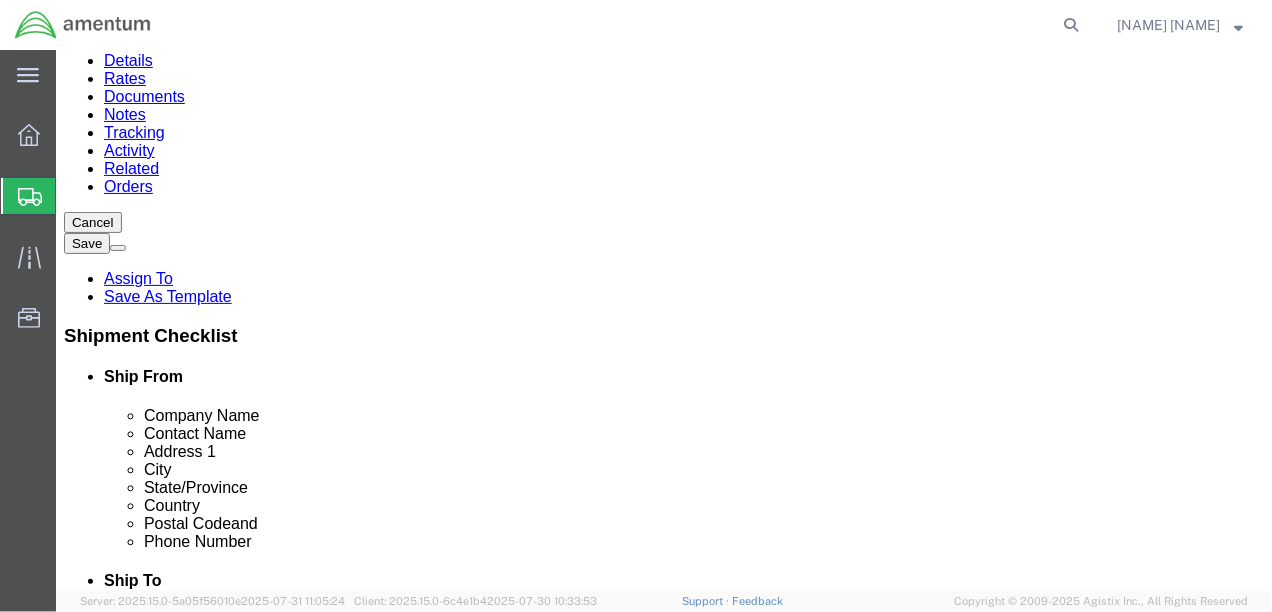 scroll, scrollTop: 200, scrollLeft: 0, axis: vertical 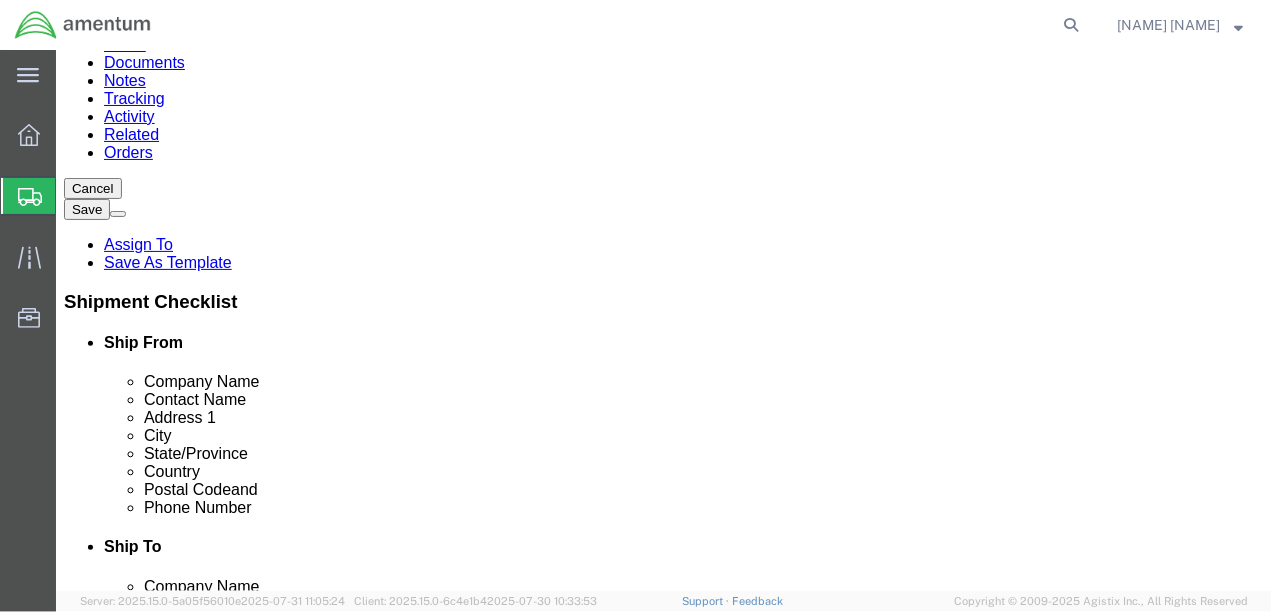 click on "Backerworks" 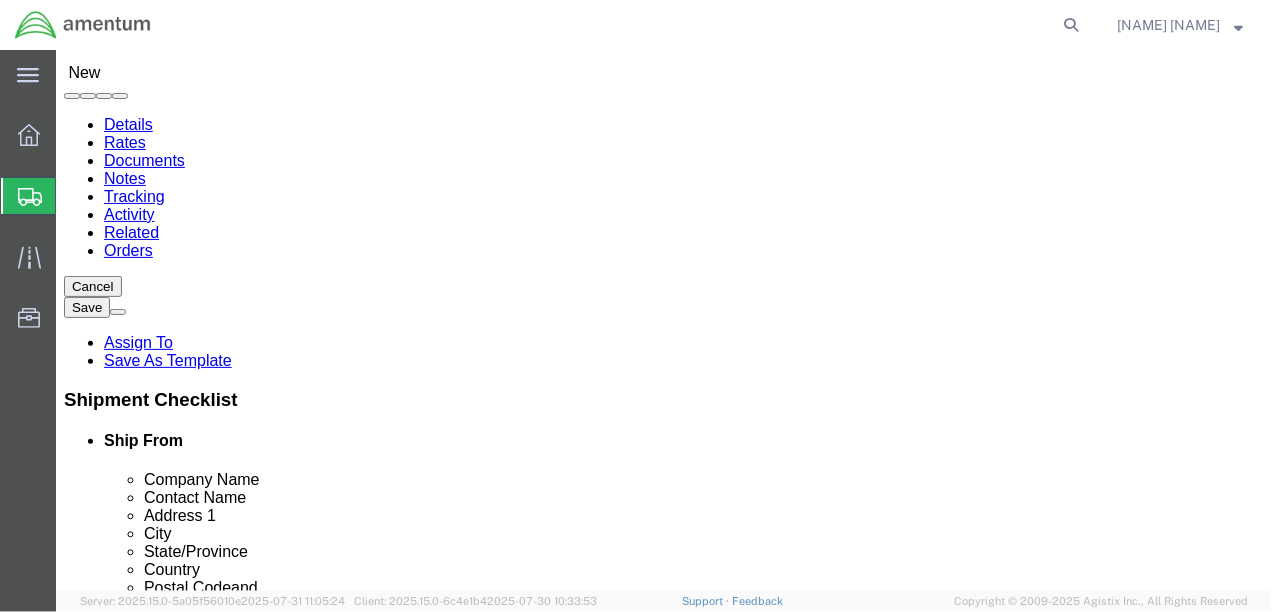 scroll, scrollTop: 100, scrollLeft: 0, axis: vertical 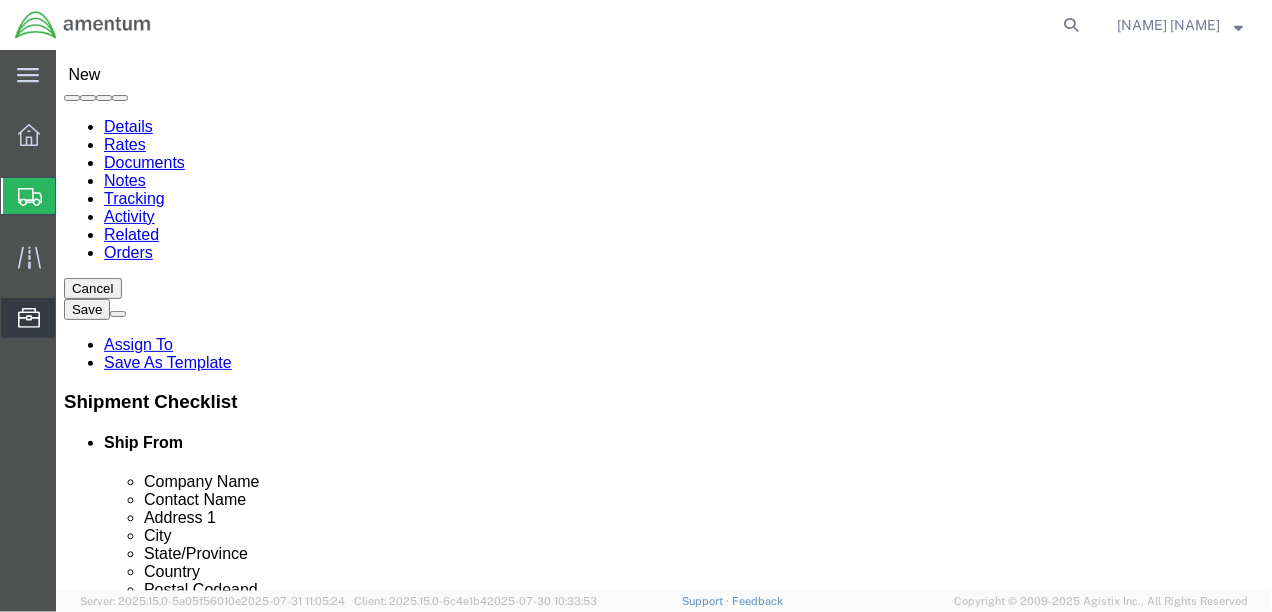 type on "Backerworks" 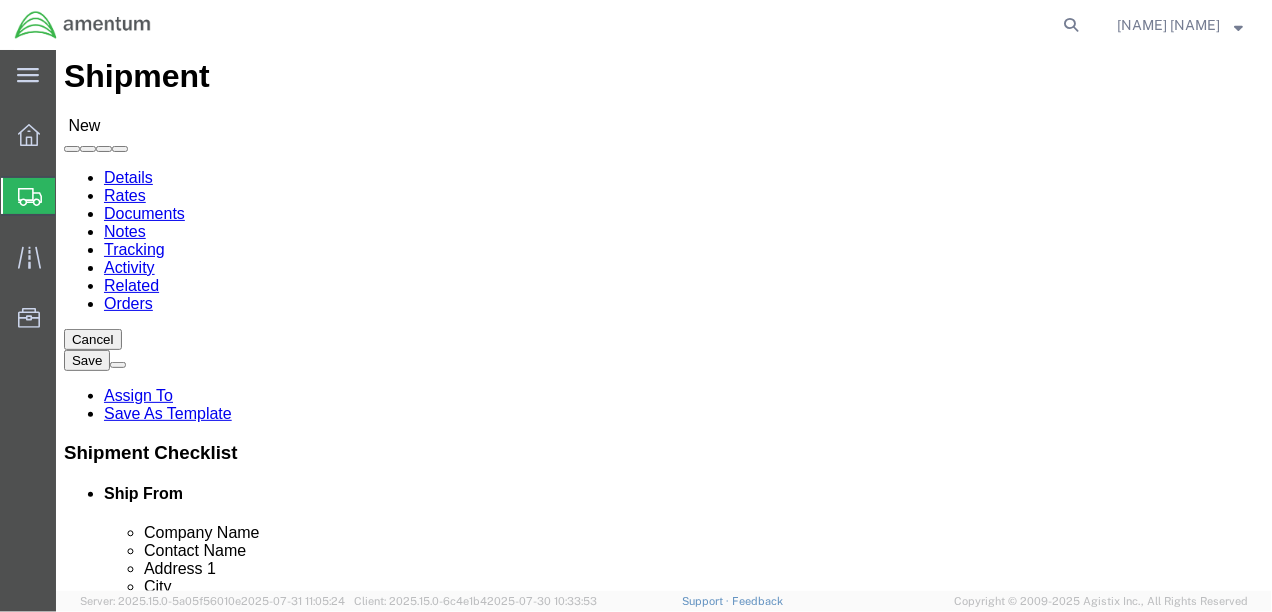 scroll, scrollTop: 75, scrollLeft: 0, axis: vertical 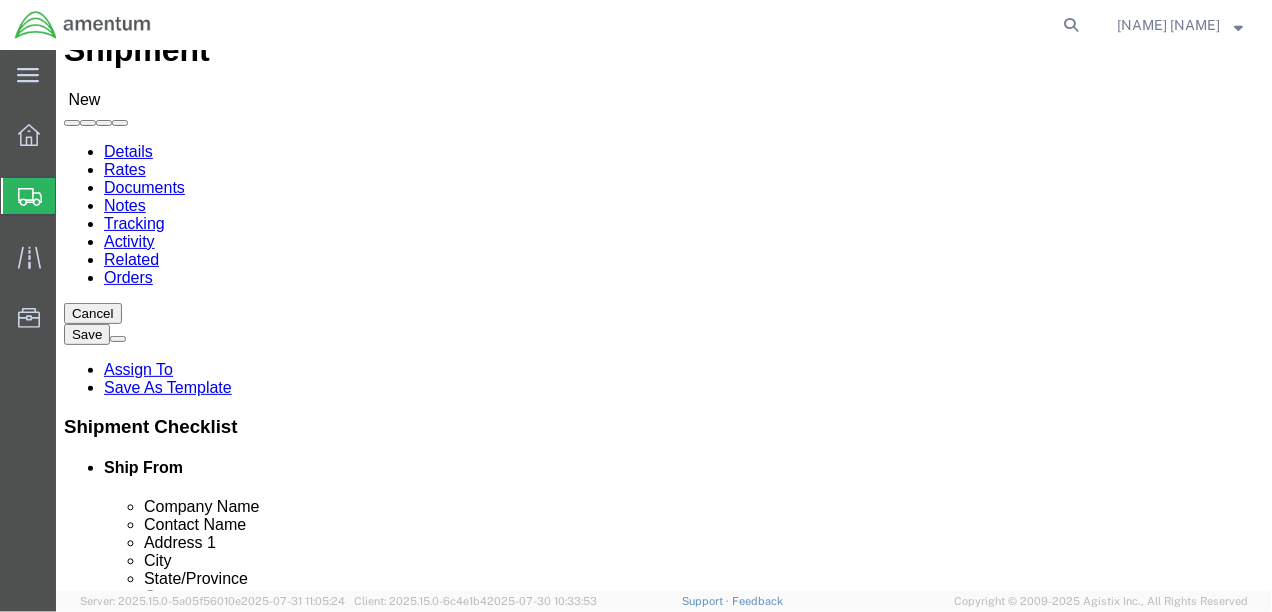 click 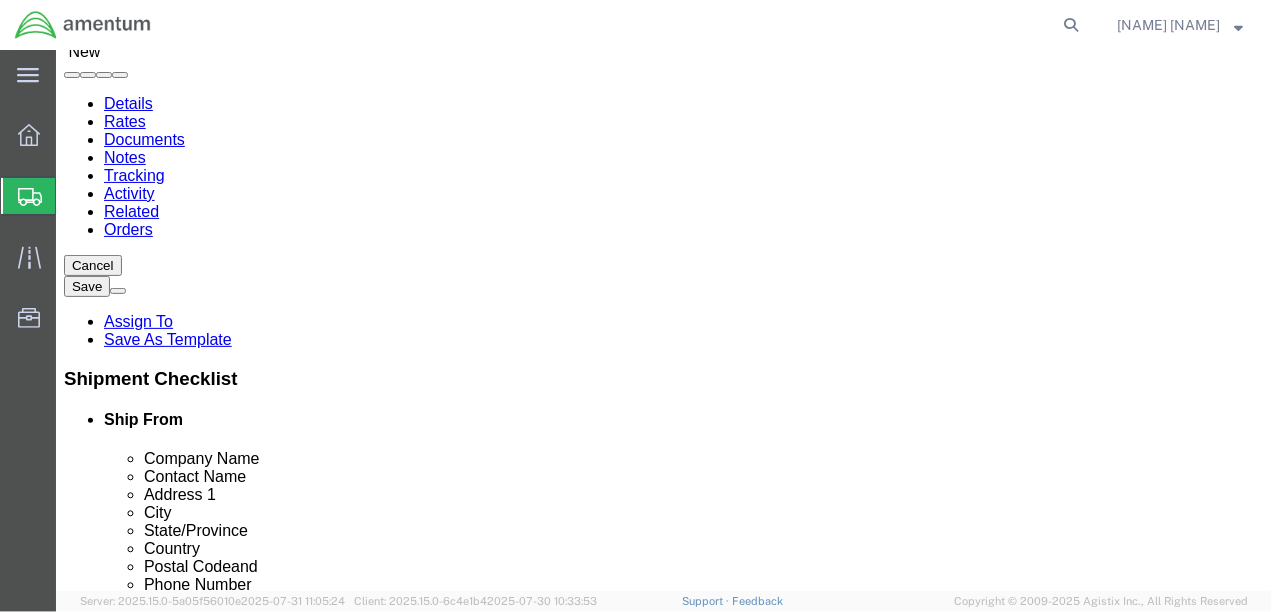 scroll, scrollTop: 125, scrollLeft: 0, axis: vertical 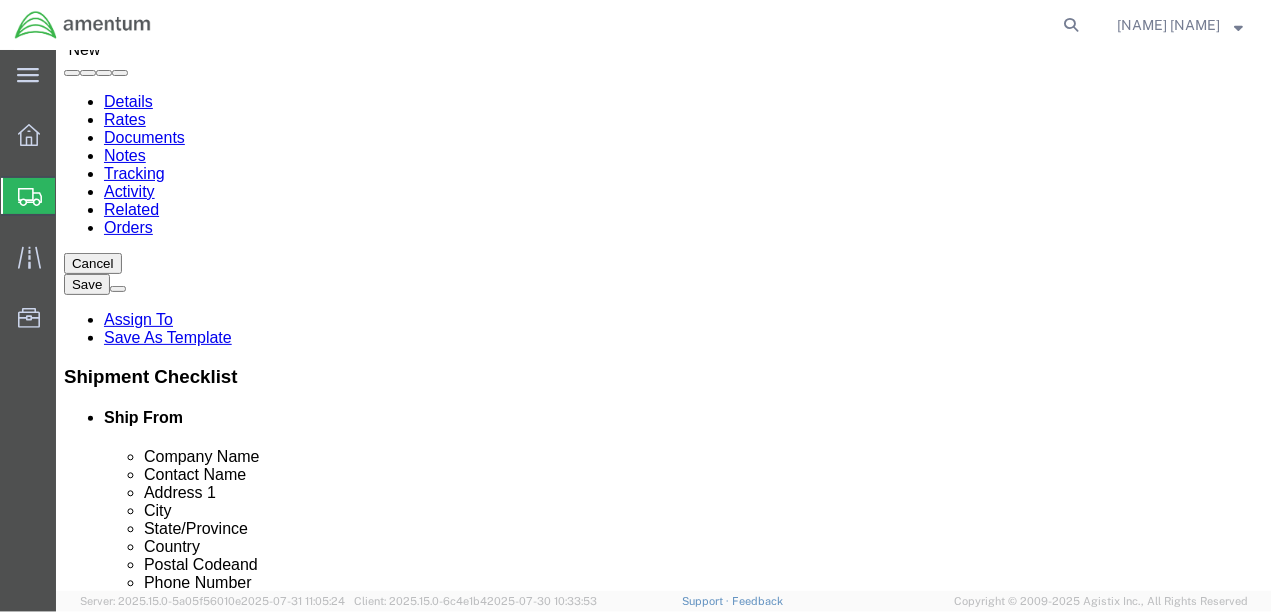 click 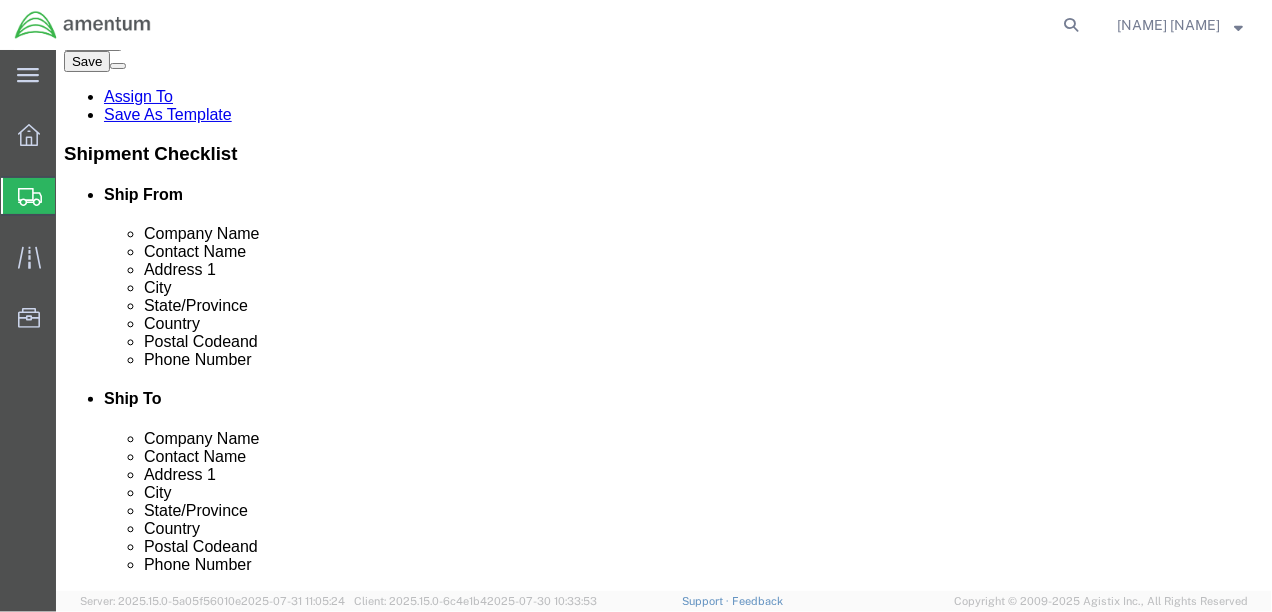 scroll, scrollTop: 350, scrollLeft: 0, axis: vertical 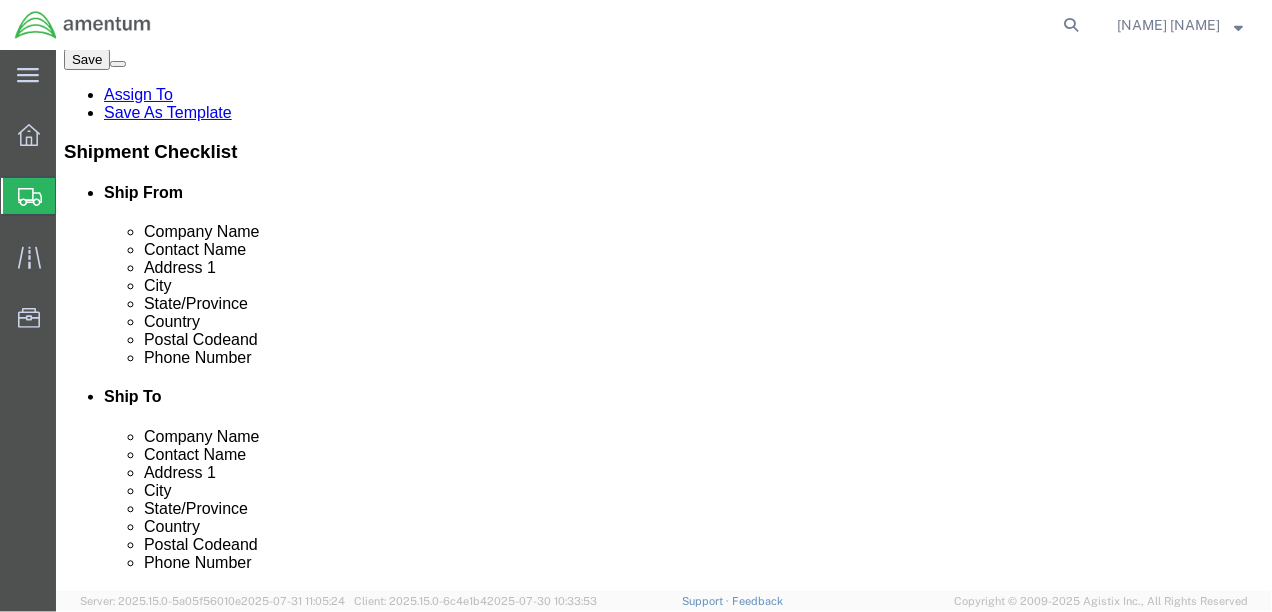 select 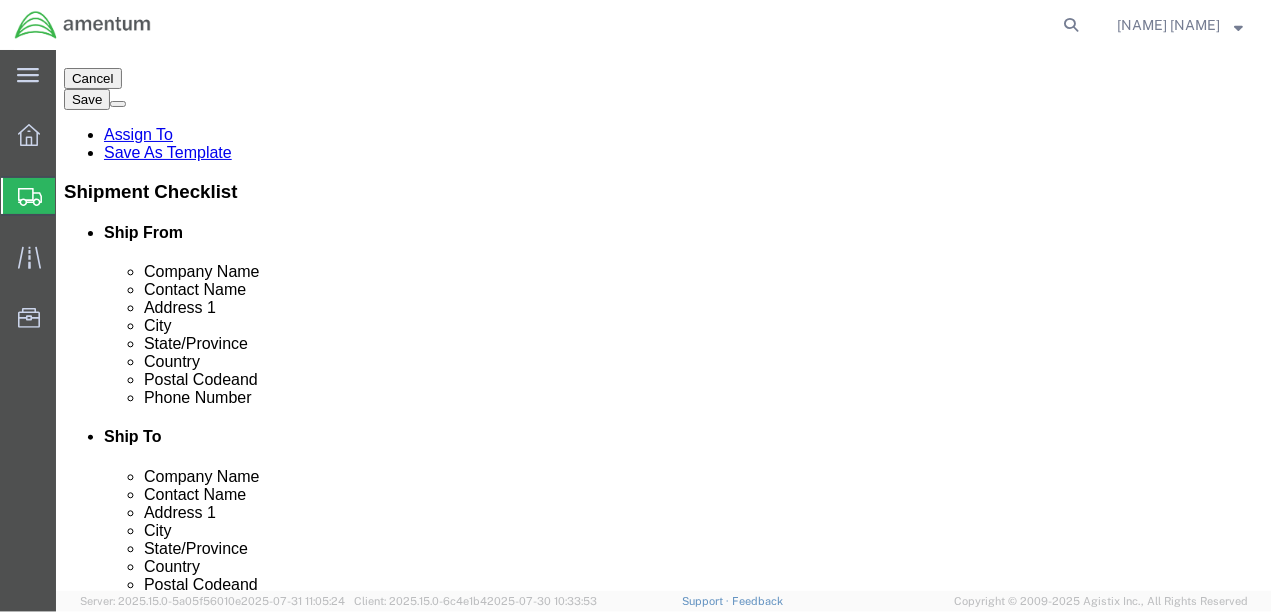 scroll, scrollTop: 350, scrollLeft: 0, axis: vertical 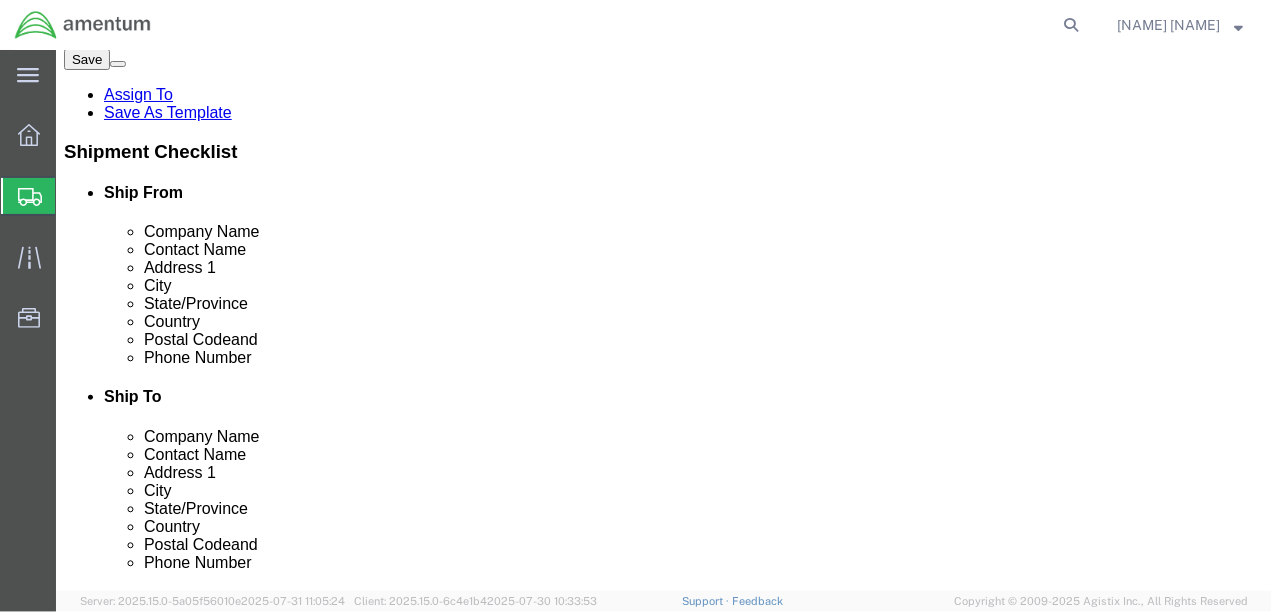 type on "[FIRST]@[DOMAIN]" 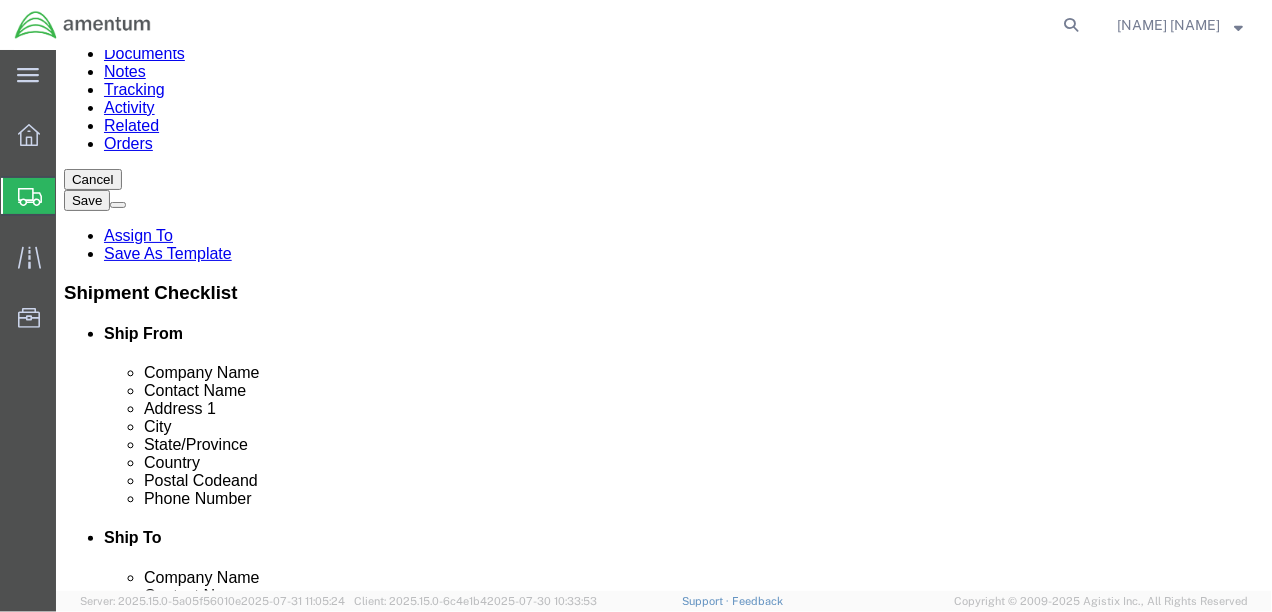 scroll, scrollTop: 0, scrollLeft: 0, axis: both 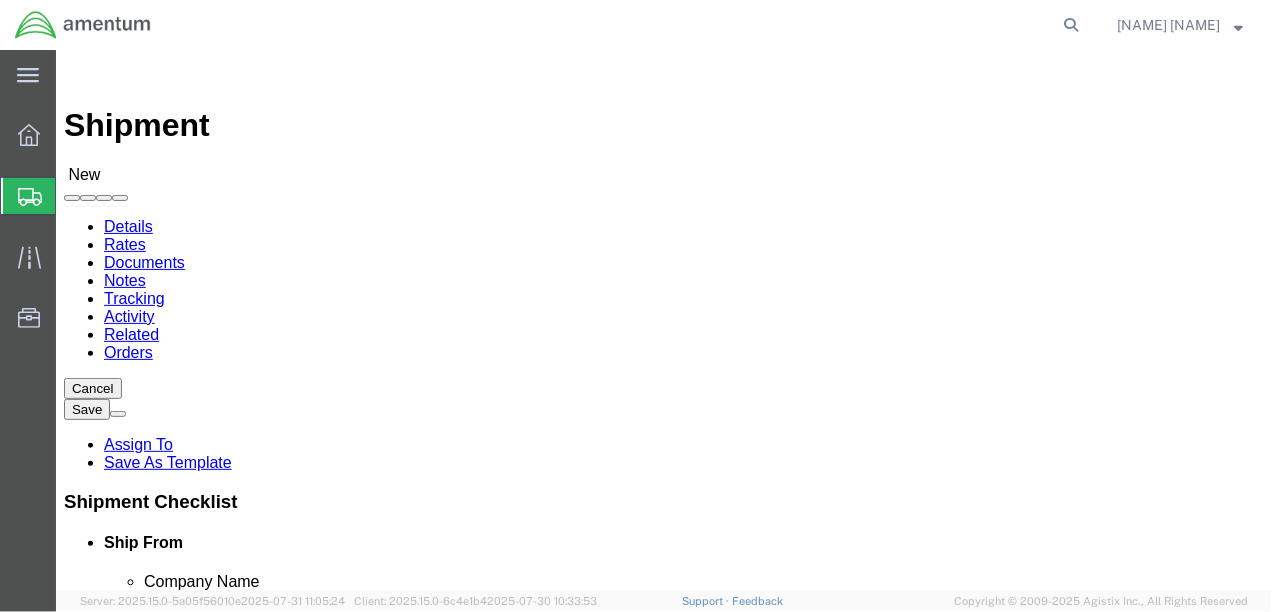 type on "[PHONE]" 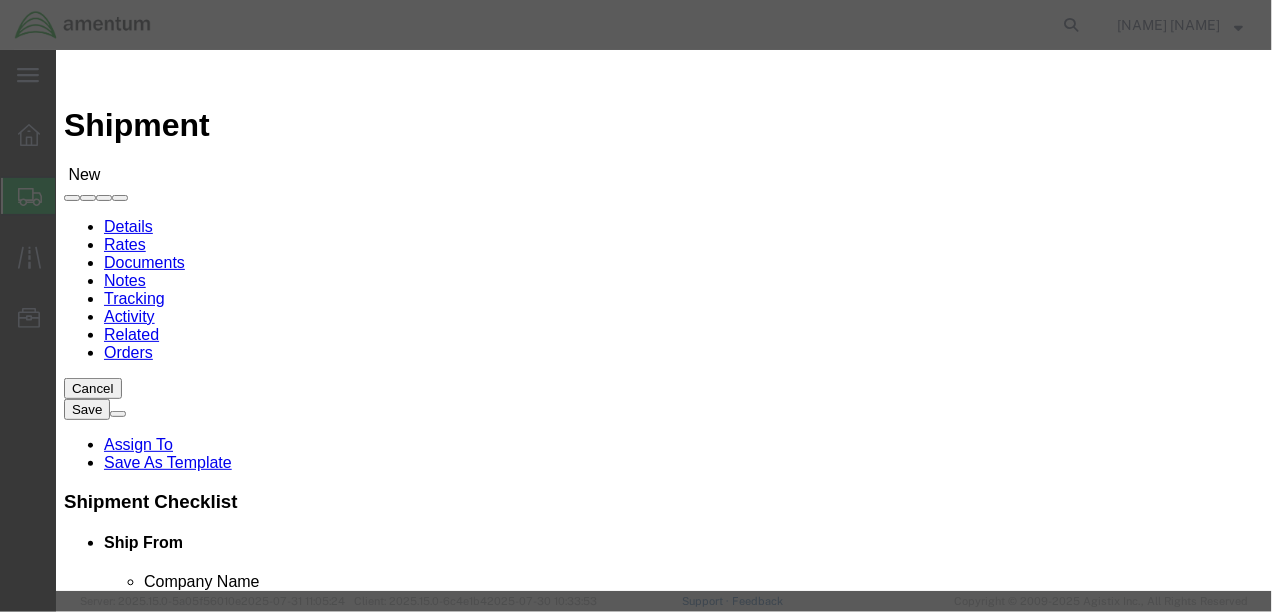 click 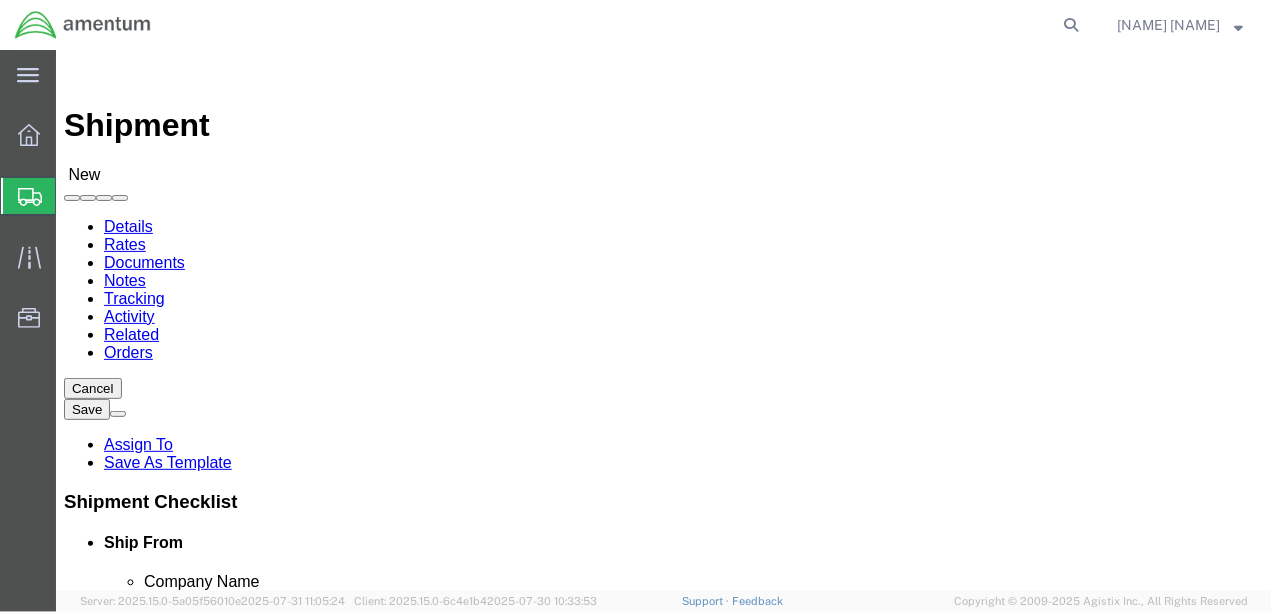 scroll, scrollTop: 225, scrollLeft: 0, axis: vertical 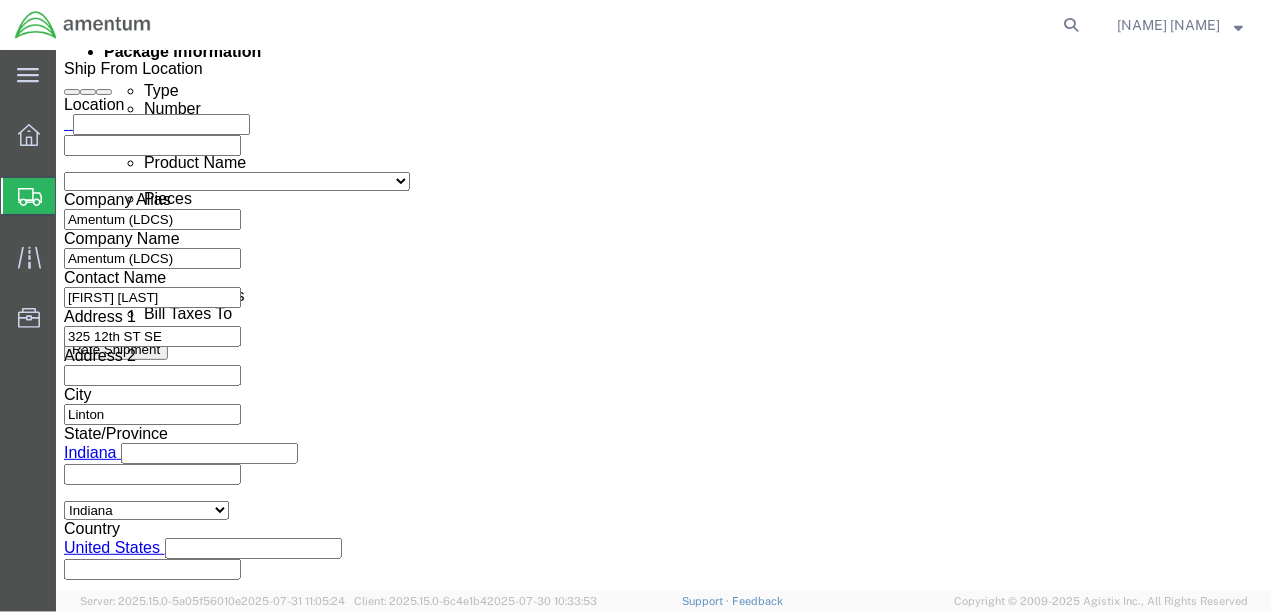 click 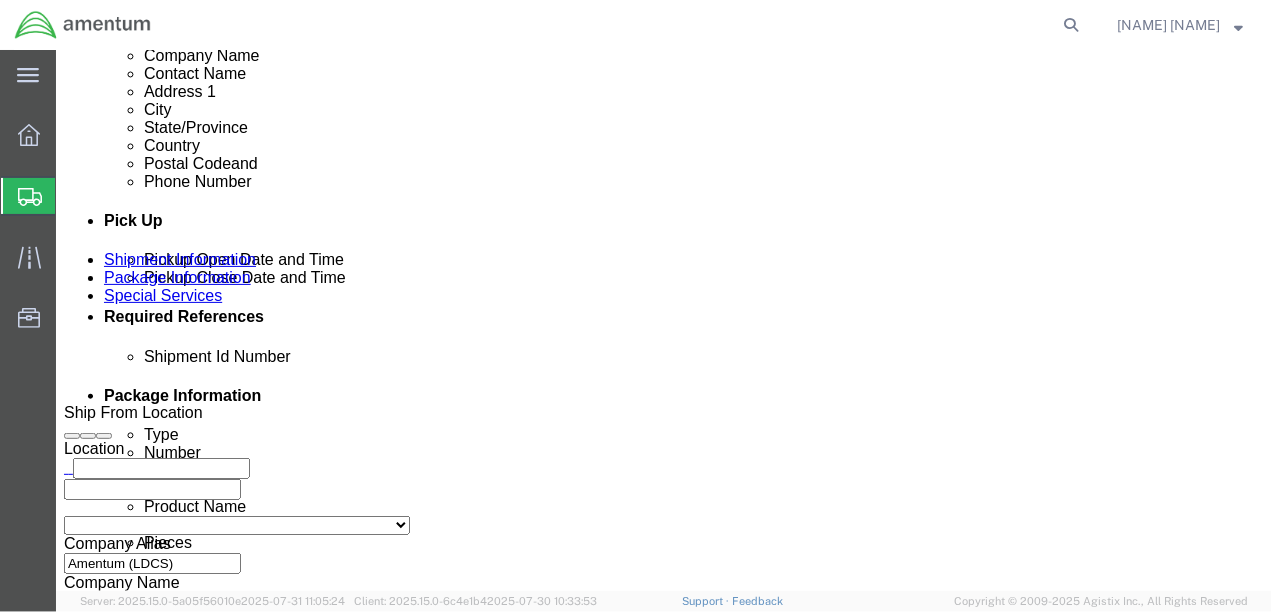scroll, scrollTop: 700, scrollLeft: 0, axis: vertical 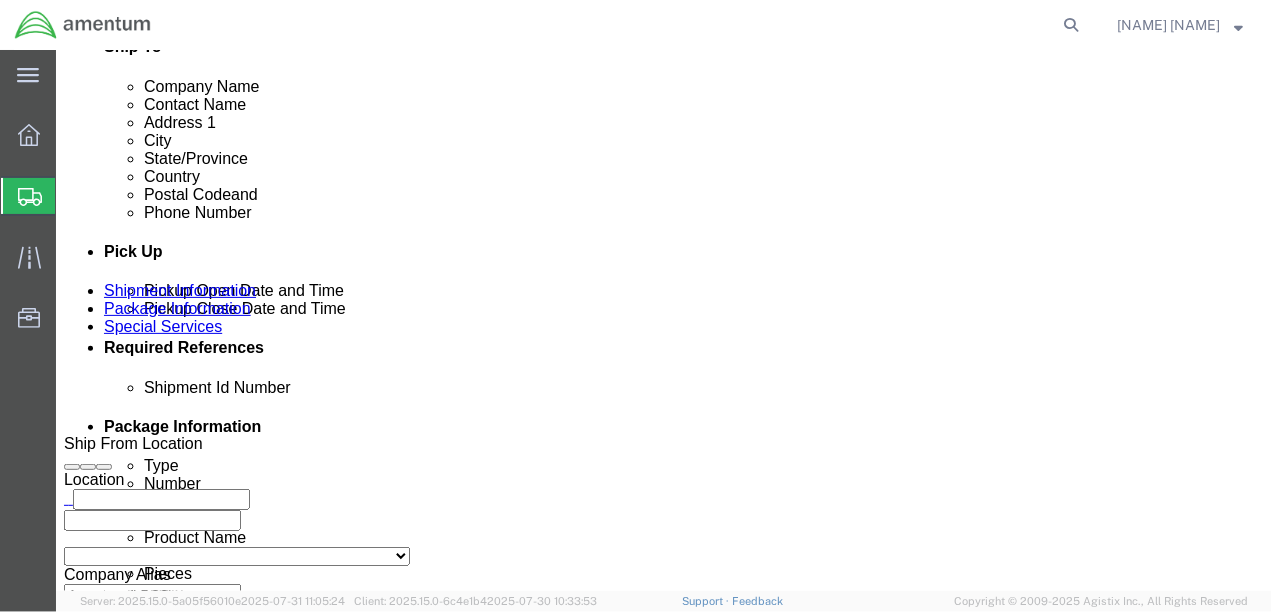 type on "PO 1-00016203" 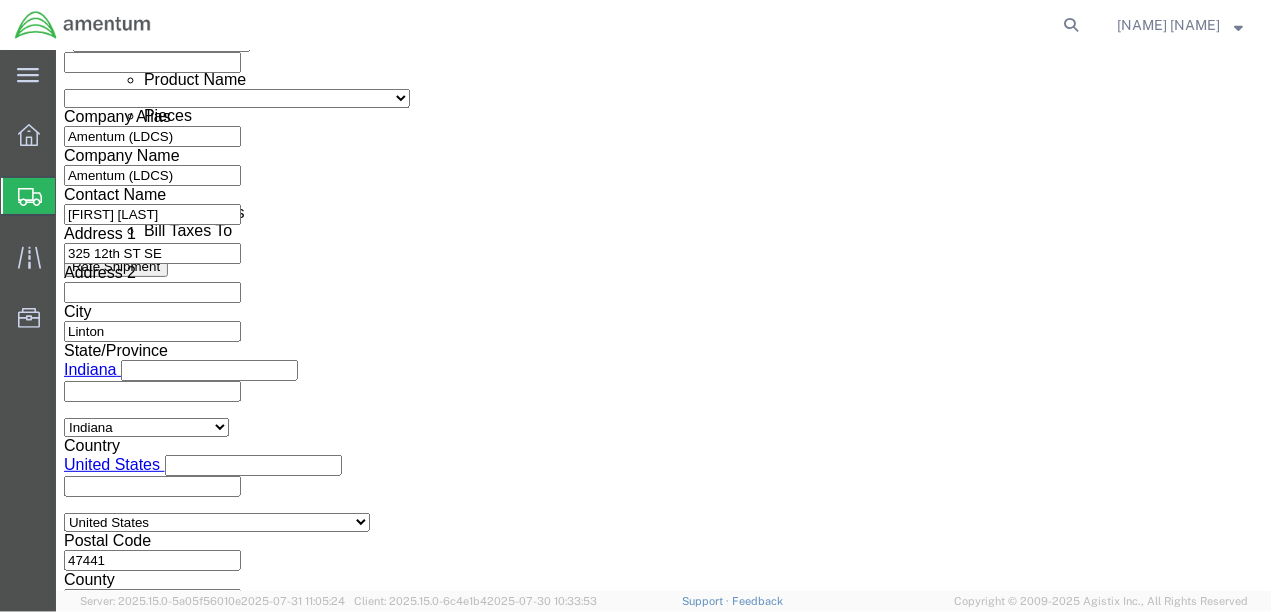 click on "1:00 PM" 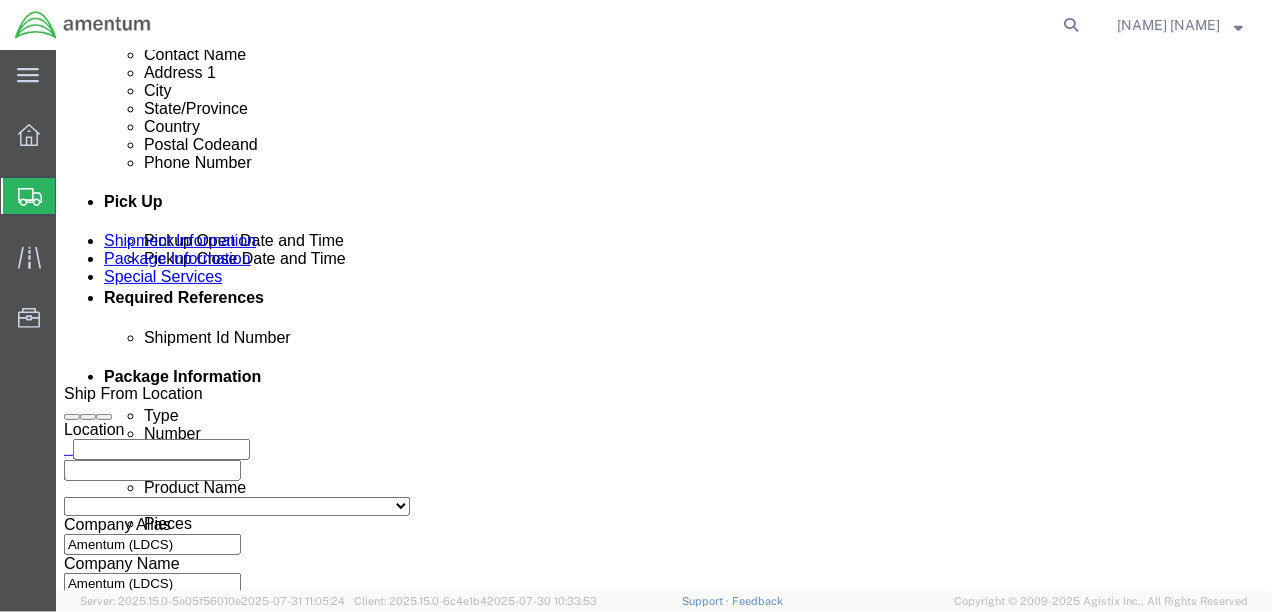 scroll, scrollTop: 733, scrollLeft: 0, axis: vertical 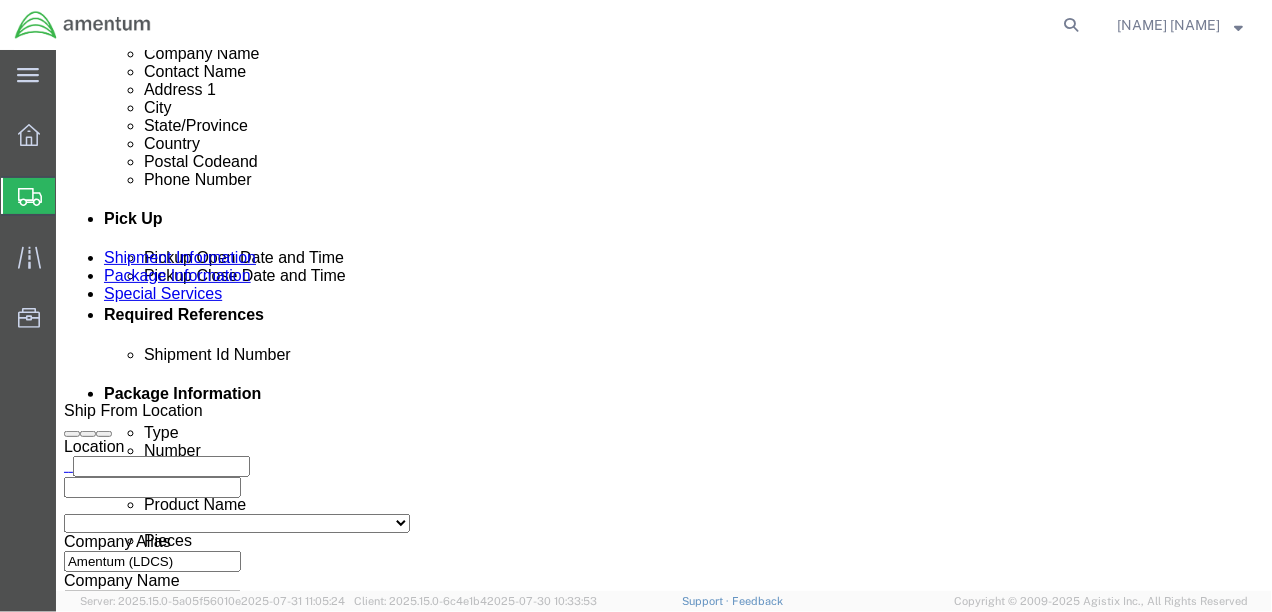 click on "Aug 04 2025 9:00 AM" 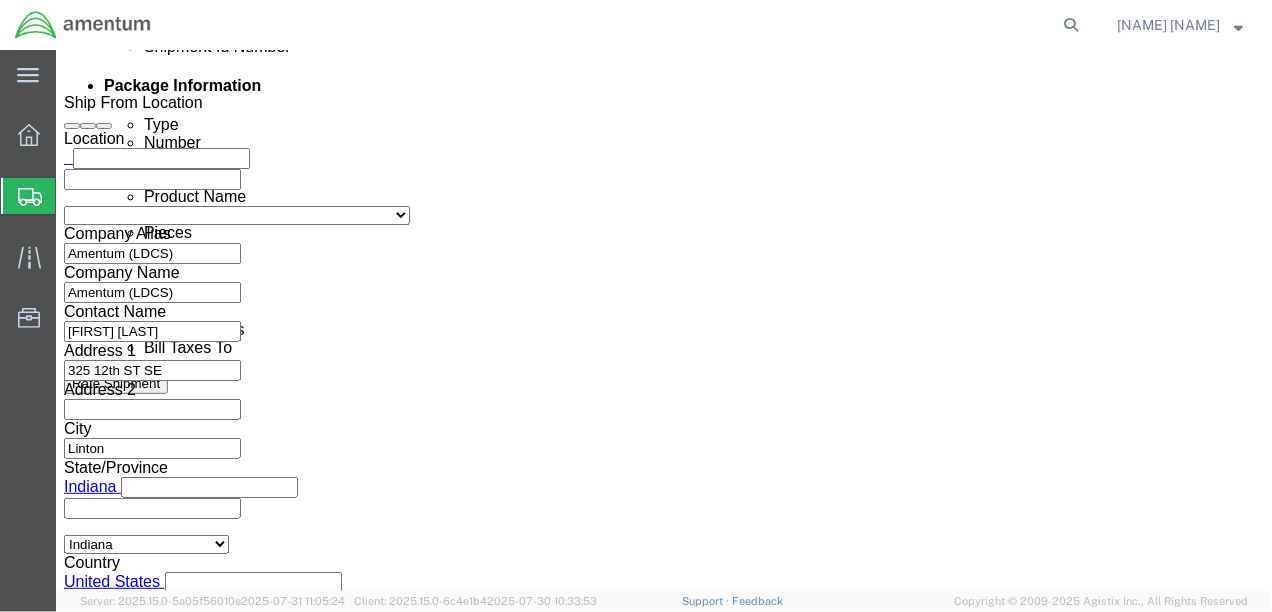 scroll, scrollTop: 1033, scrollLeft: 0, axis: vertical 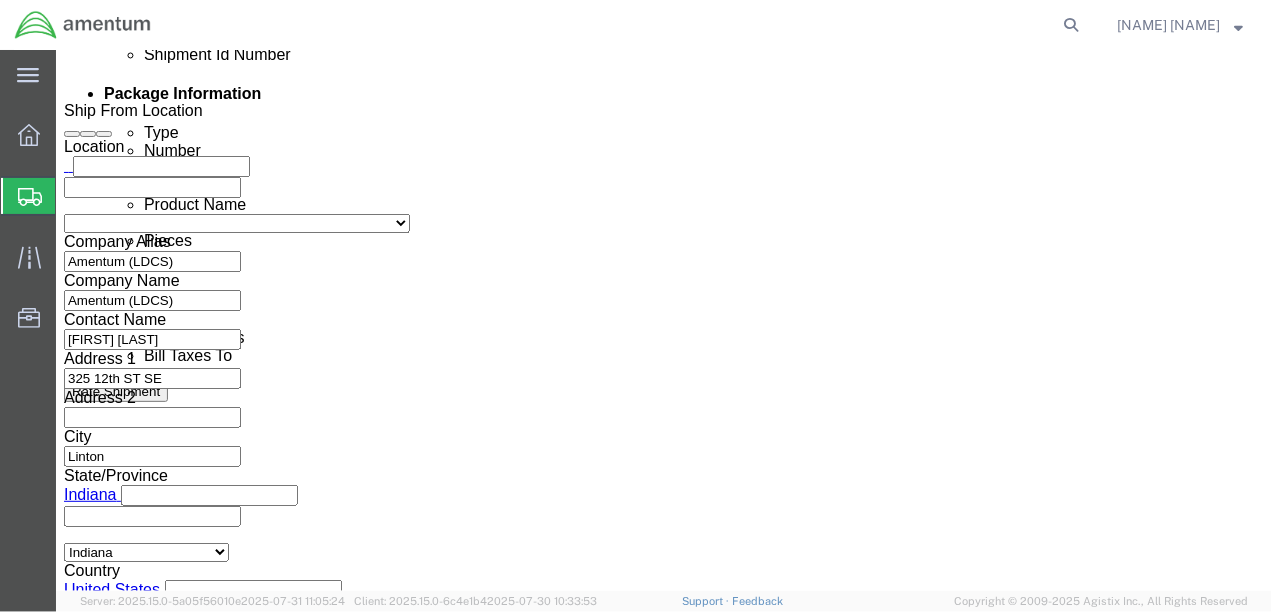 click on "9:00 AM" 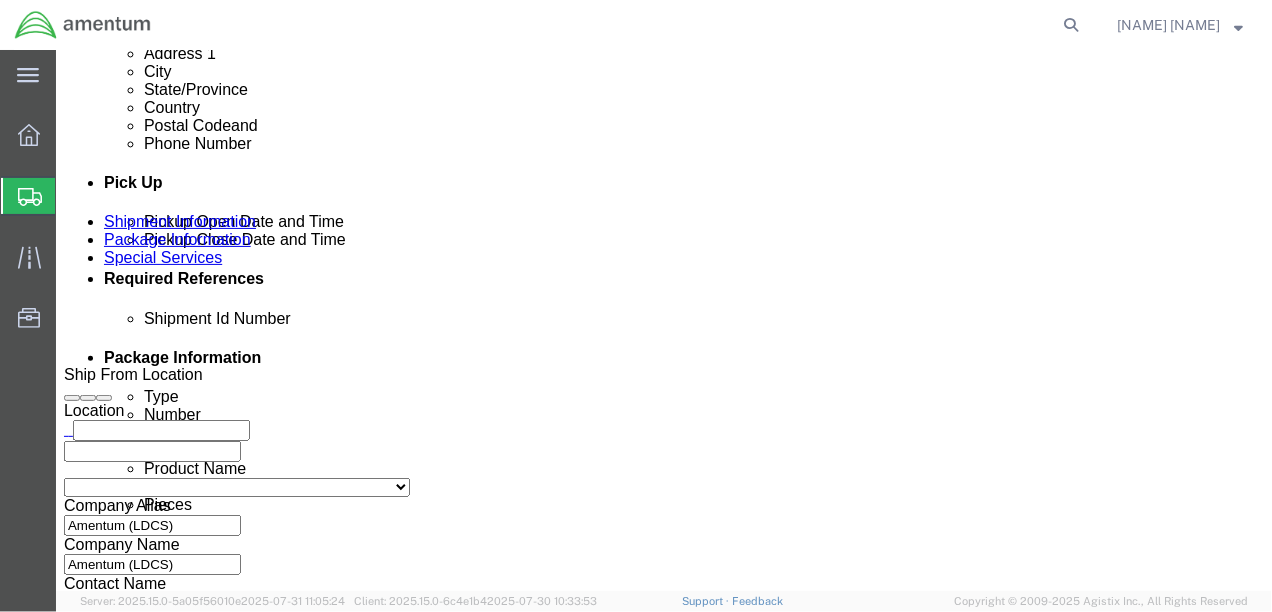 scroll, scrollTop: 783, scrollLeft: 0, axis: vertical 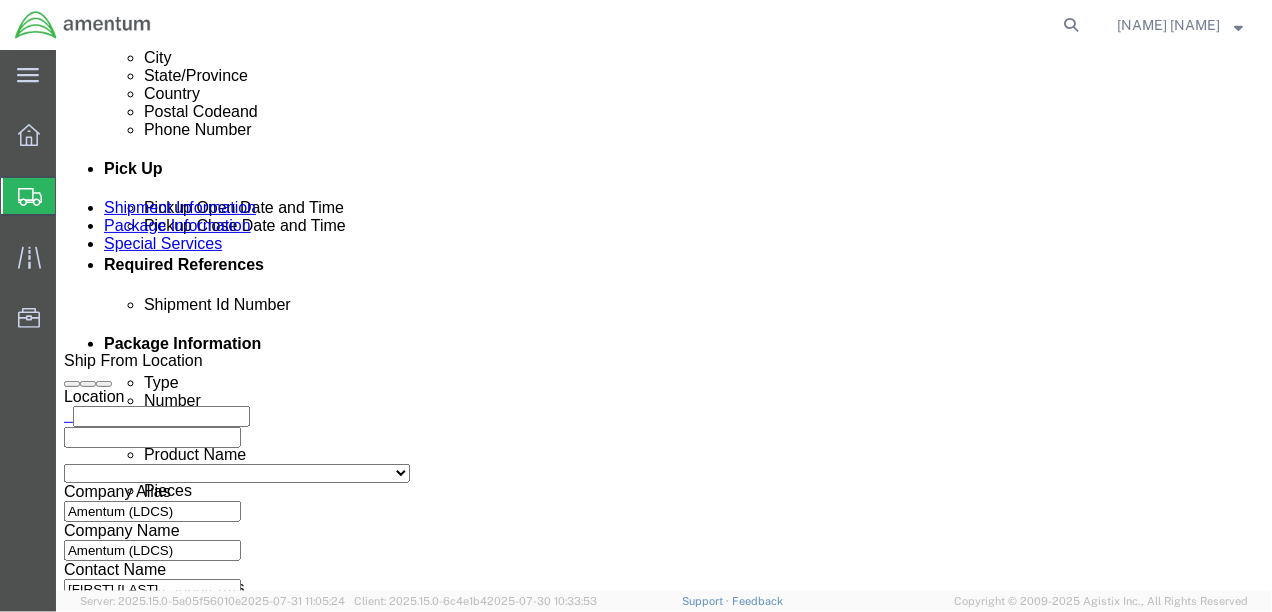 click 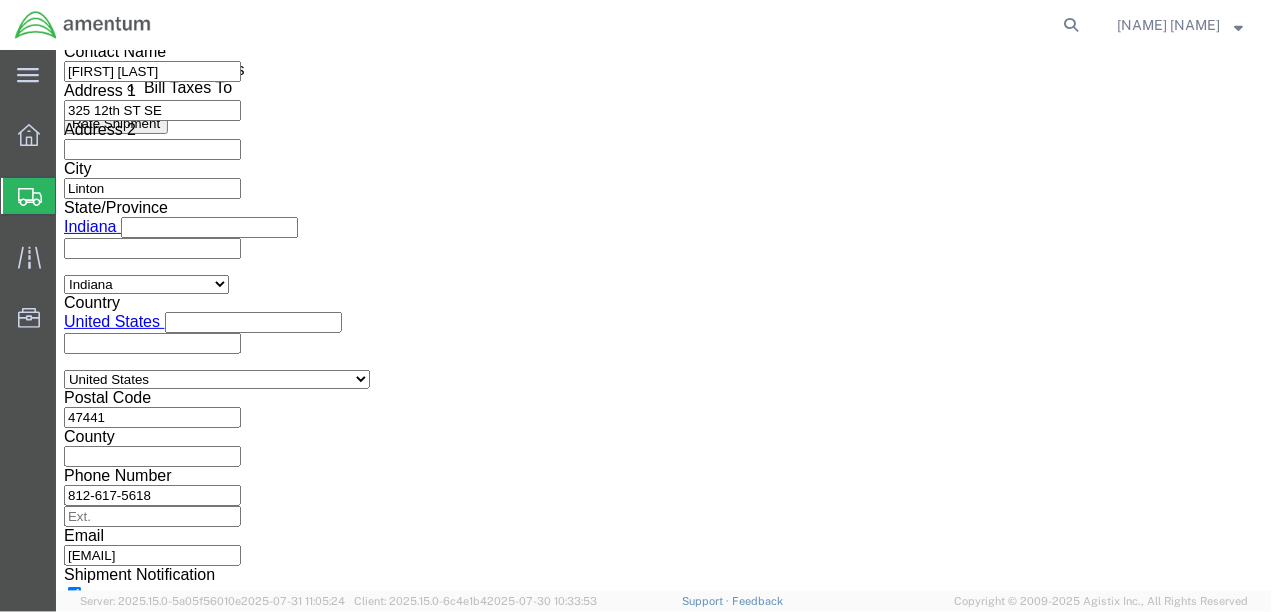 click on "7:00 PM" 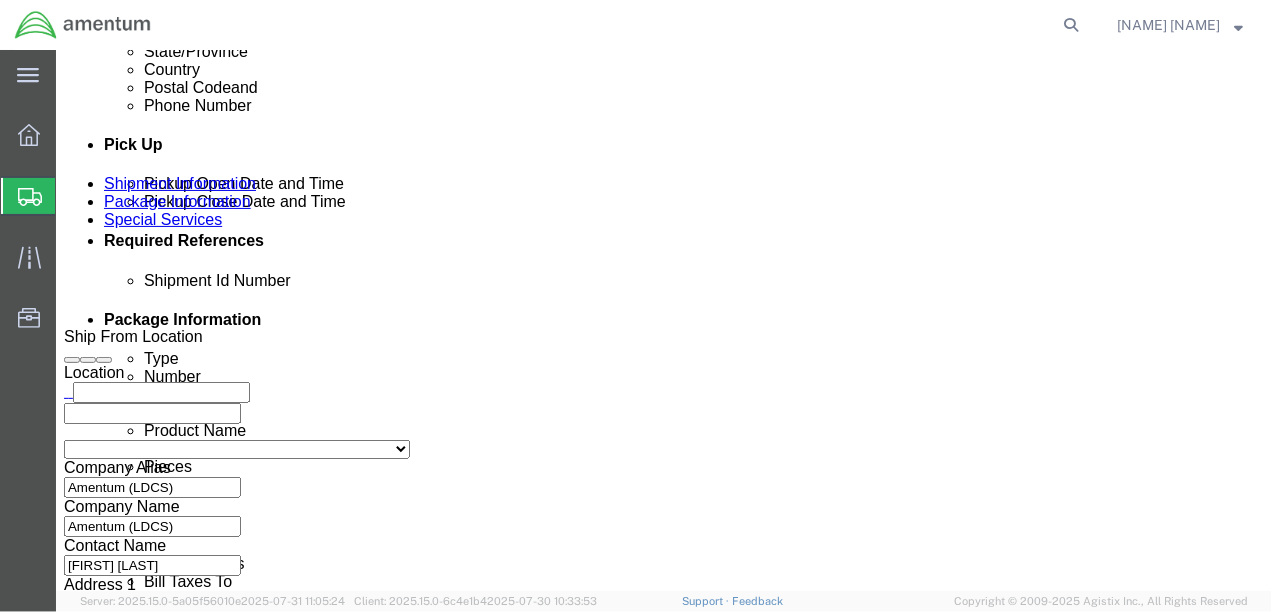 scroll, scrollTop: 801, scrollLeft: 0, axis: vertical 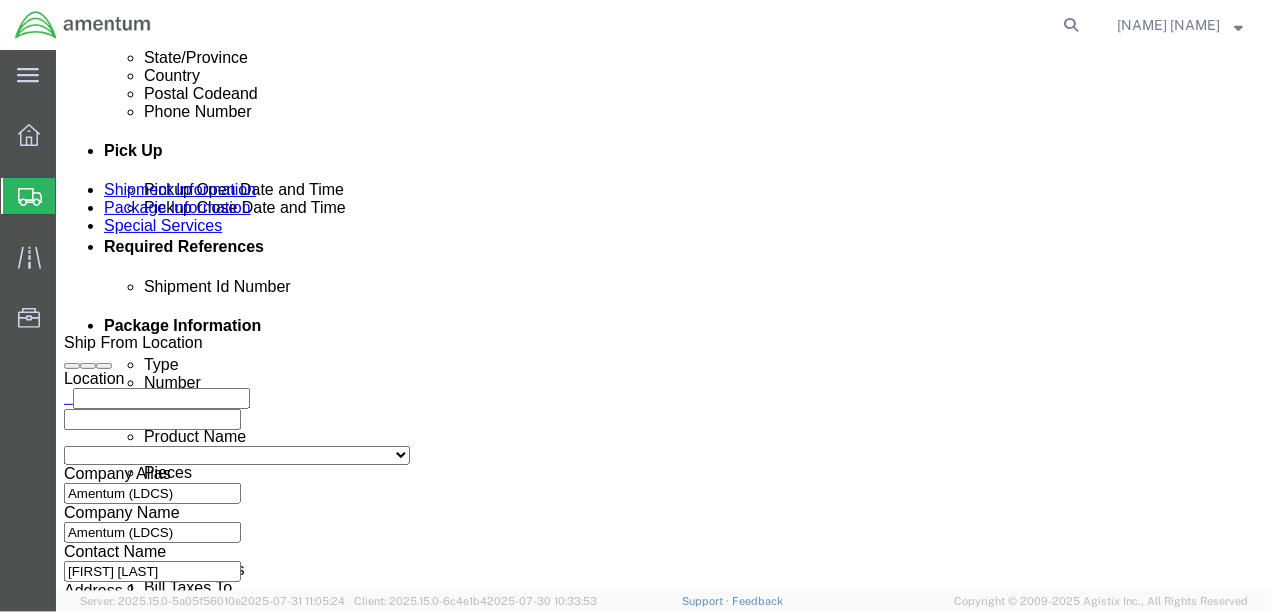 click 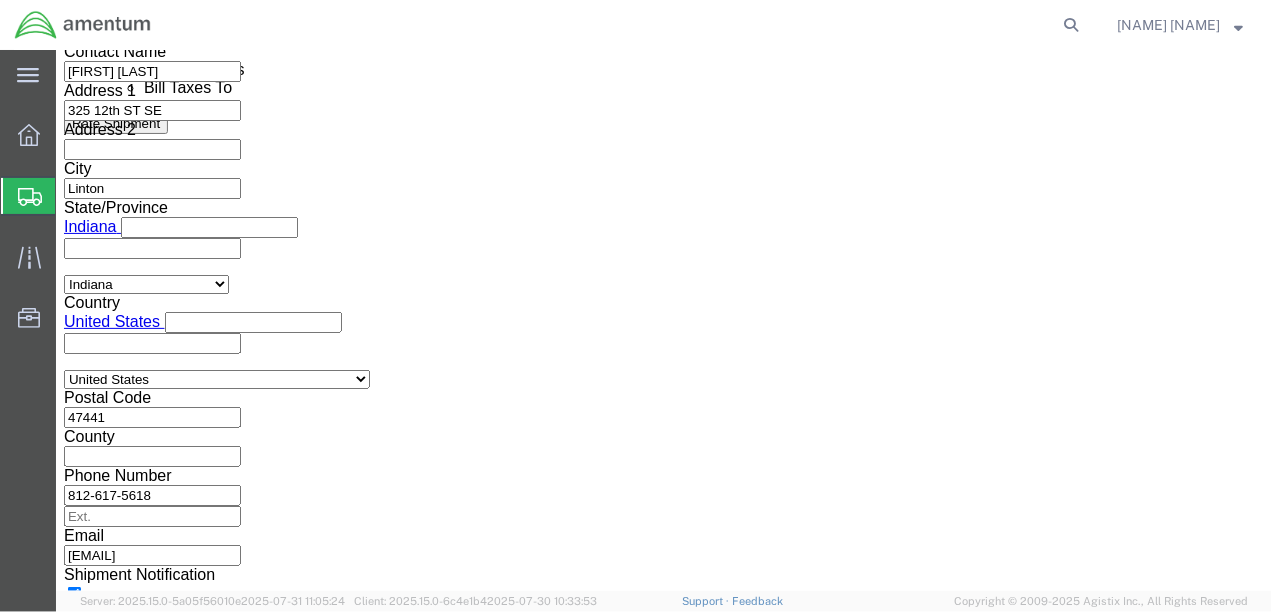 click on "5:00 PM" 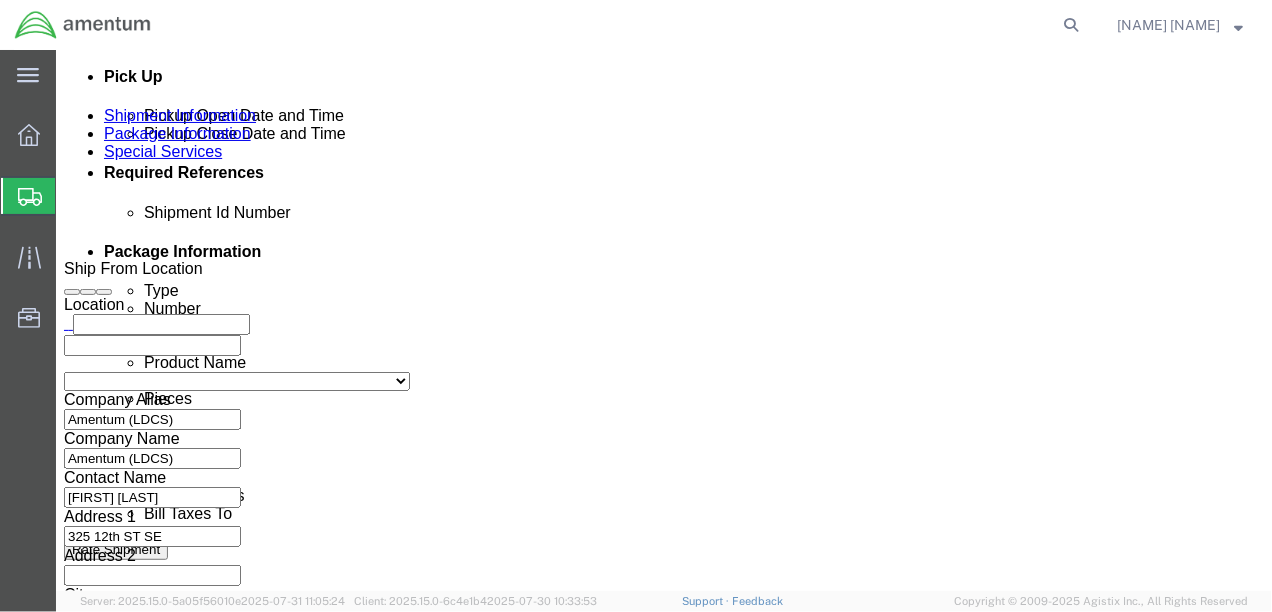 scroll, scrollTop: 925, scrollLeft: 0, axis: vertical 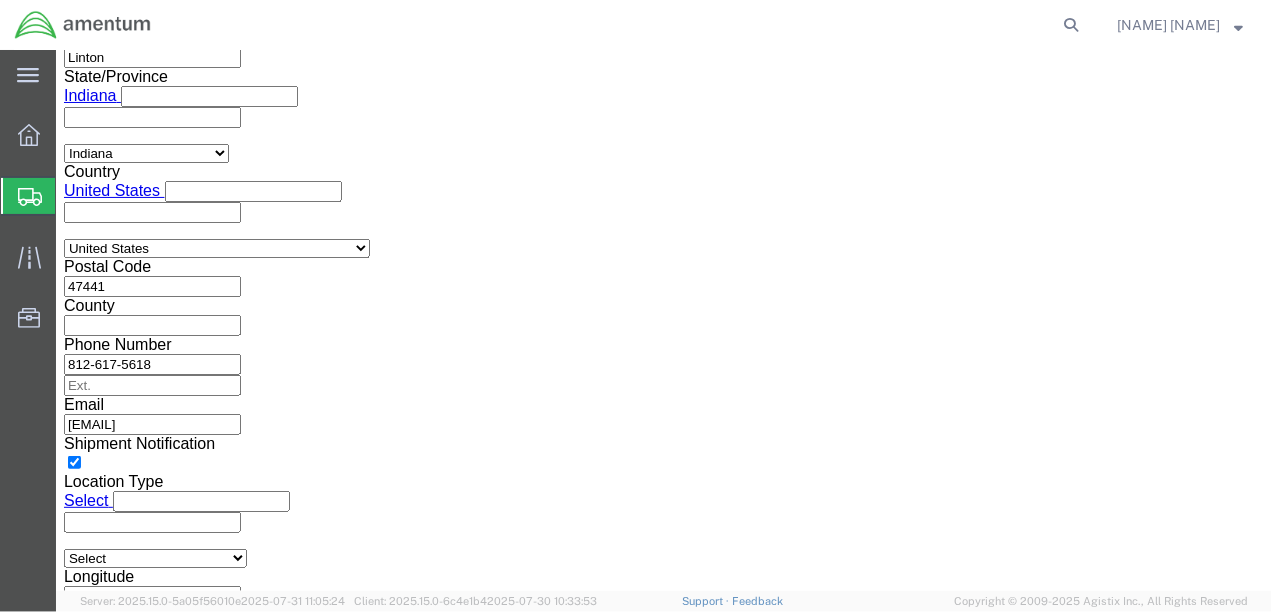 click on "Continue" 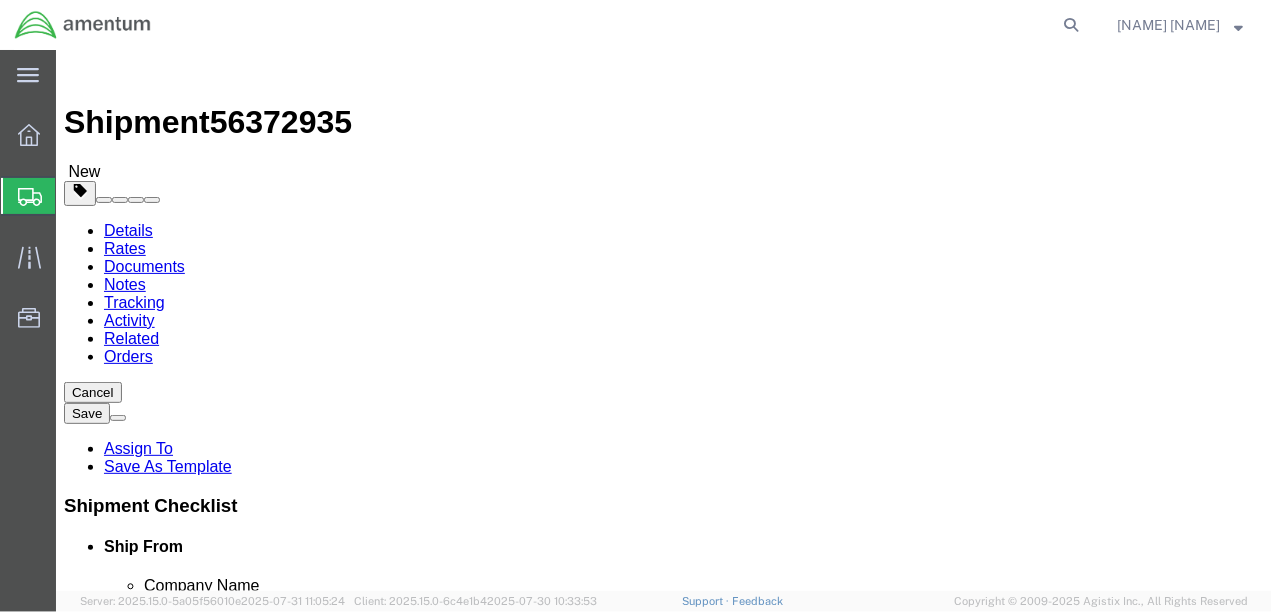 scroll, scrollTop: 0, scrollLeft: 0, axis: both 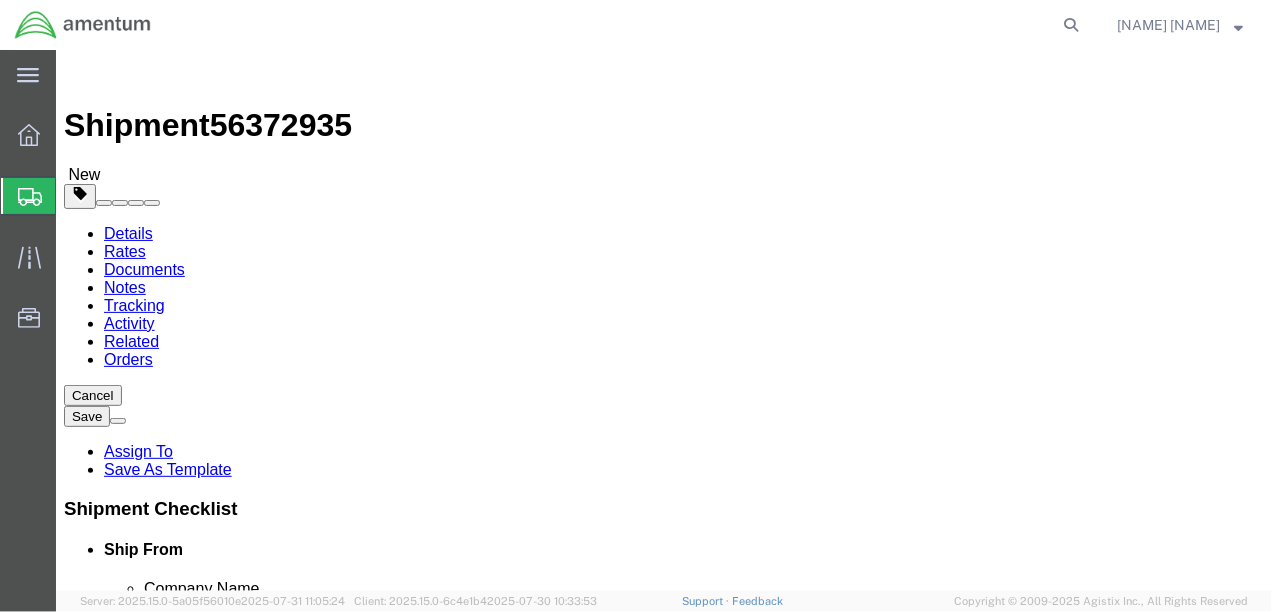click on "Select BCK Boxes Bale(s) Basket(s) Bolt(s) Bottle(s) Buckets Bulk Bundle(s) Can(s) Cardboard Box(es) Carton(s) Case(s) Cask(s) Crate(s) Crating Bid Required Cylinder(s) Drum(s) (Metal) Drum(s) (Plastic) Envelope HHDS Box Home Patient Box Large Box Large Boxes Large Water Box Loose Agricultrural Product Medium Box Medium Boxes Naked Cargo (UnPackaged) PAK Pail(s) Pallet Euro1 Pallet Euro2 Pallet Euro3 Pallet Euro6 Pallet(s) Oversized (Not Stackable) Pallet(s) Oversized (Stackable) Pallet(s) Standard (Not Stackable) Pallet(s) Standard (Stackable) Rack Roll(s) Skid(s) Slipsheet Small Box Small Boxes Small Water Box Tube Vendor Packaging Your Packaging" 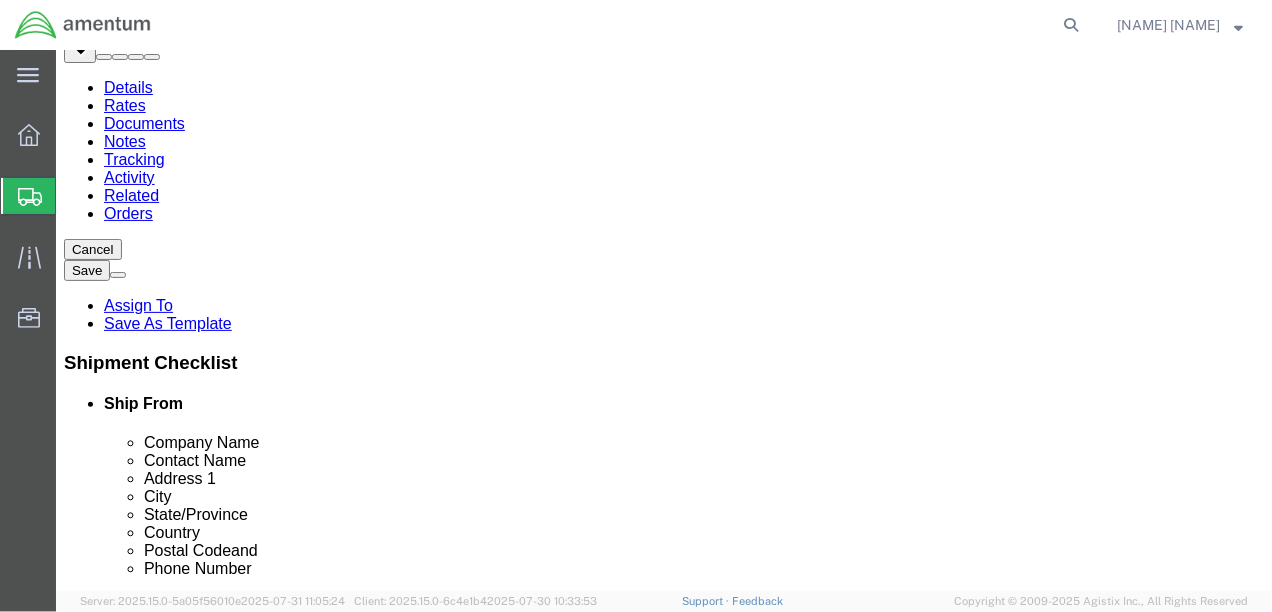 scroll, scrollTop: 175, scrollLeft: 0, axis: vertical 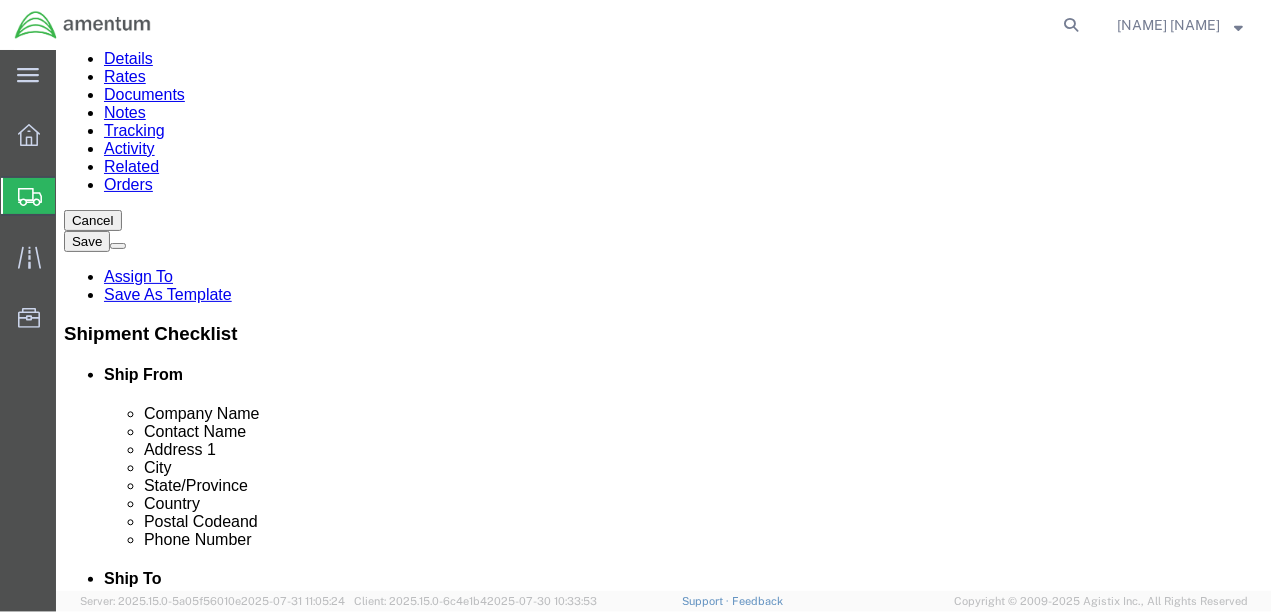 click on "1" 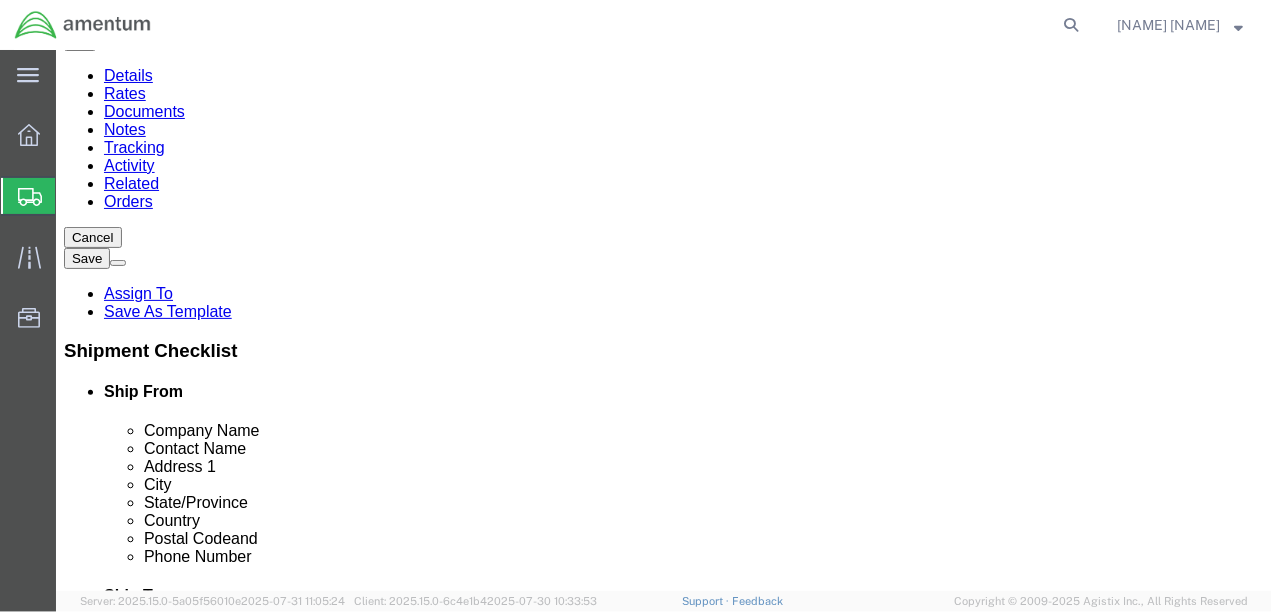 scroll, scrollTop: 170, scrollLeft: 0, axis: vertical 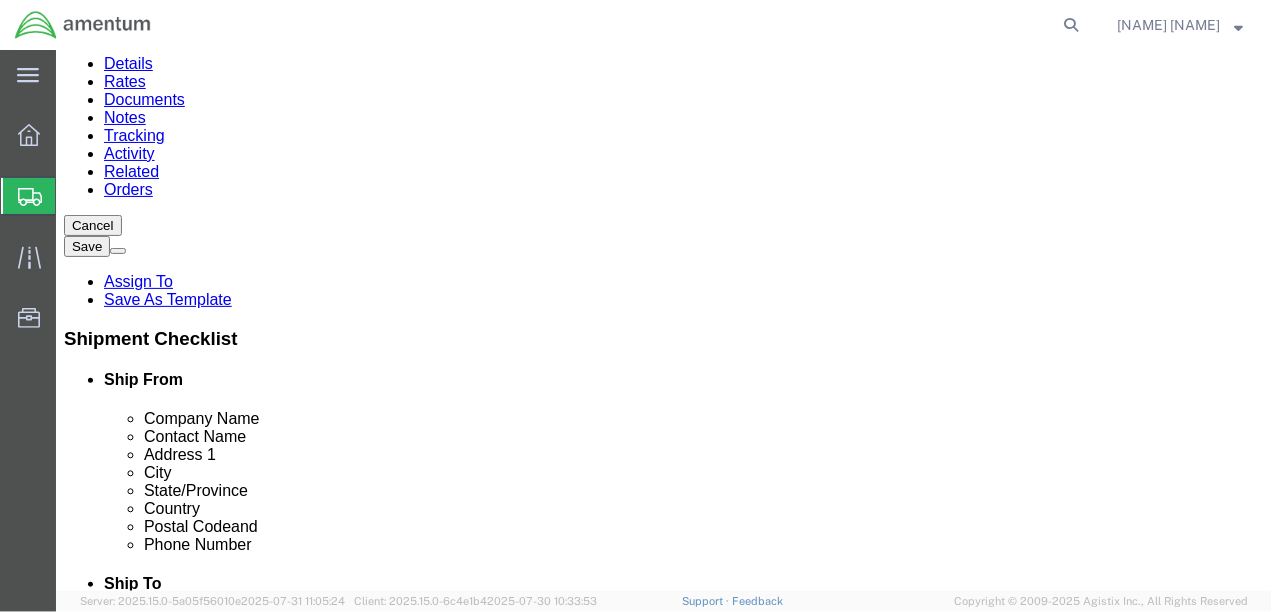 type on "1500" 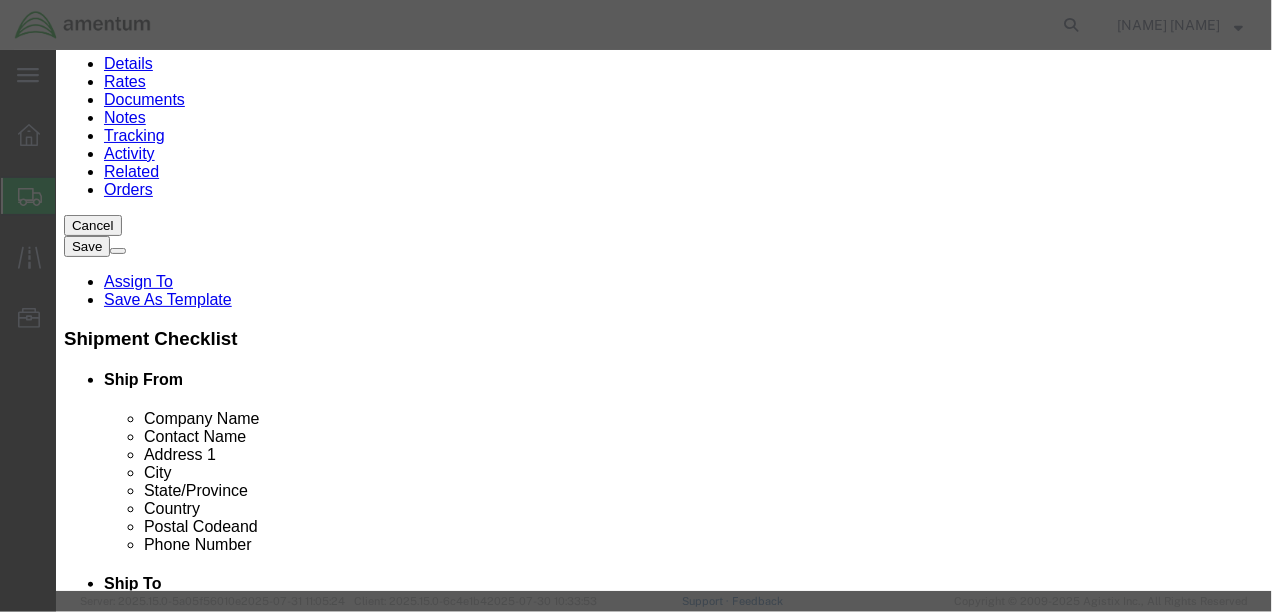 click 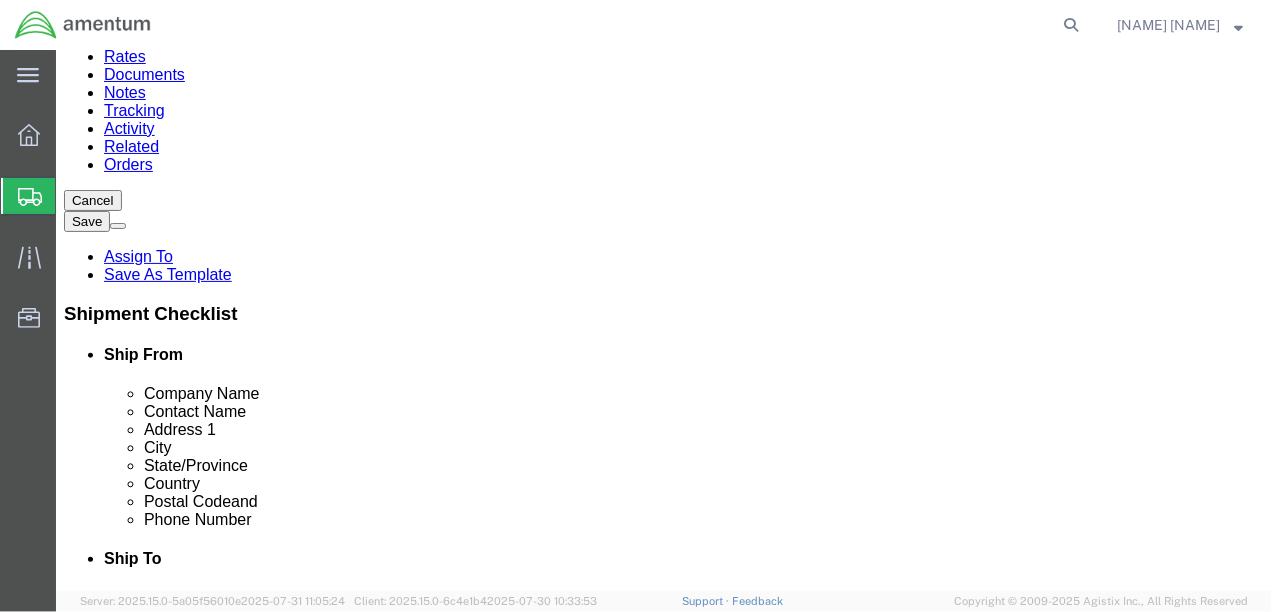 scroll, scrollTop: 245, scrollLeft: 0, axis: vertical 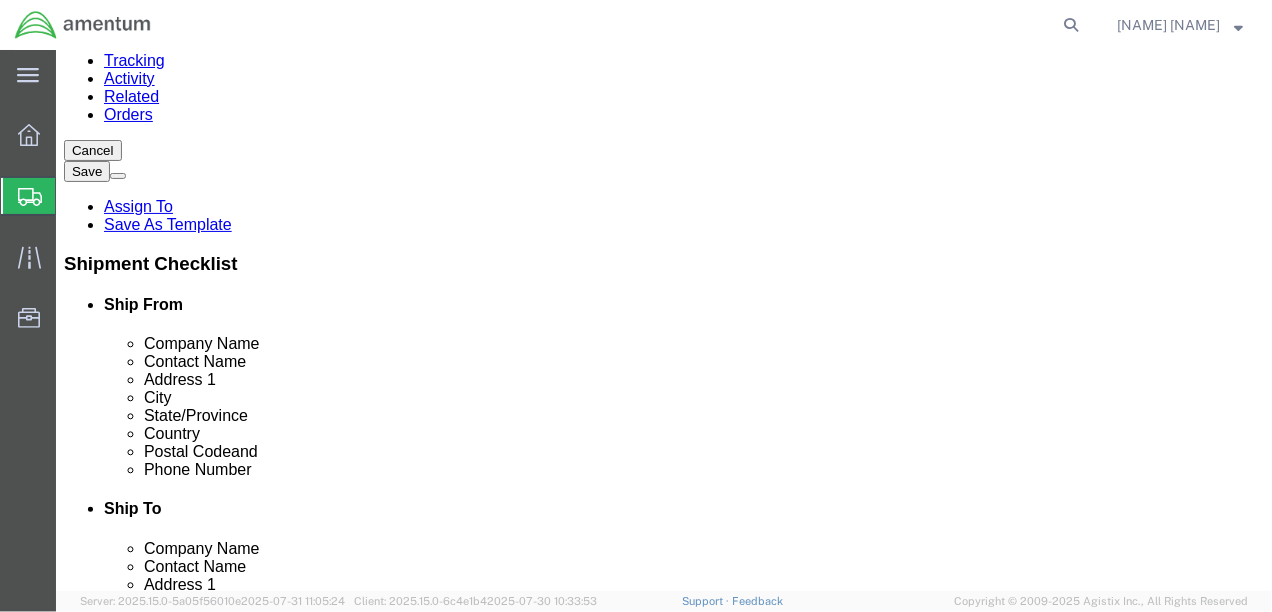 click on "Add Content" 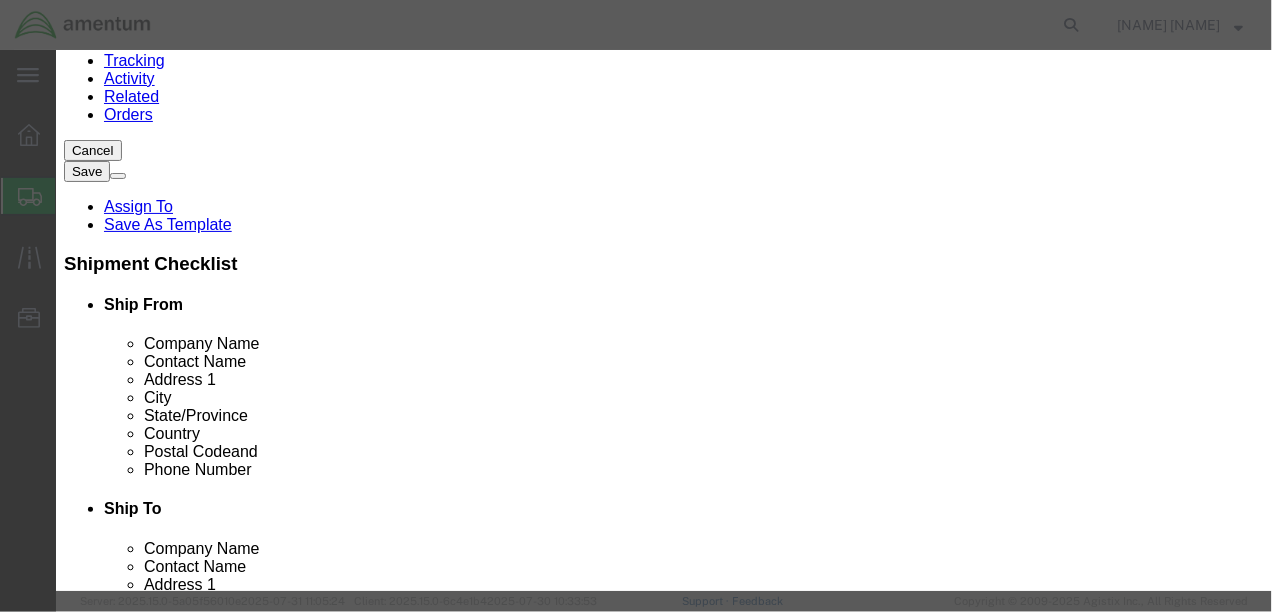 click 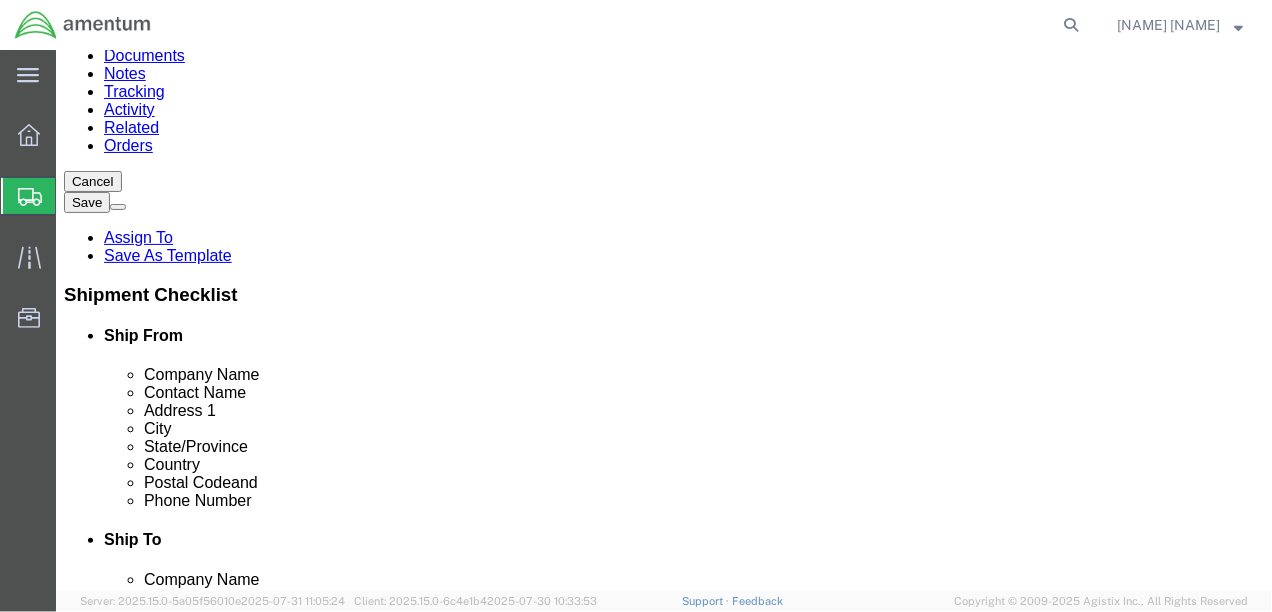 scroll, scrollTop: 245, scrollLeft: 0, axis: vertical 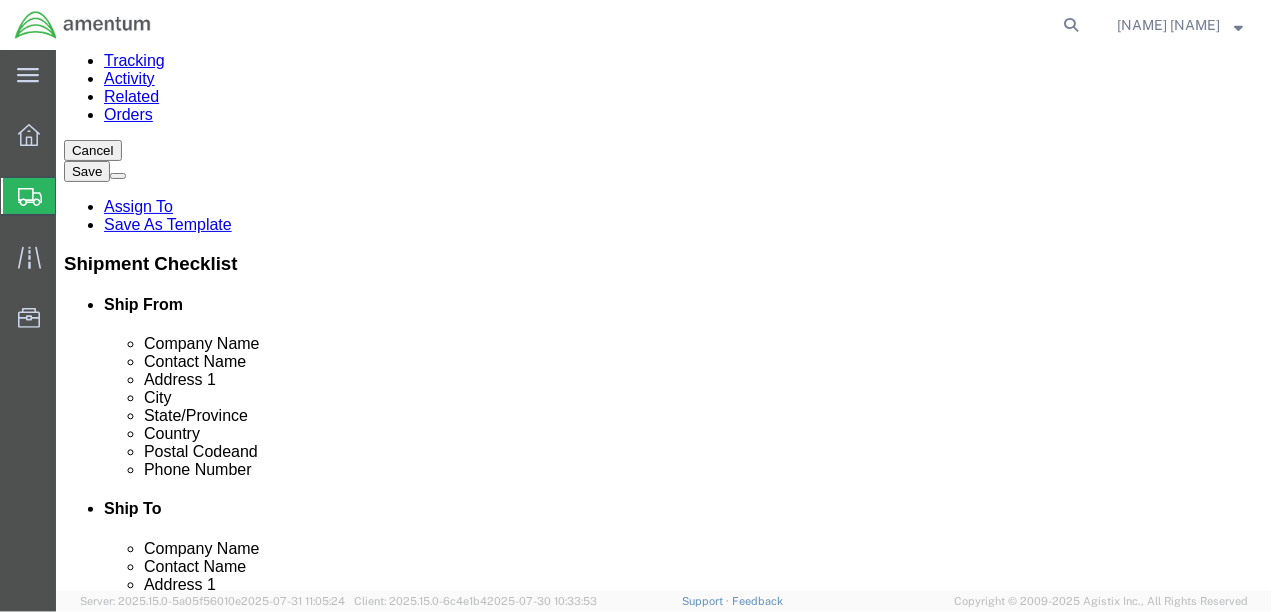 click on "Add Content" 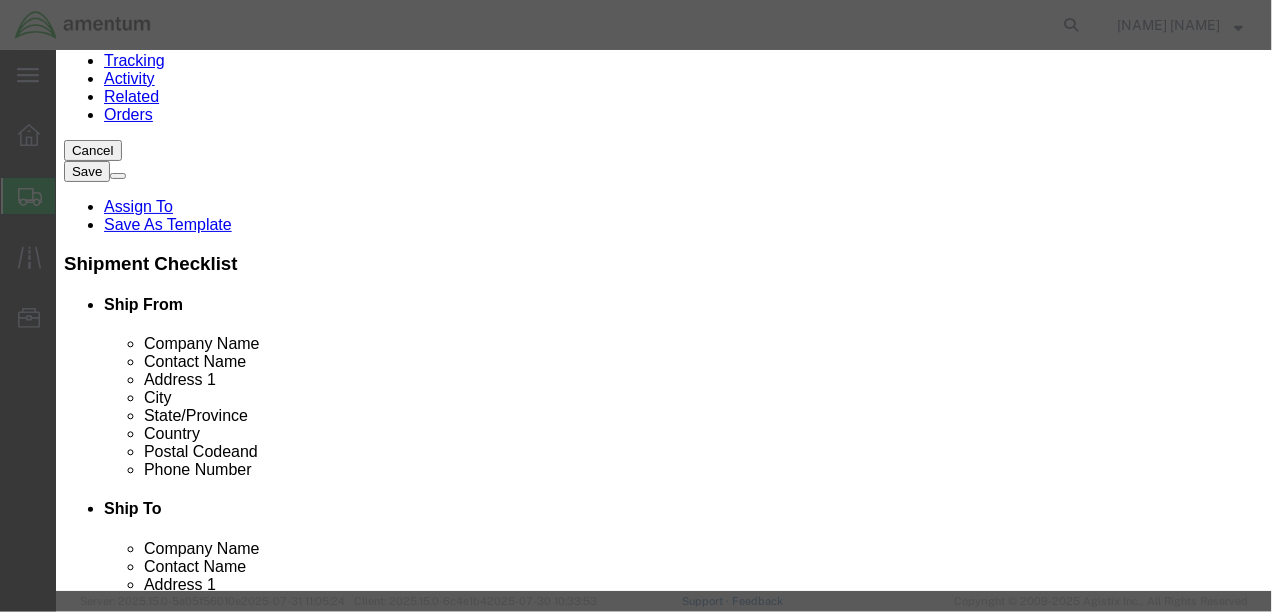 click 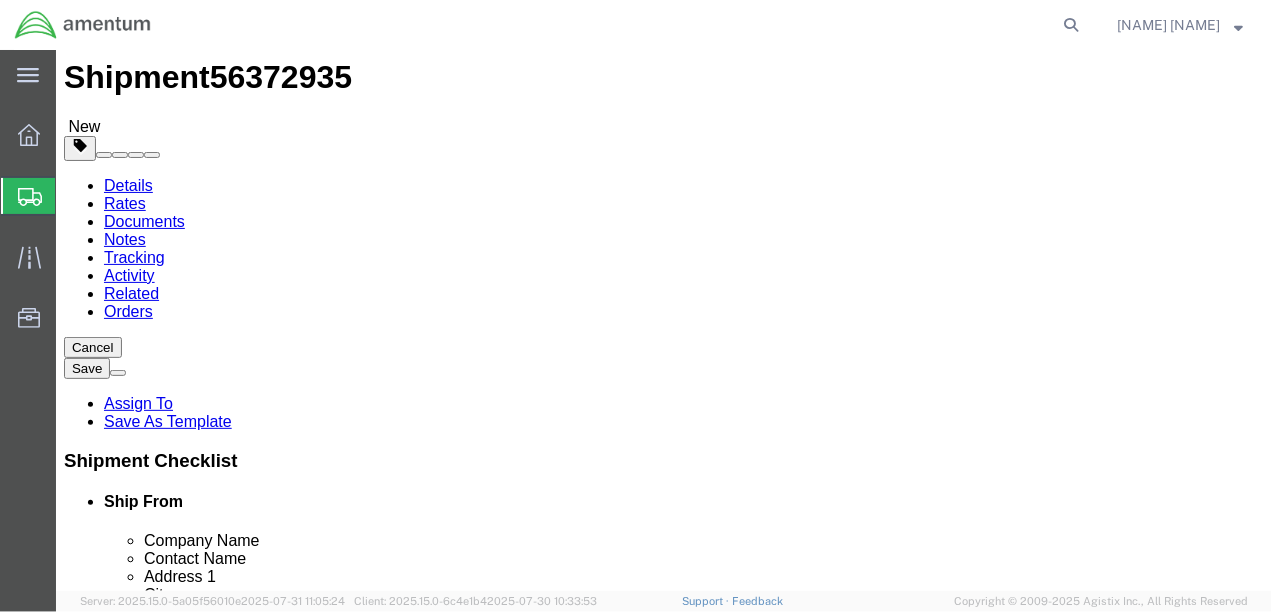 scroll, scrollTop: 45, scrollLeft: 0, axis: vertical 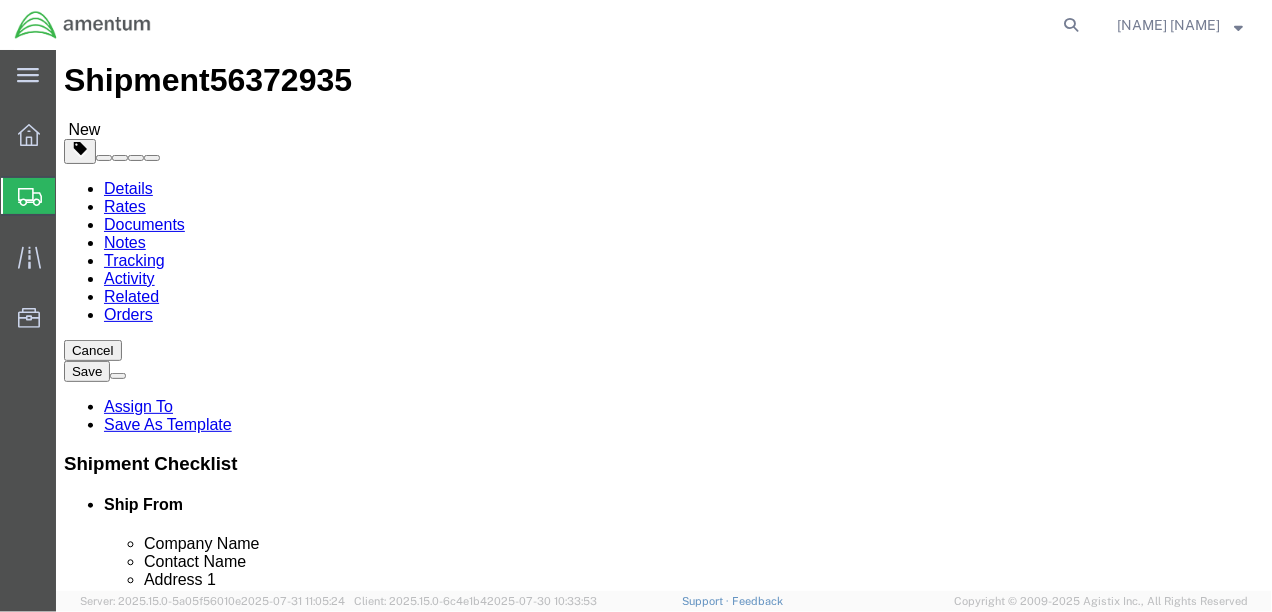 click on "Add Package" 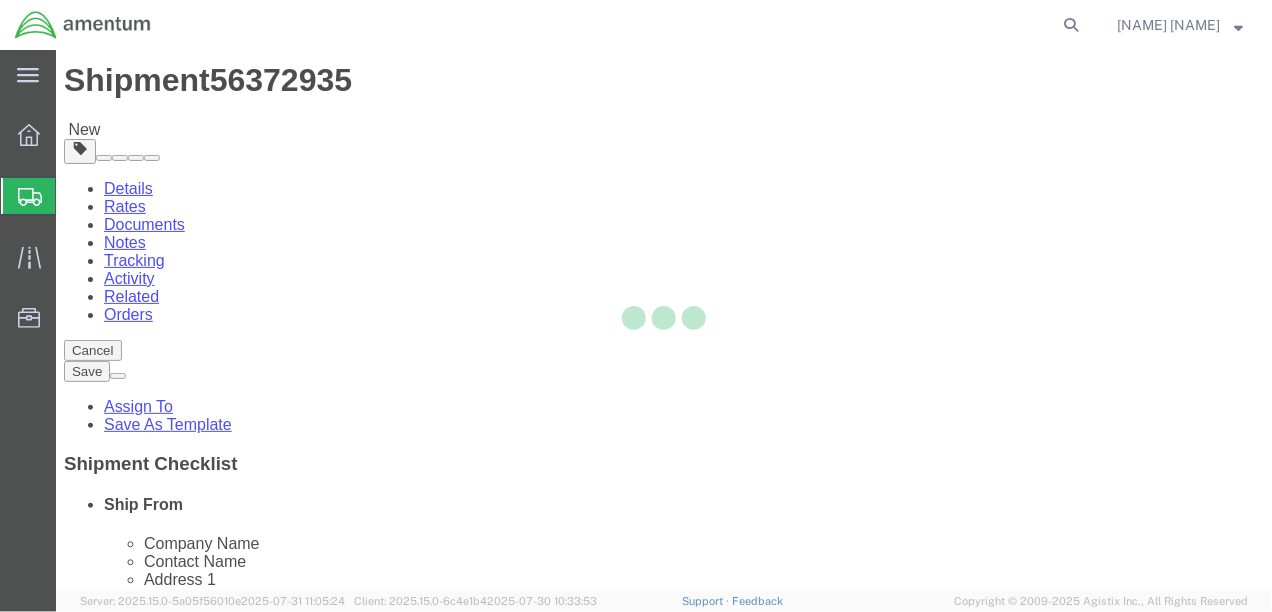 select on "PONS" 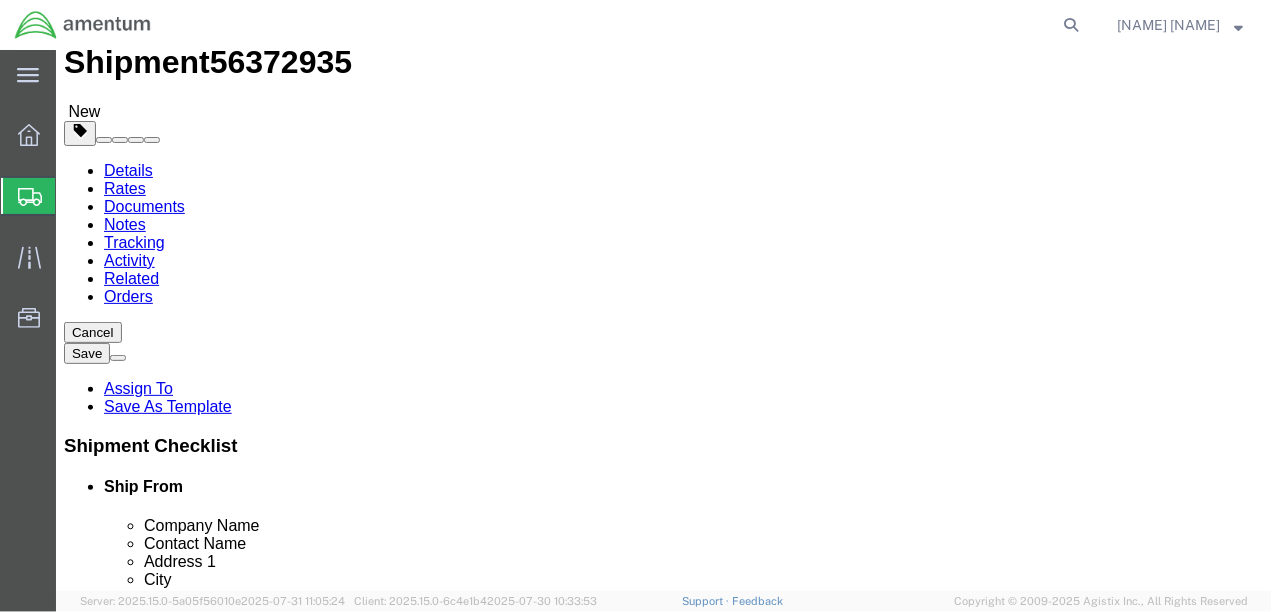 scroll, scrollTop: 95, scrollLeft: 0, axis: vertical 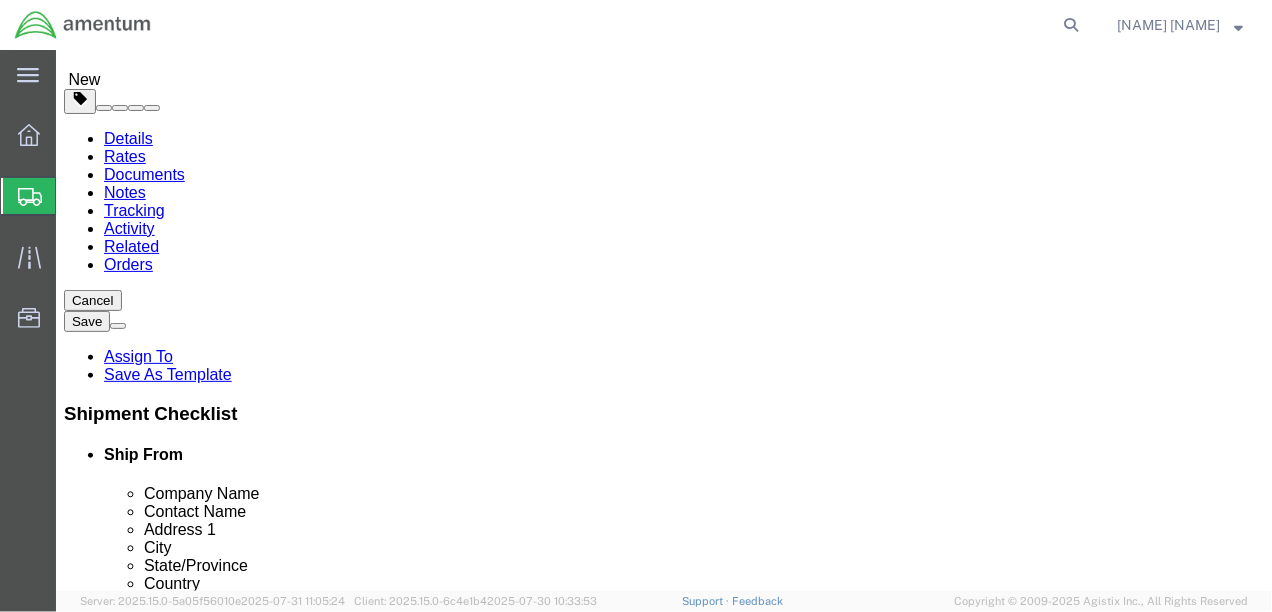 click on "Select BCK Boxes Bale(s) Basket(s) Bolt(s) Bottle(s) Buckets Bulk Bundle(s) Can(s) Cardboard Box(es) Carton(s) Case(s) Cask(s) Crate(s) Crating Bid Required Cylinder(s) Drum(s) (Metal) Drum(s) (Plastic) Envelope HHDS Box Home Patient Box Large Box Large Boxes Large Water Box Loose Agricultrural Product Medium Box Medium Boxes Naked Cargo (UnPackaged) PAK Pail(s) Pallet Euro1 Pallet Euro2 Pallet Euro3 Pallet Euro6 Pallet(s) Oversized (Not Stackable) Pallet(s) Oversized (Stackable) Pallet(s) Standard (Not Stackable) Pallet(s) Standard (Stackable) Rack Roll(s) Skid(s) Slipsheet Small Box Small Boxes Small Water Box Tube Vendor Packaging Your Packaging" 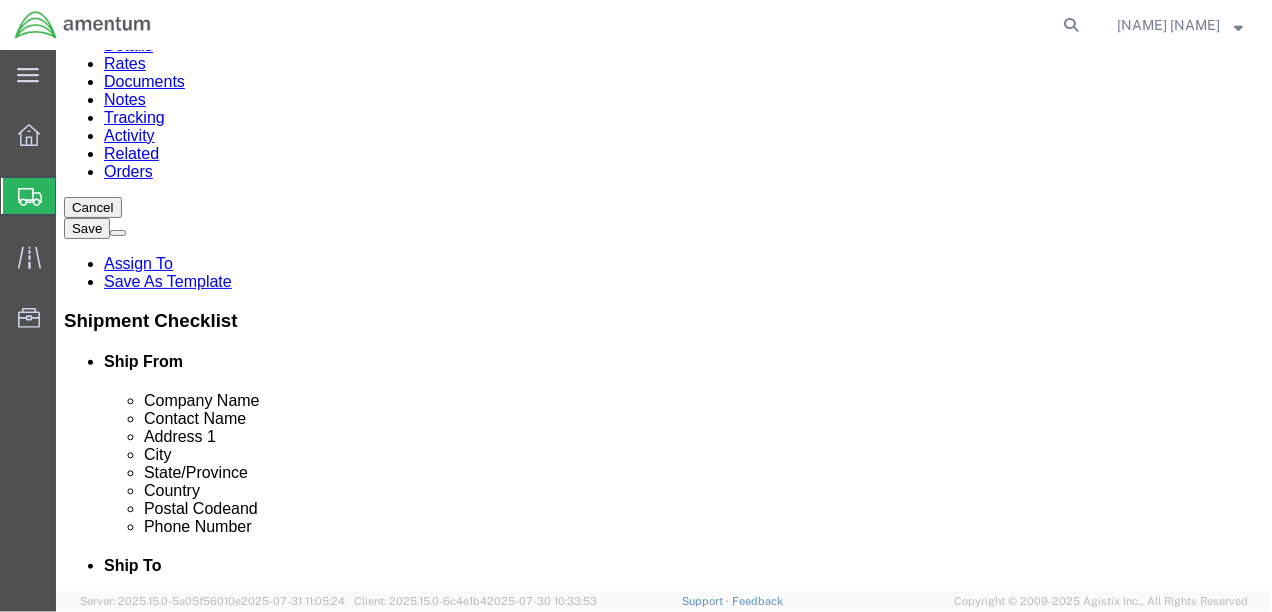 scroll, scrollTop: 195, scrollLeft: 0, axis: vertical 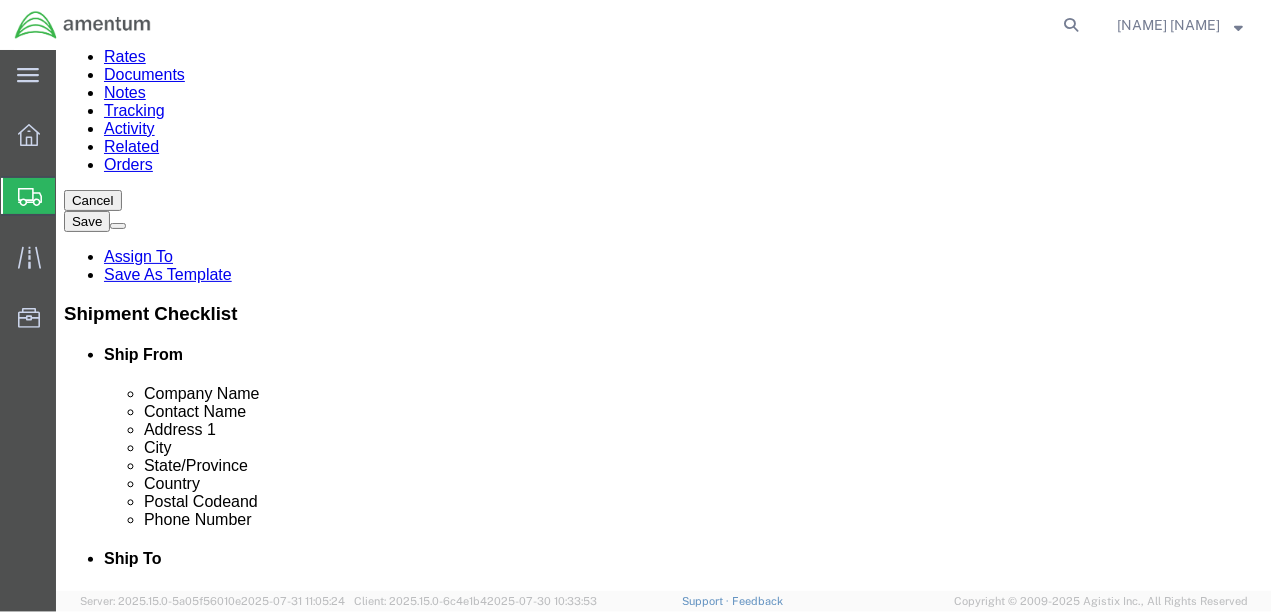 click 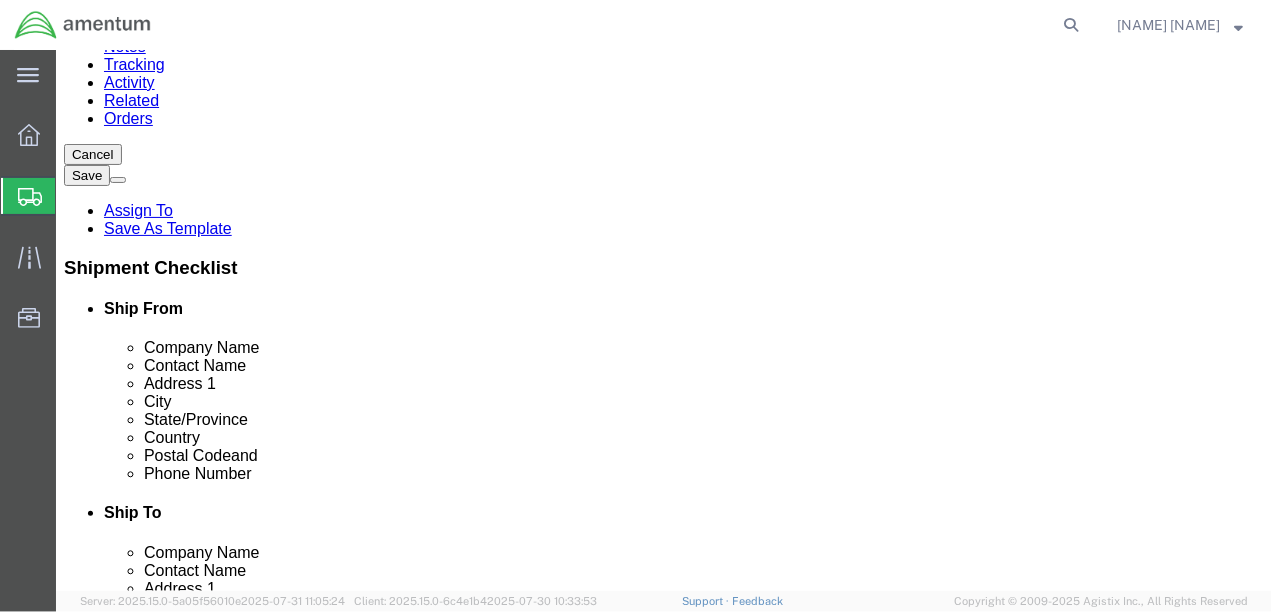 scroll, scrollTop: 245, scrollLeft: 0, axis: vertical 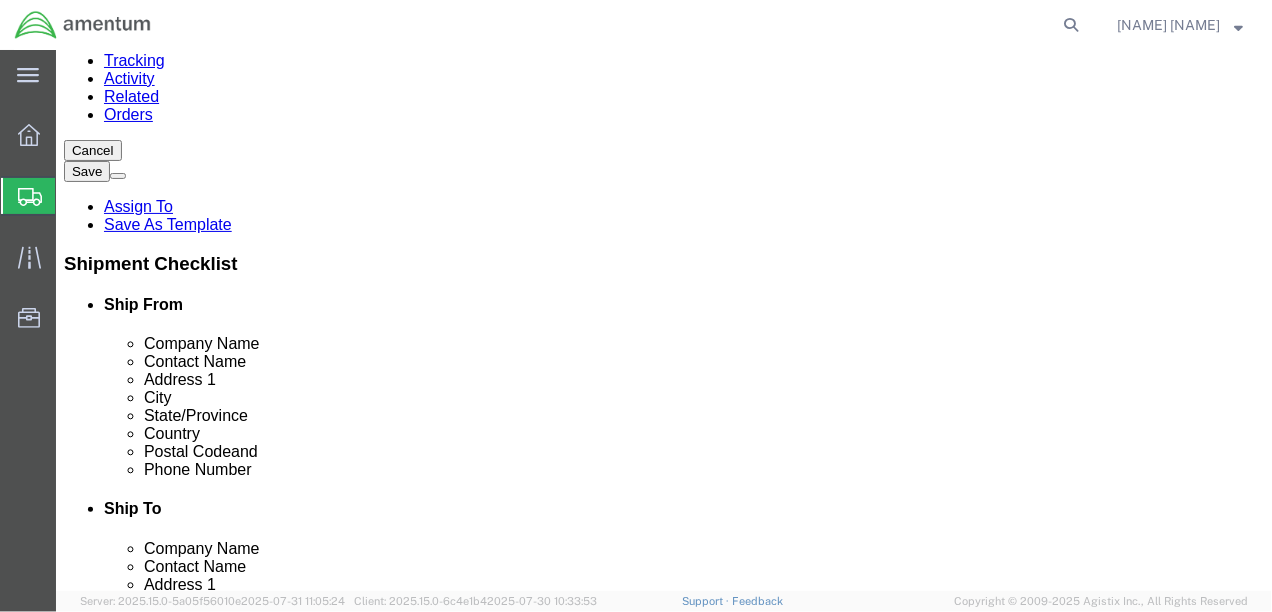 type on "28" 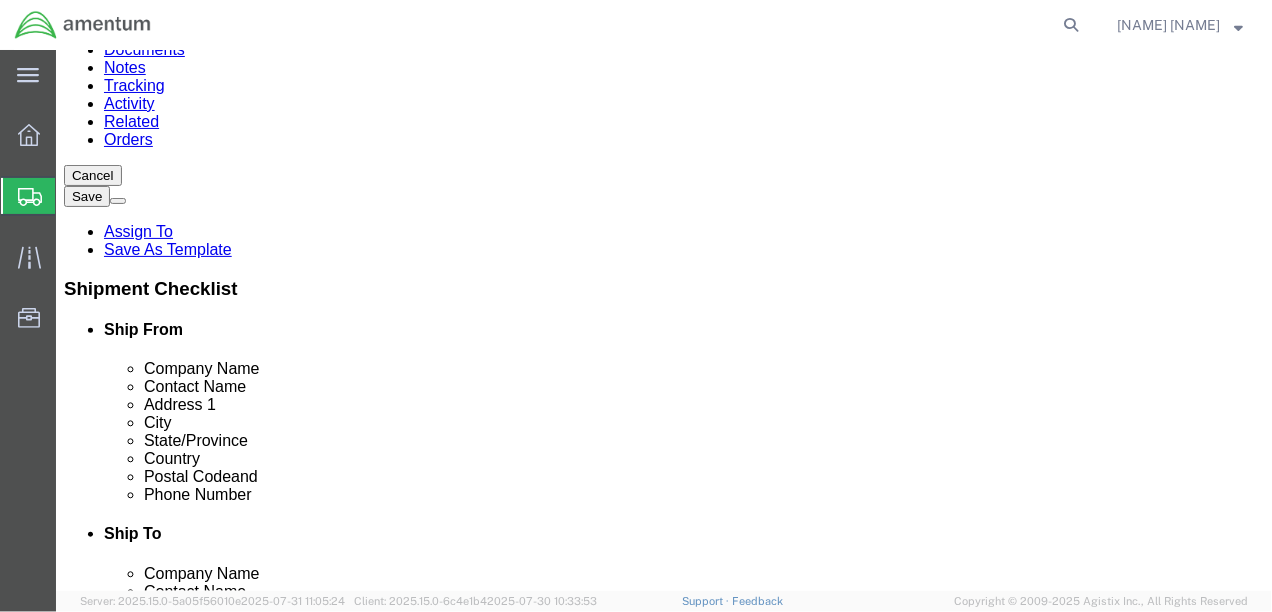scroll, scrollTop: 220, scrollLeft: 0, axis: vertical 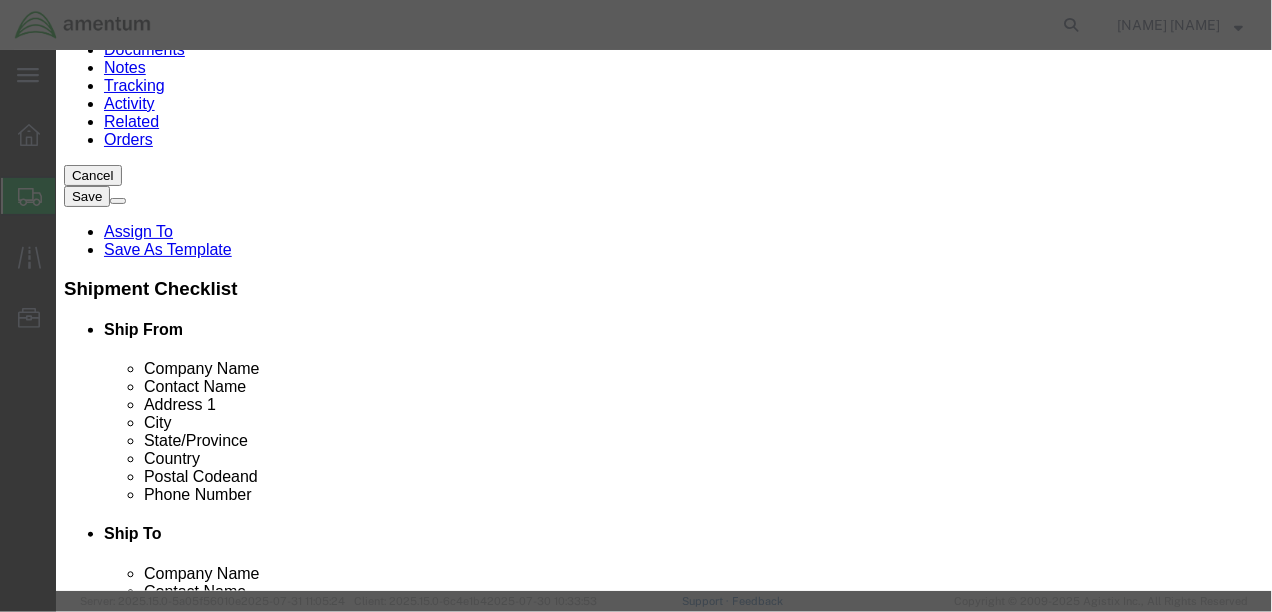 click 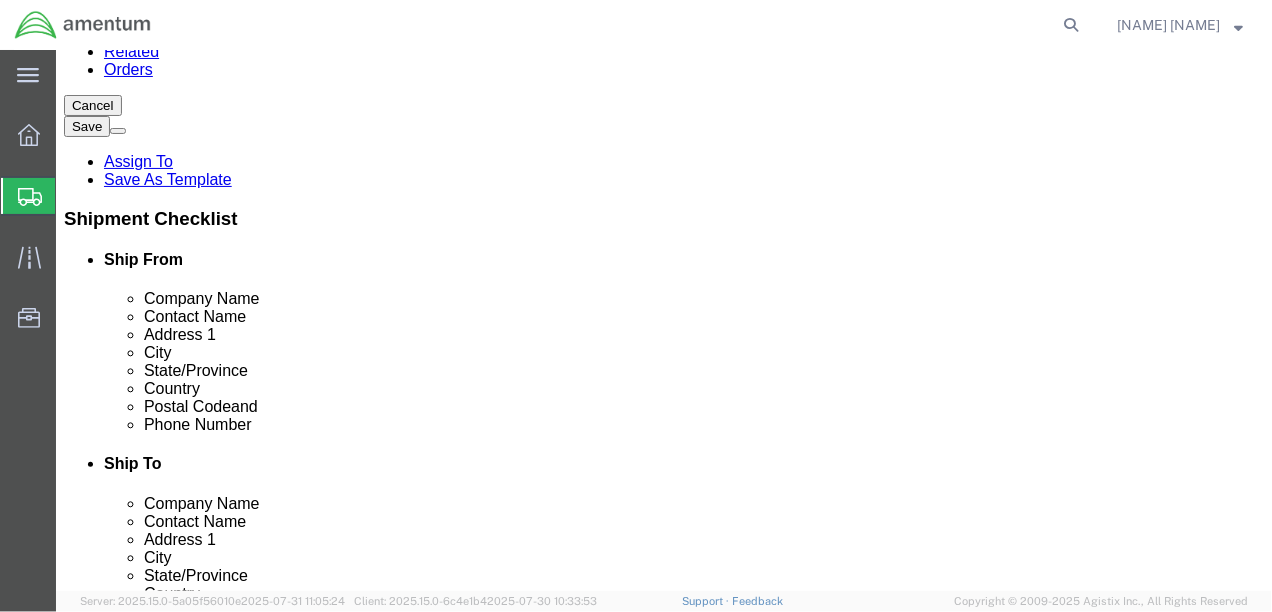 scroll, scrollTop: 295, scrollLeft: 0, axis: vertical 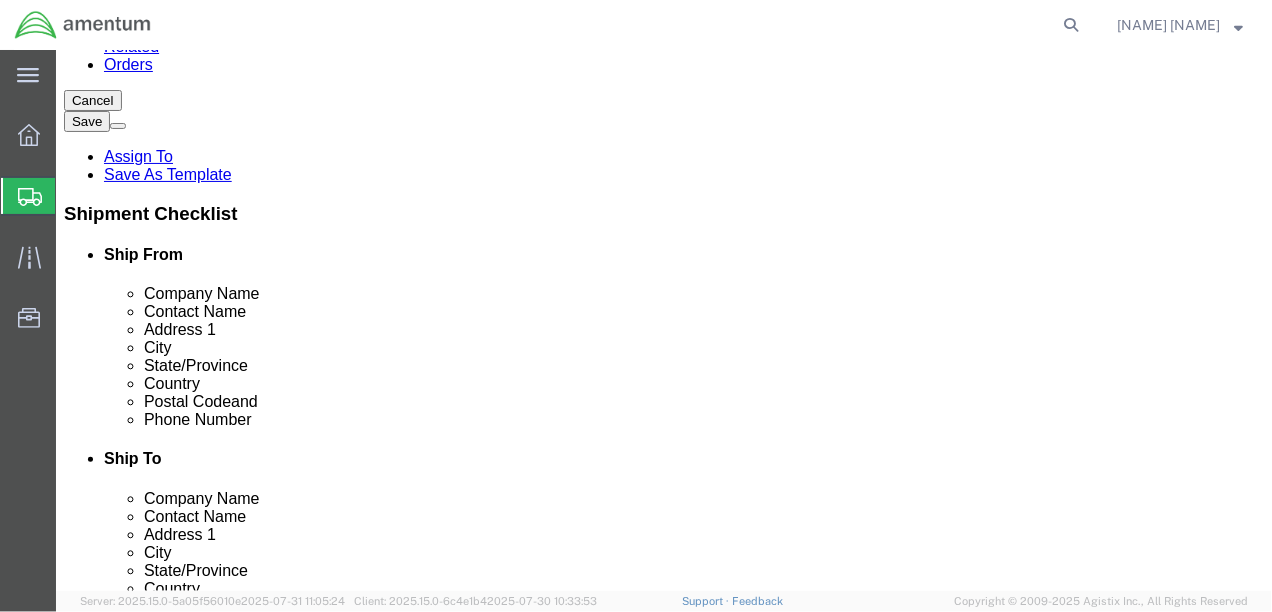 click on "Add Content" 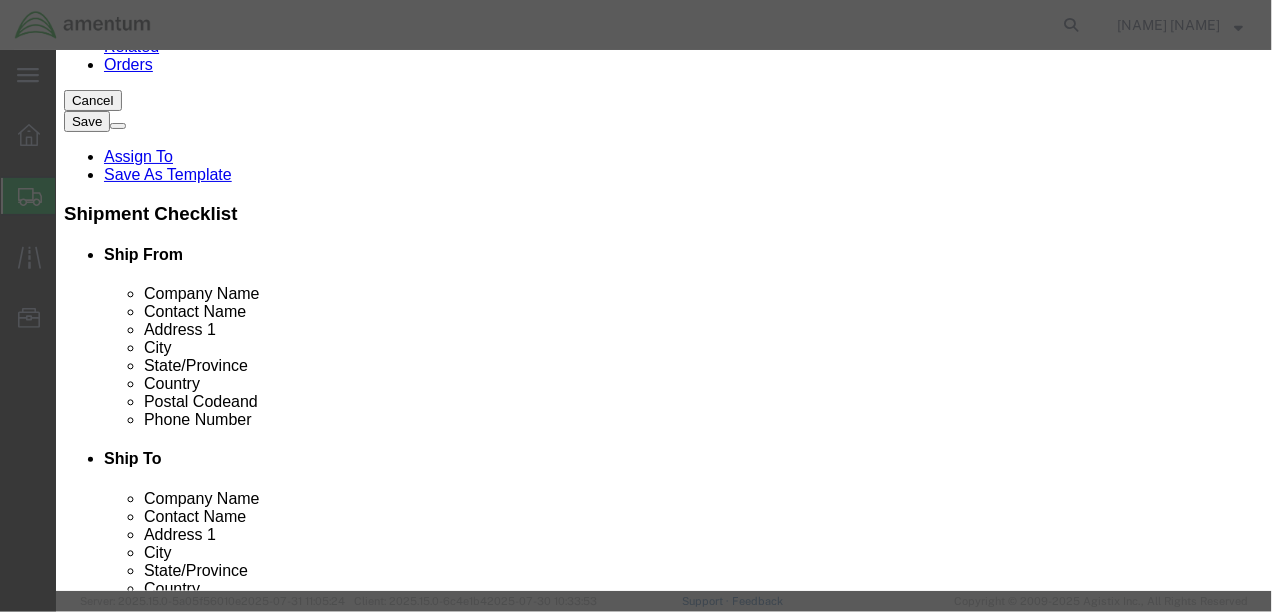 click 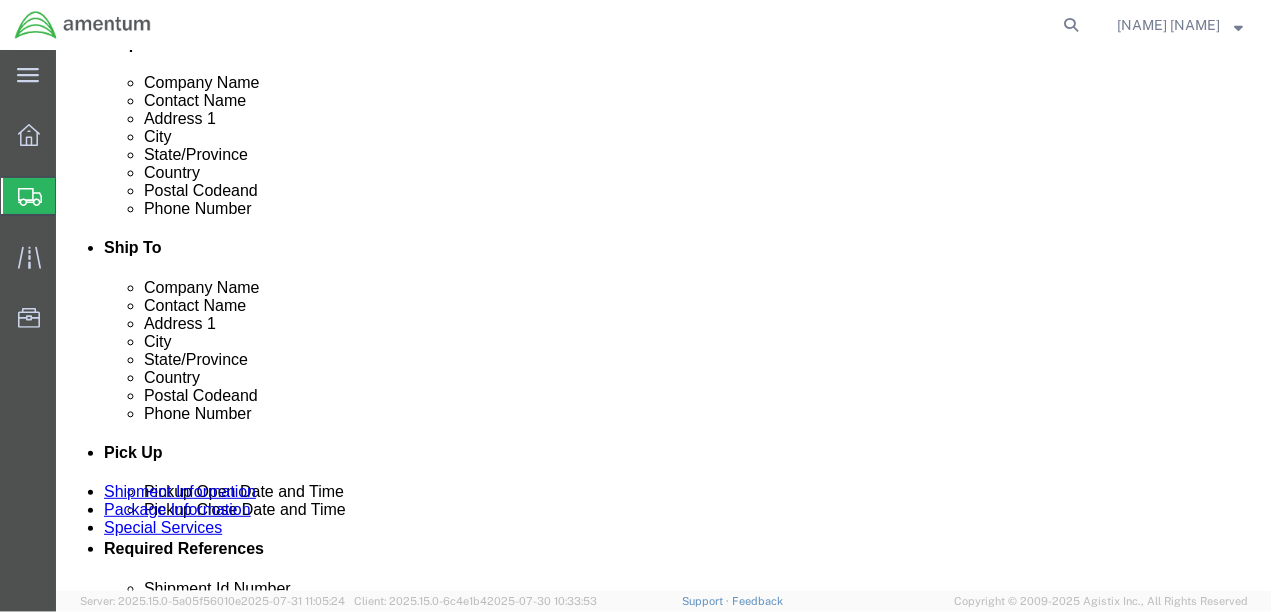 scroll, scrollTop: 543, scrollLeft: 0, axis: vertical 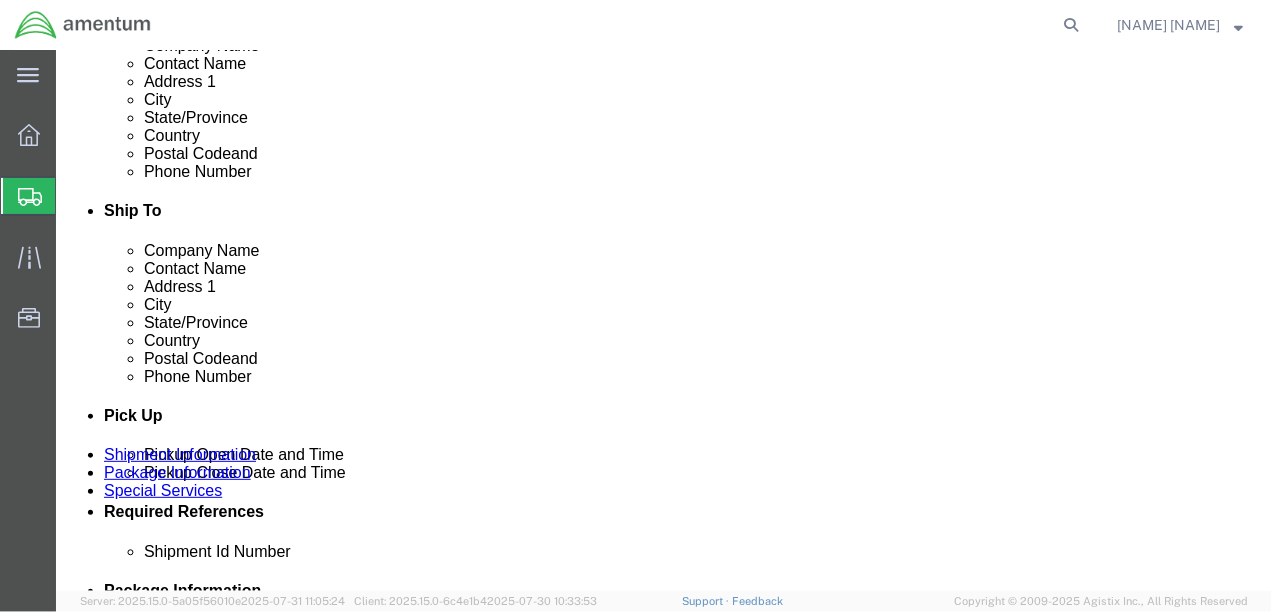 click on "Continue" 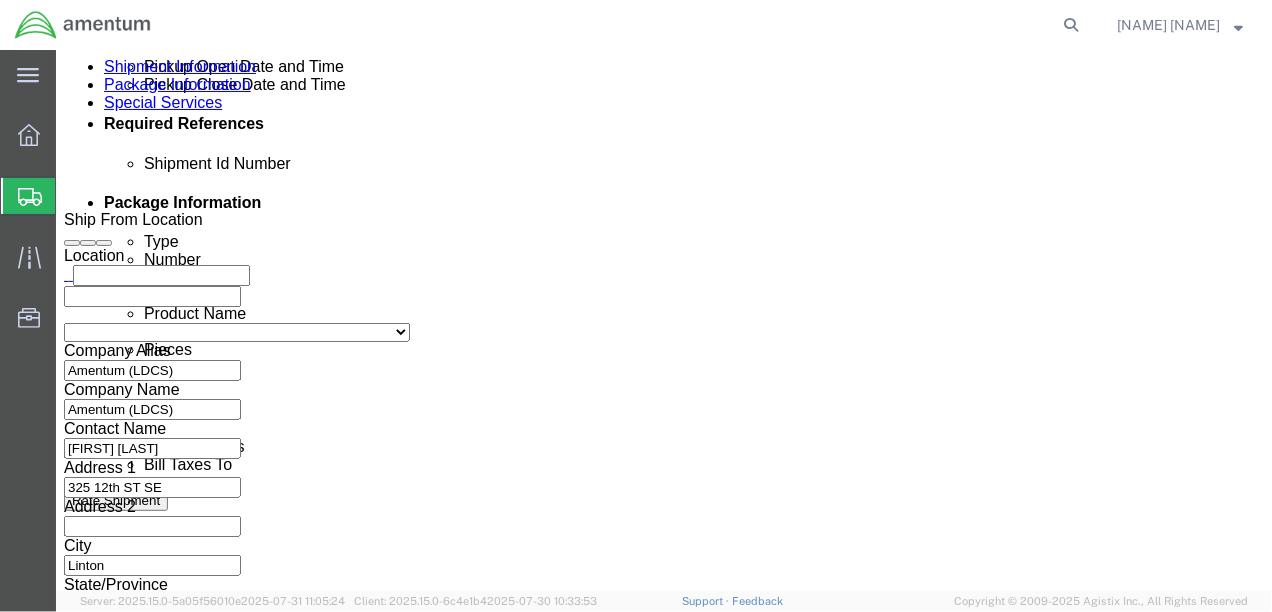 scroll, scrollTop: 865, scrollLeft: 0, axis: vertical 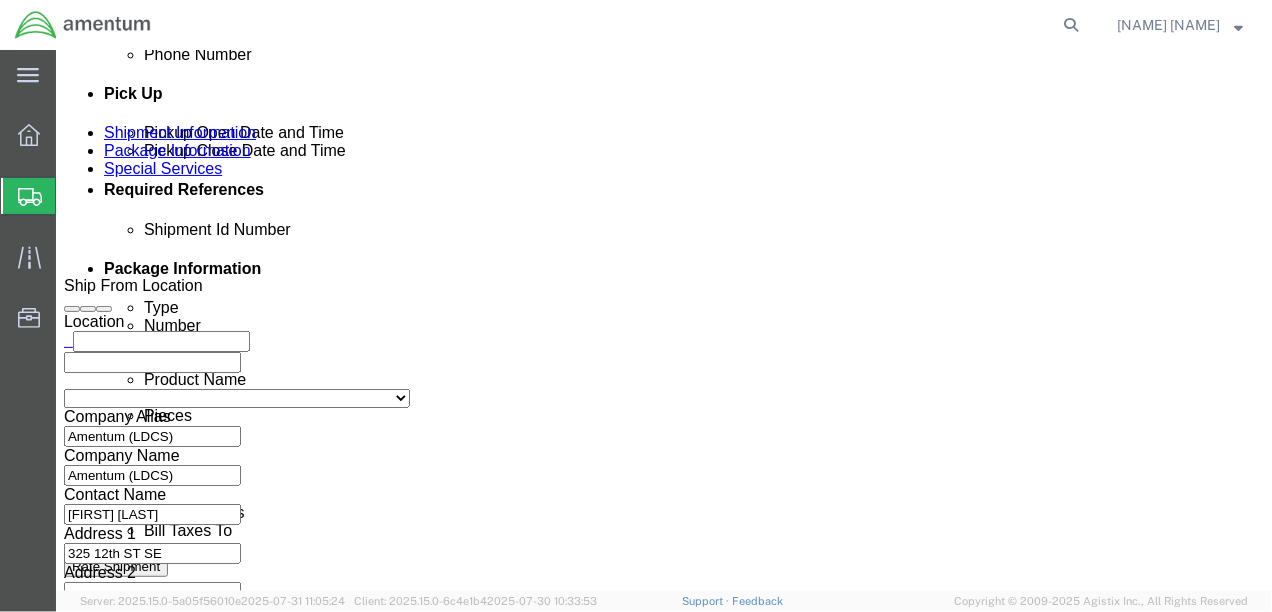 click 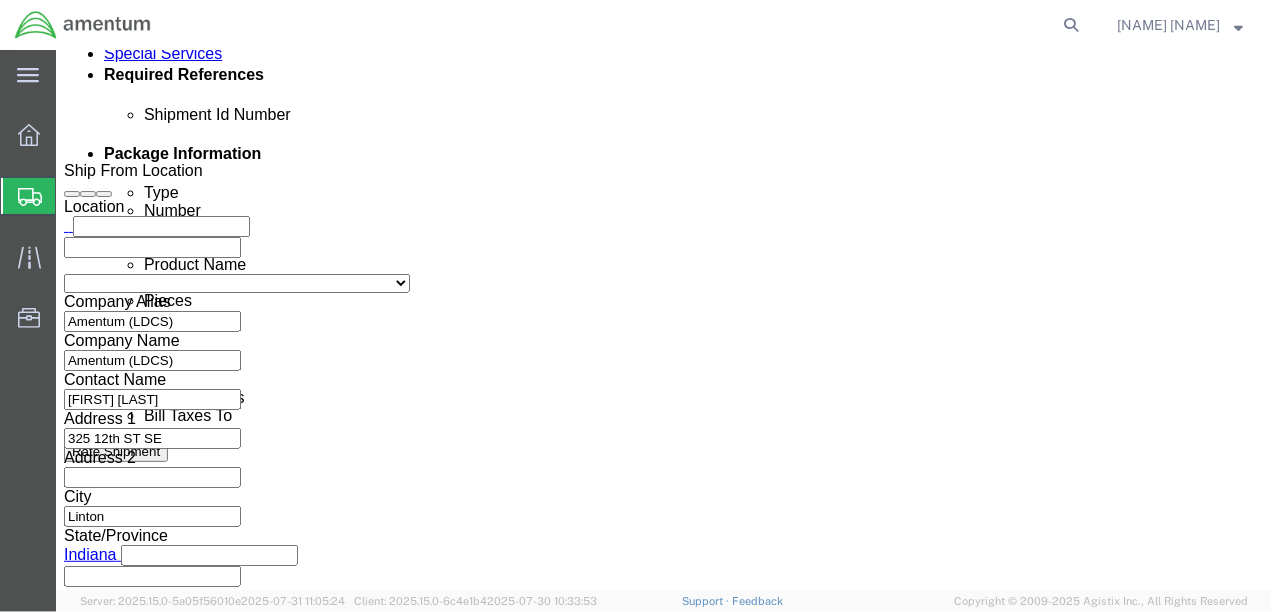 scroll, scrollTop: 990, scrollLeft: 0, axis: vertical 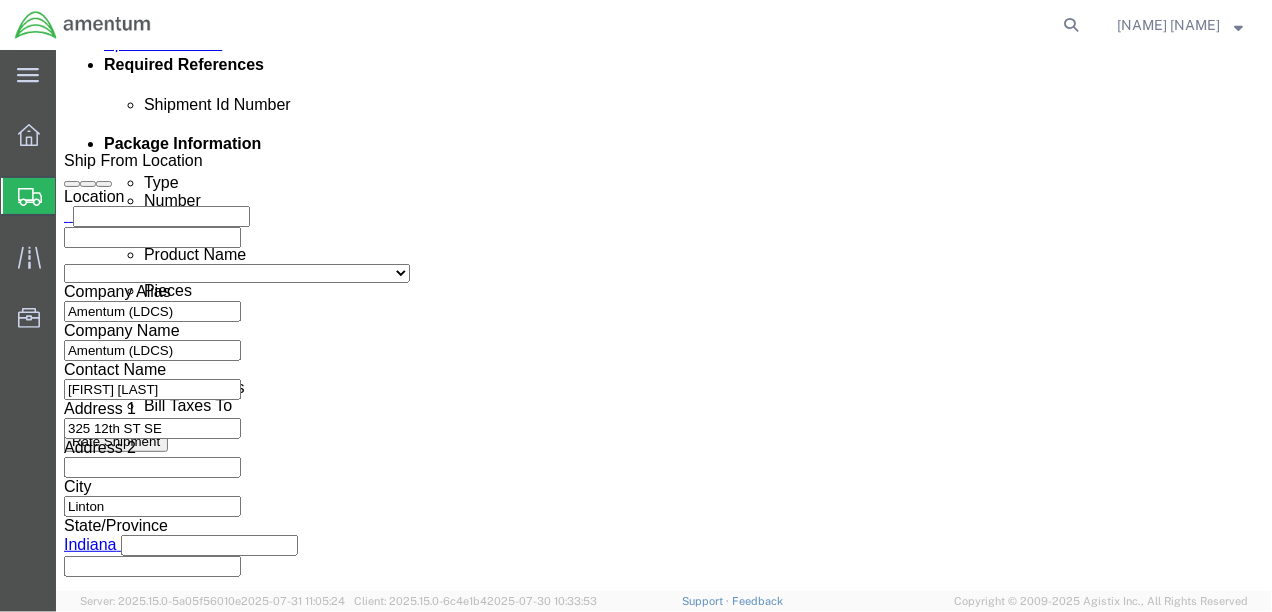 type on "Amentum (LDCS)" 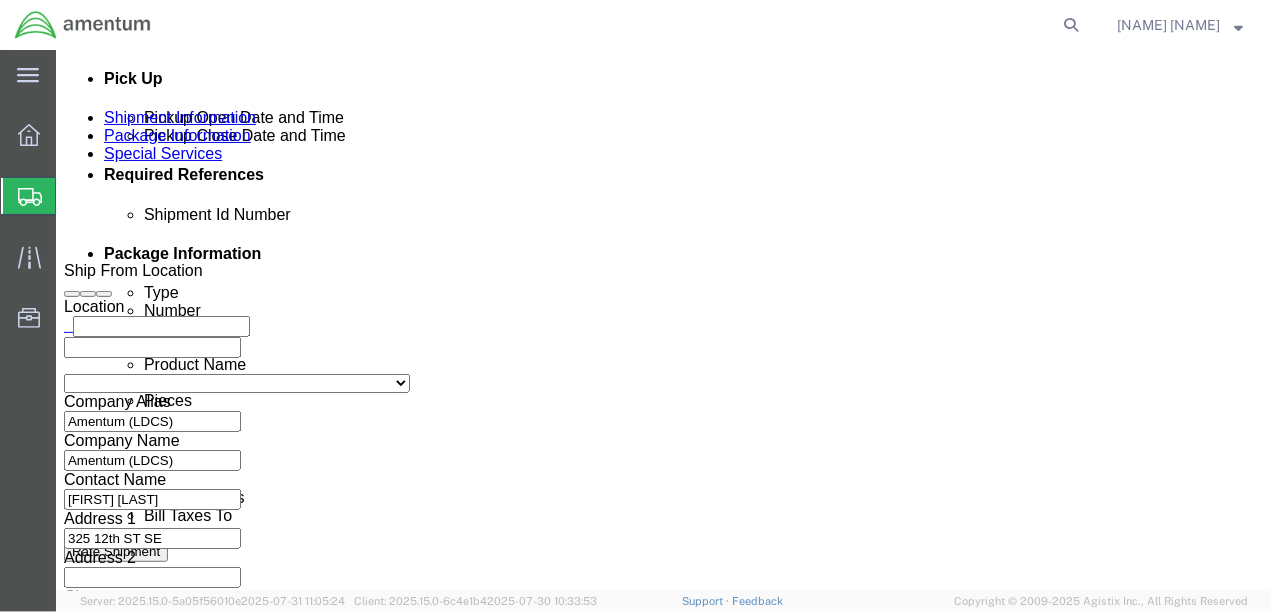 scroll, scrollTop: 865, scrollLeft: 0, axis: vertical 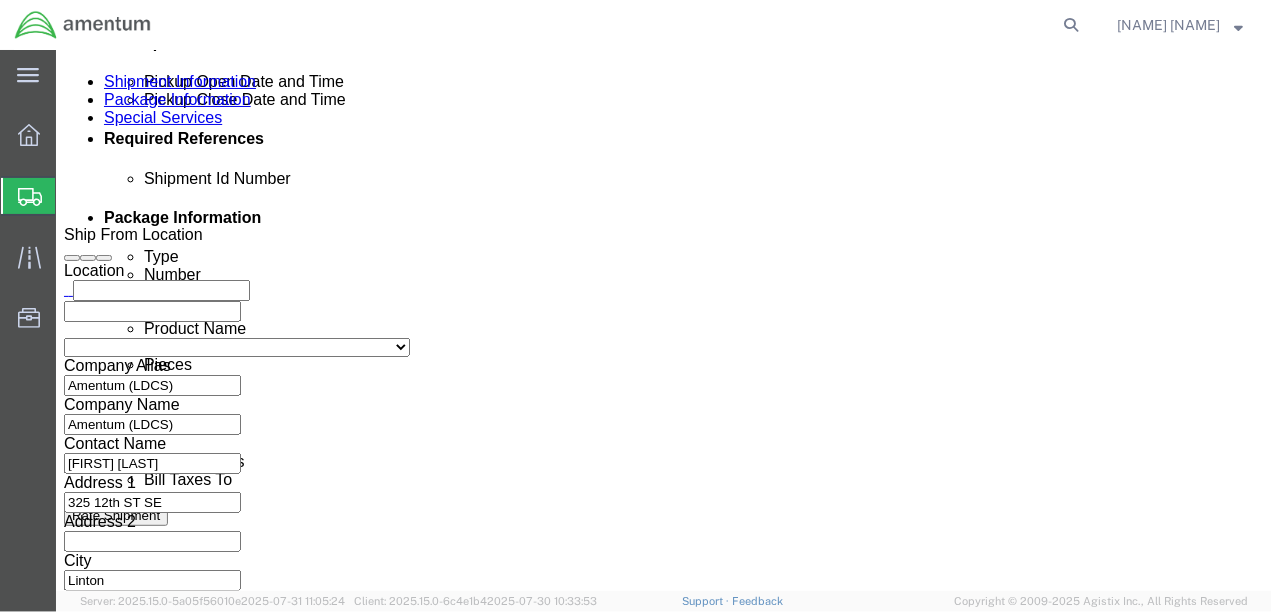 type on "4" 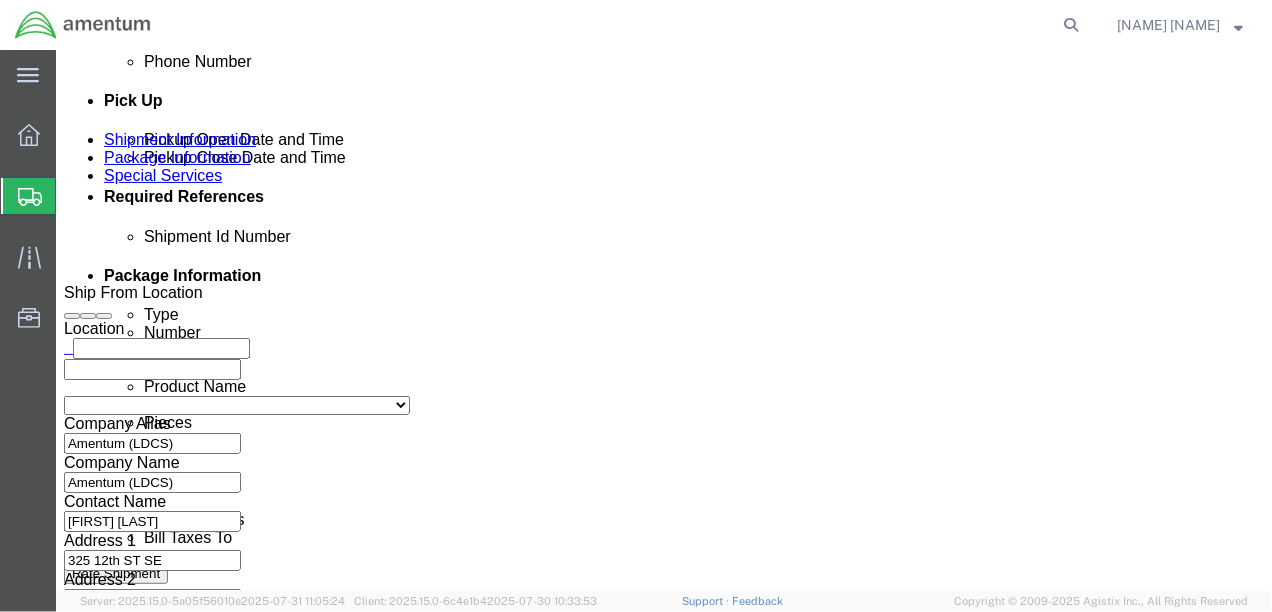 scroll, scrollTop: 866, scrollLeft: 0, axis: vertical 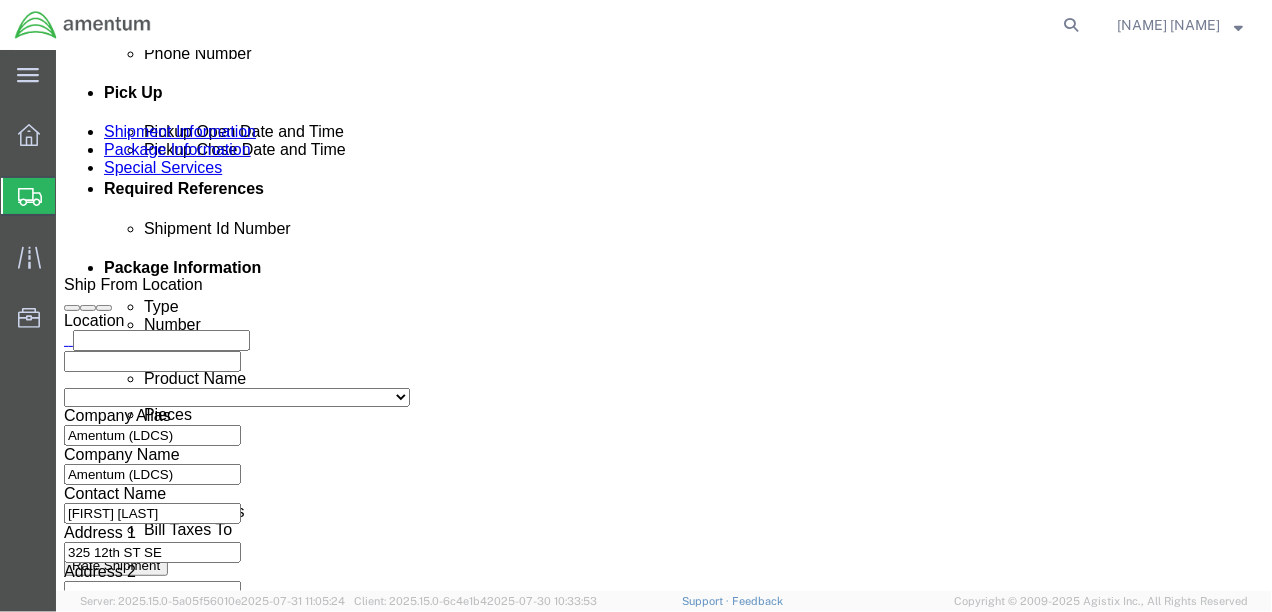 type on "4420.F0238.0017AA" 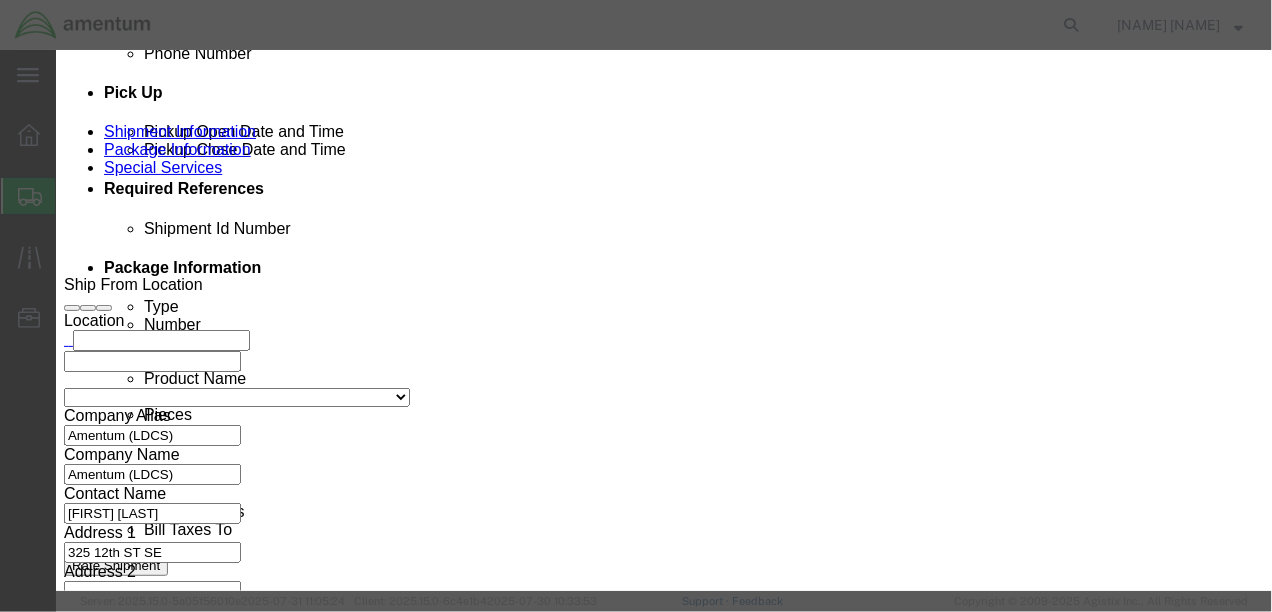 click 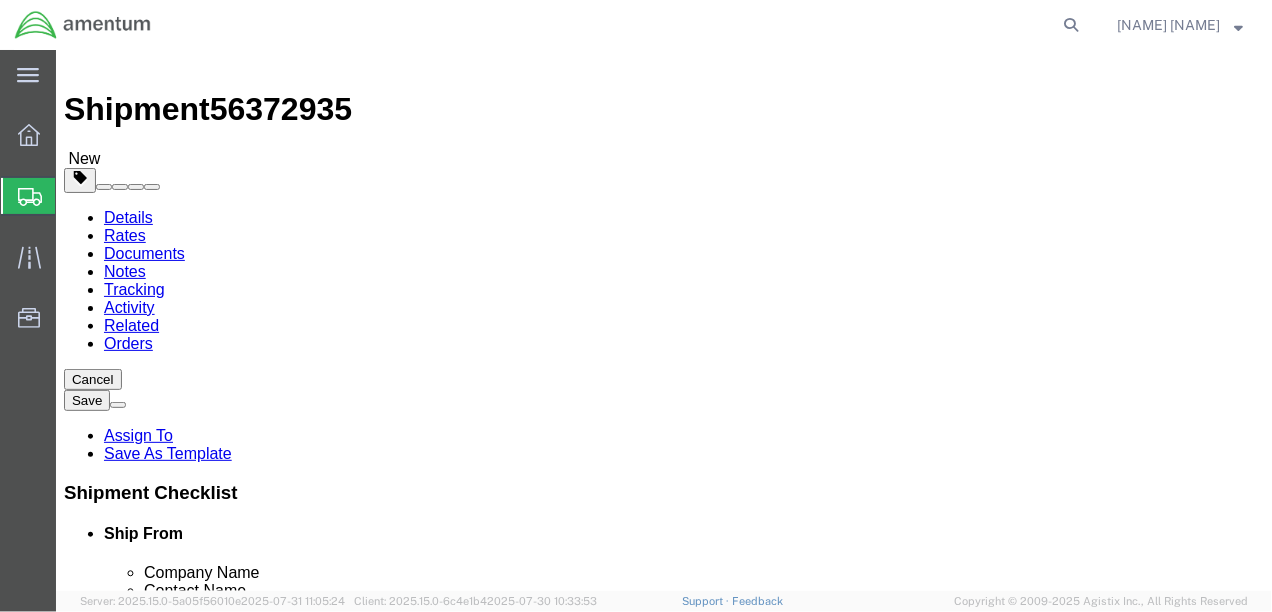 scroll, scrollTop: 25, scrollLeft: 0, axis: vertical 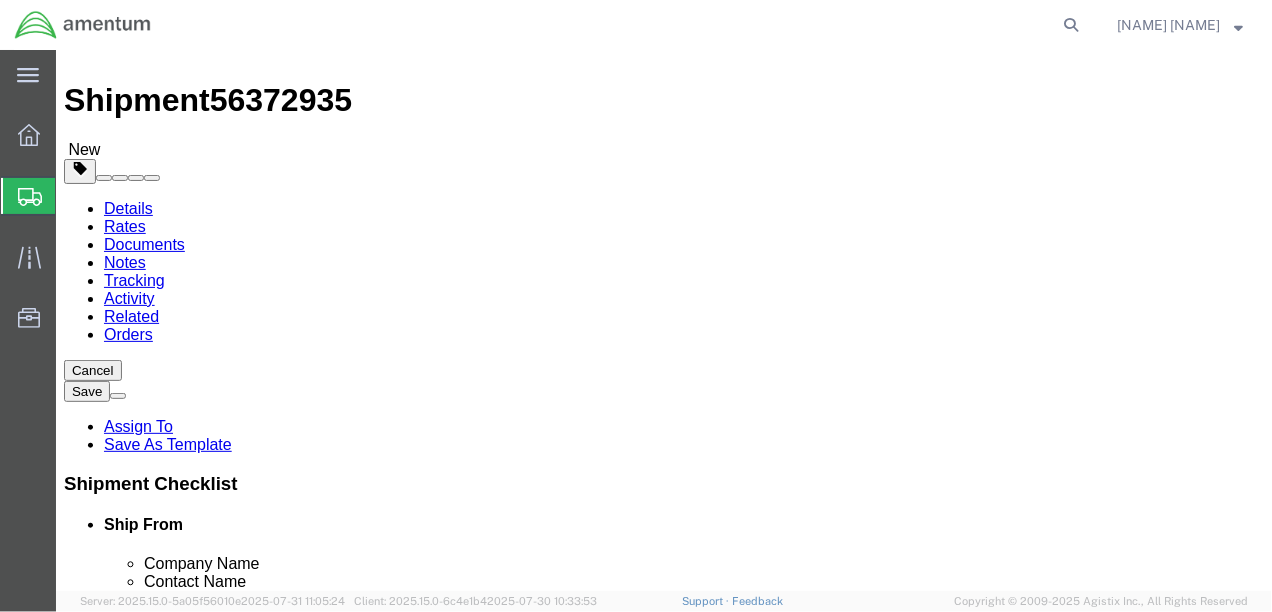 click on "Select 1 Day 2 Day 3-5 Day Economy 5+ Day" 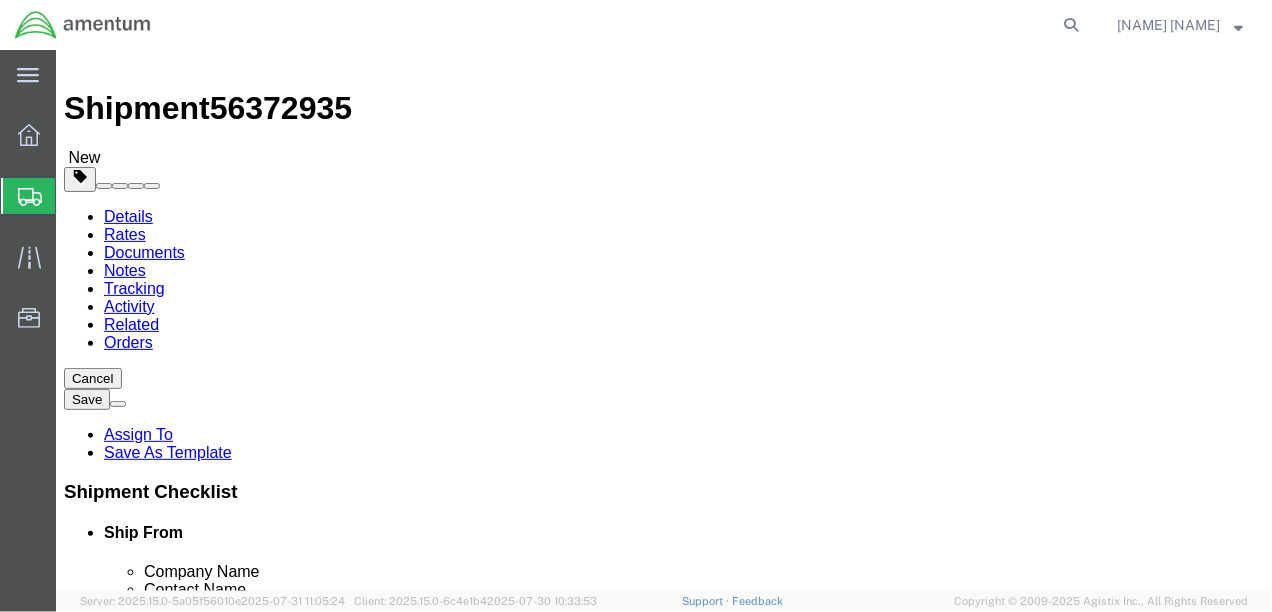 scroll, scrollTop: 0, scrollLeft: 0, axis: both 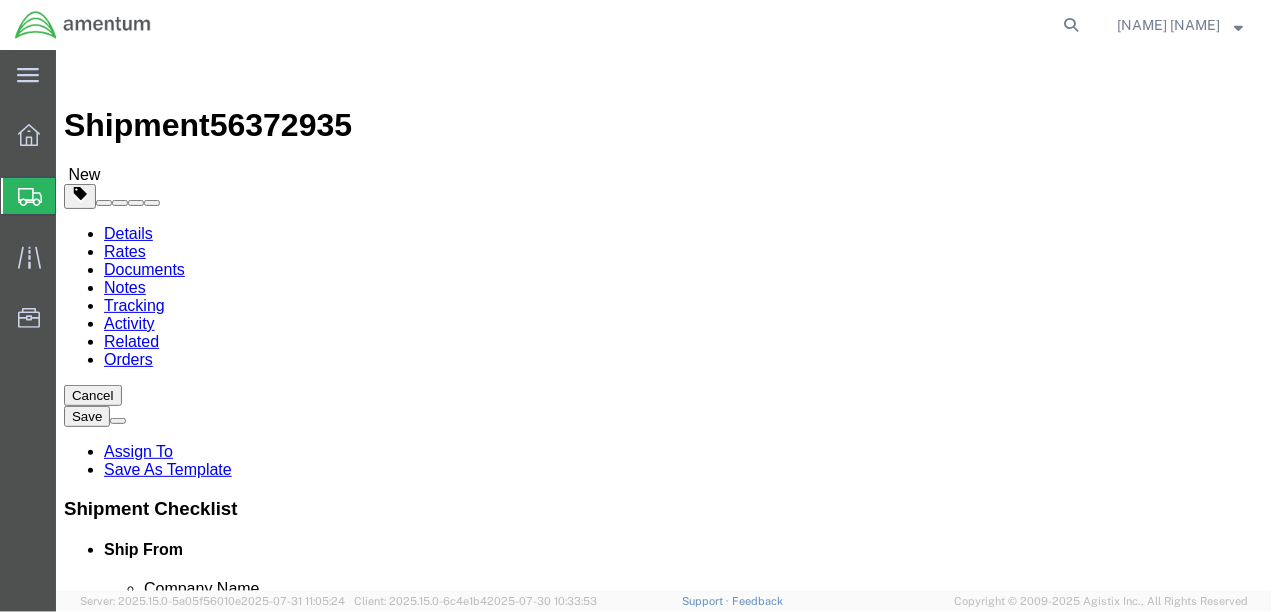 click on "Select 1 Day 2 Day 3-5 Day Economy 5+ Day" 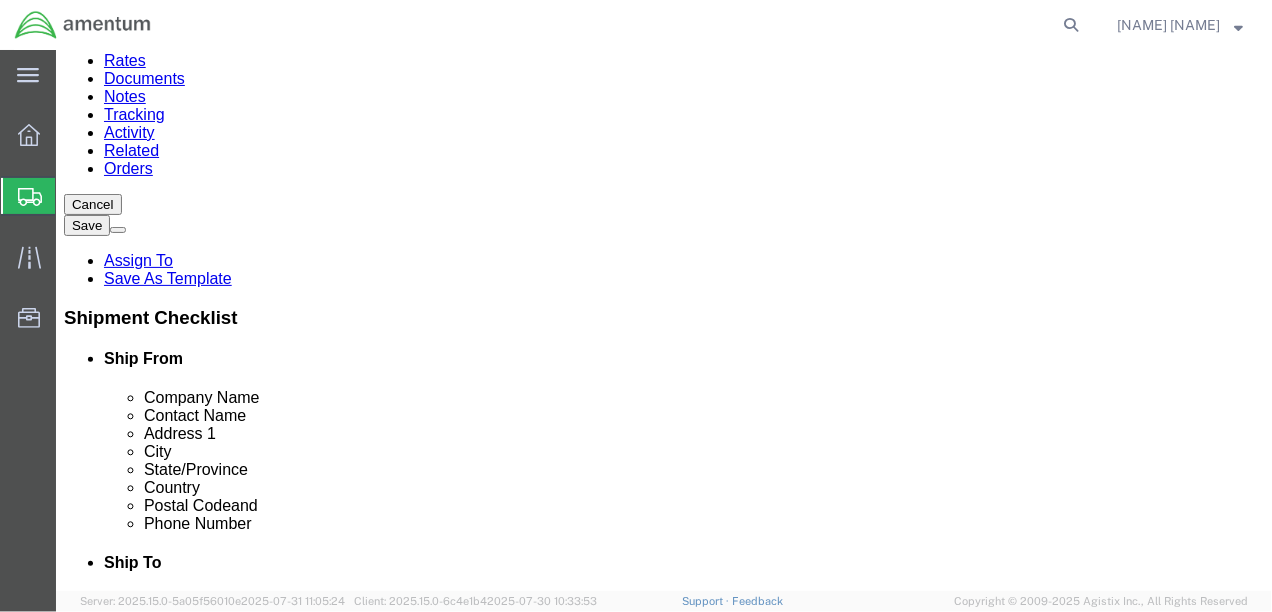 scroll, scrollTop: 200, scrollLeft: 0, axis: vertical 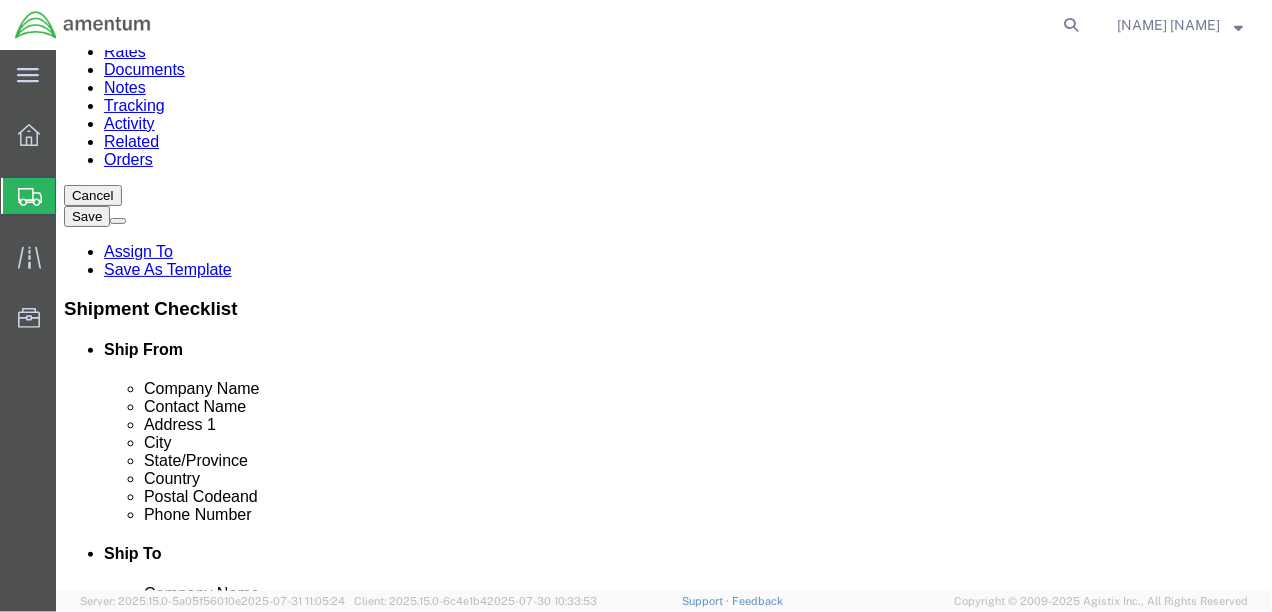 click on "Select Buyer Cost Center Department Operations Number Order Number Sales Person" 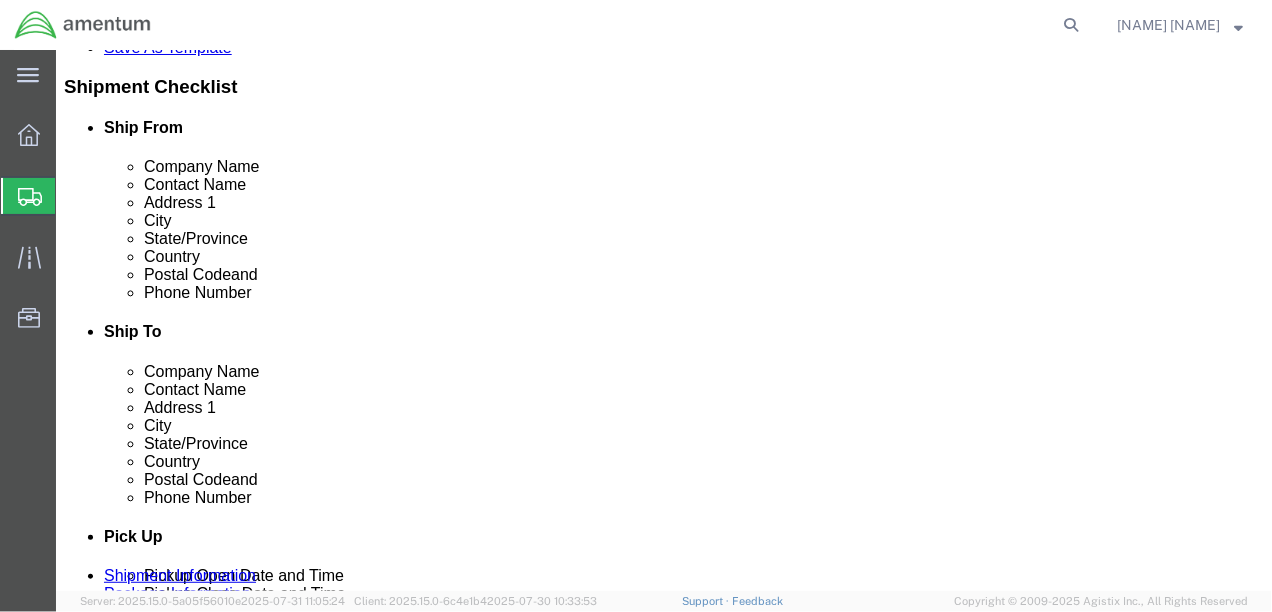 scroll, scrollTop: 175, scrollLeft: 0, axis: vertical 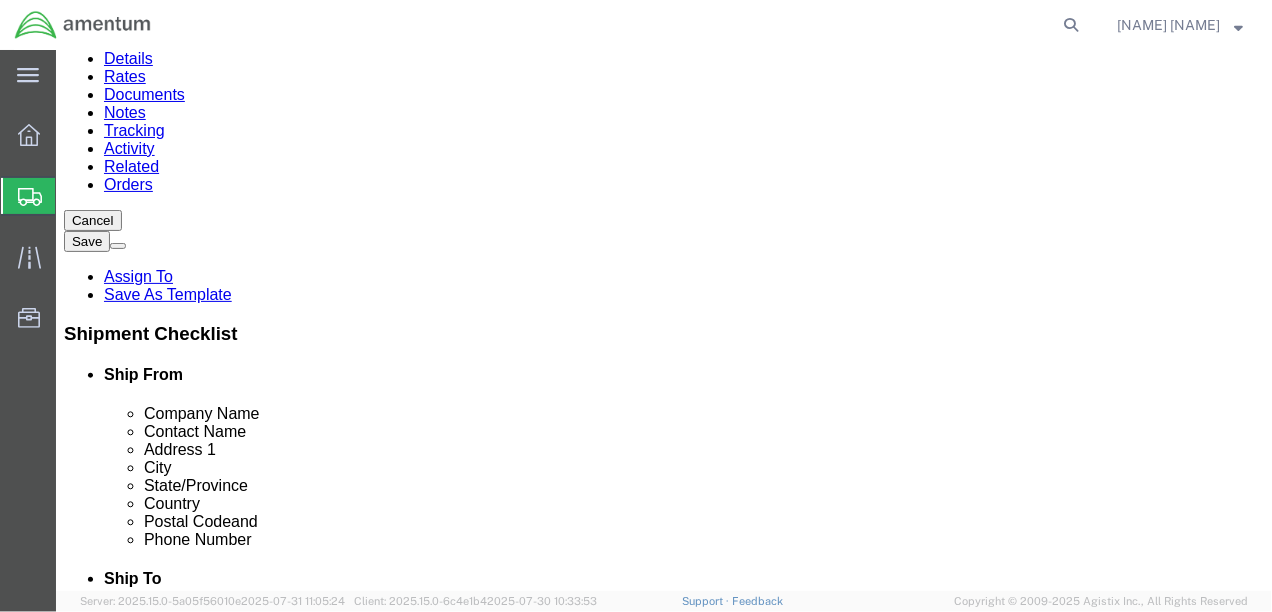 click on "Select Buyer Cost Center Department Operations Number Order Number Sales Person" 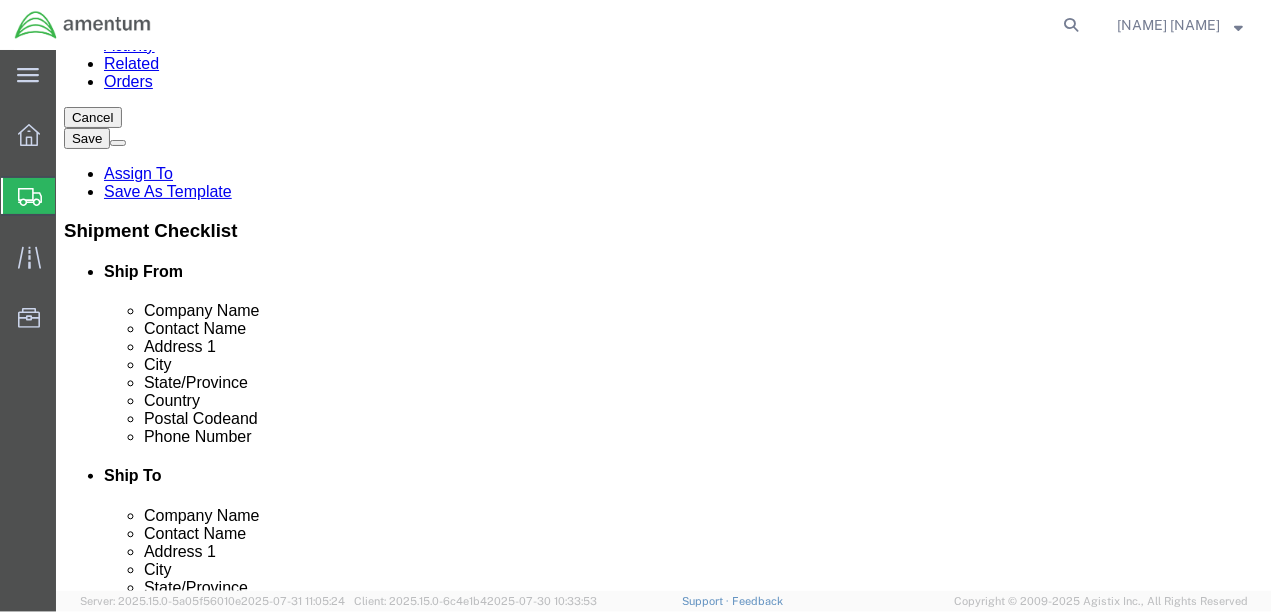scroll, scrollTop: 250, scrollLeft: 0, axis: vertical 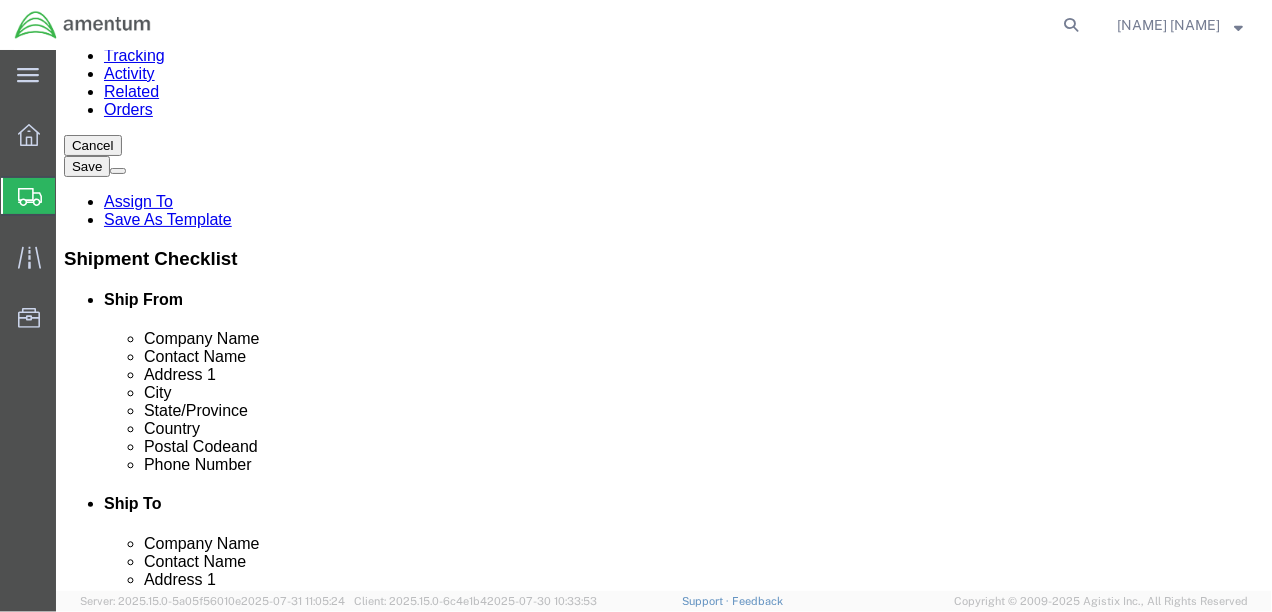 click on "Select Free of Charge Free of Cost NET 30 NET 45 NET 60 See Comment" 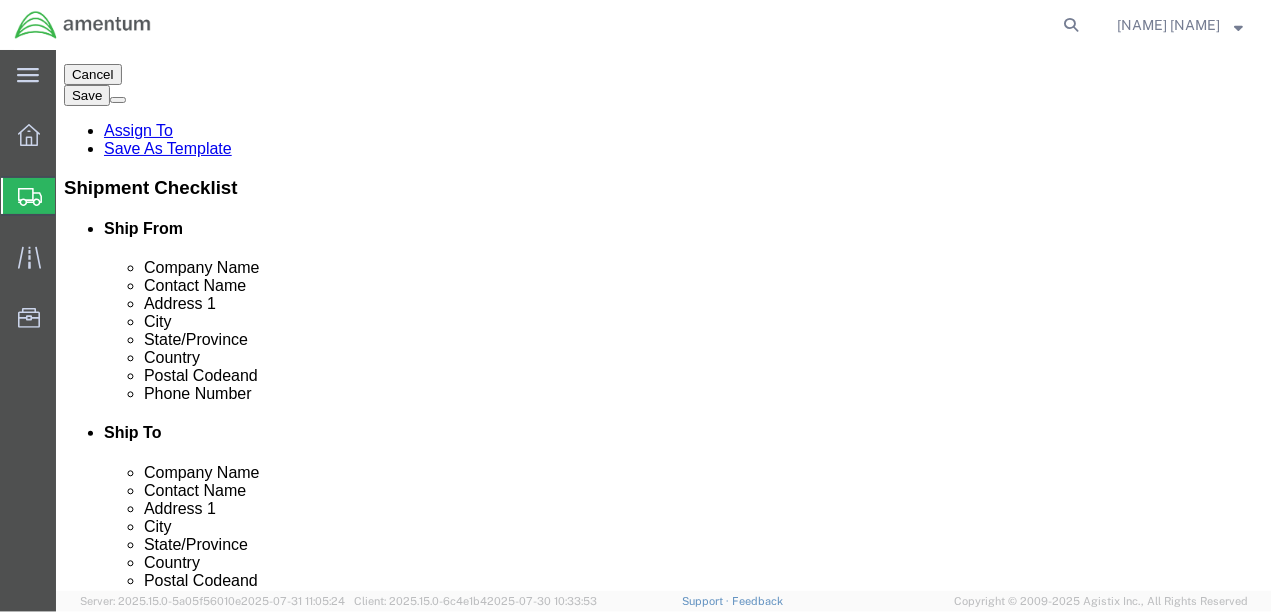 scroll, scrollTop: 350, scrollLeft: 0, axis: vertical 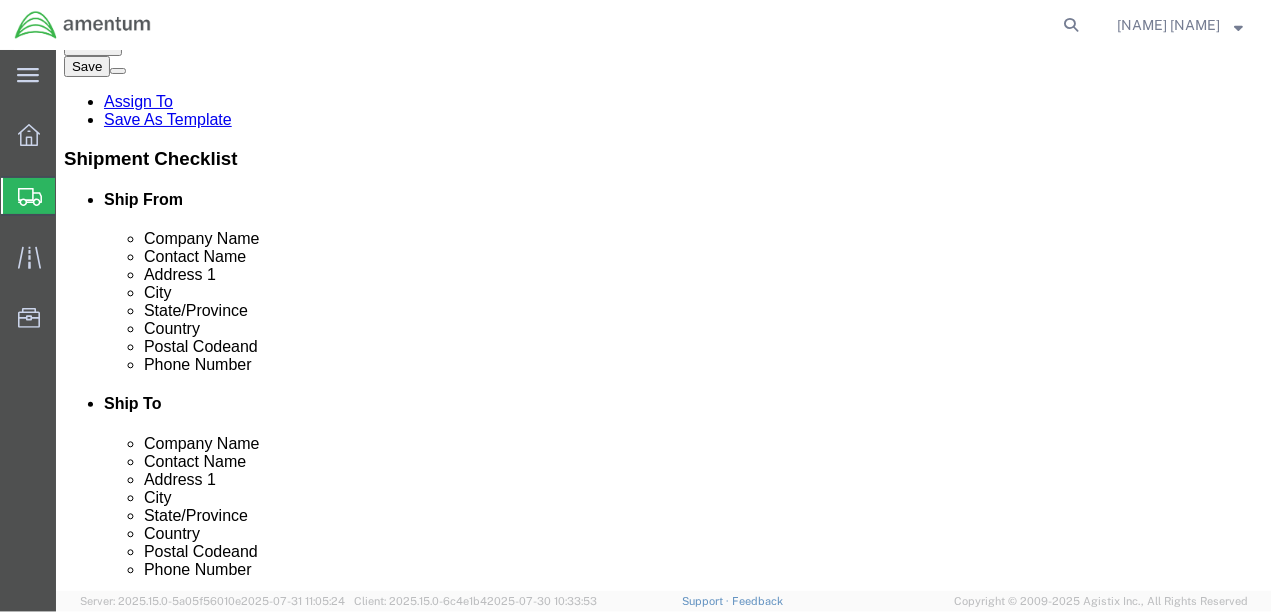 click on "Select Recipient Account Sender/Shipper Third Party Account" 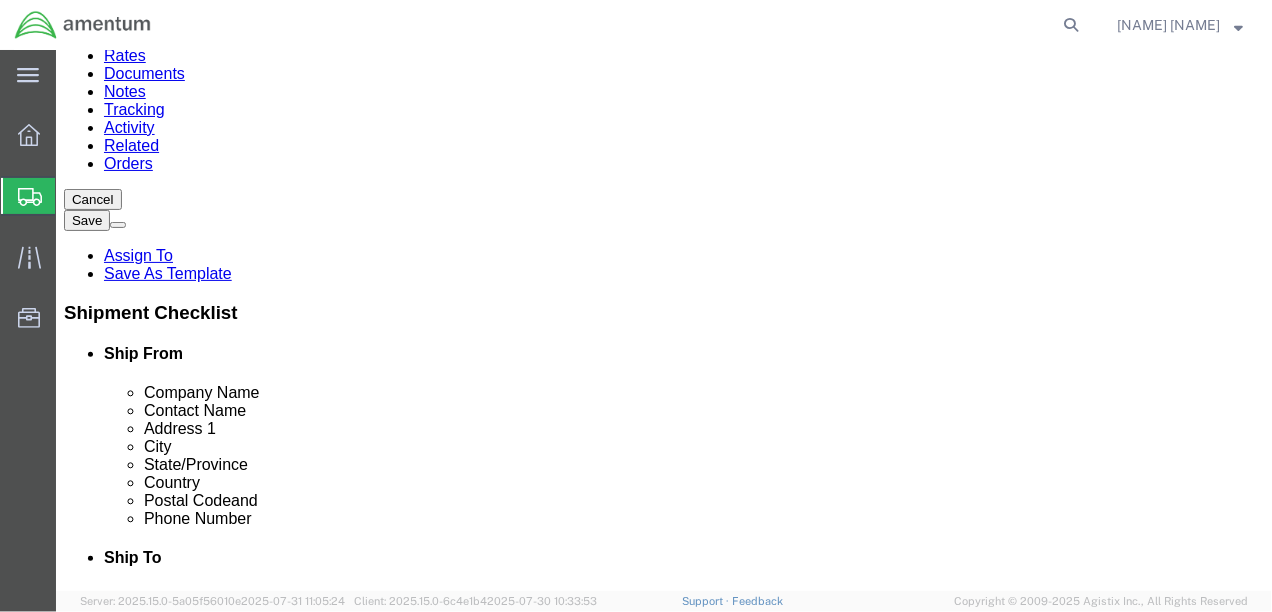 scroll, scrollTop: 200, scrollLeft: 0, axis: vertical 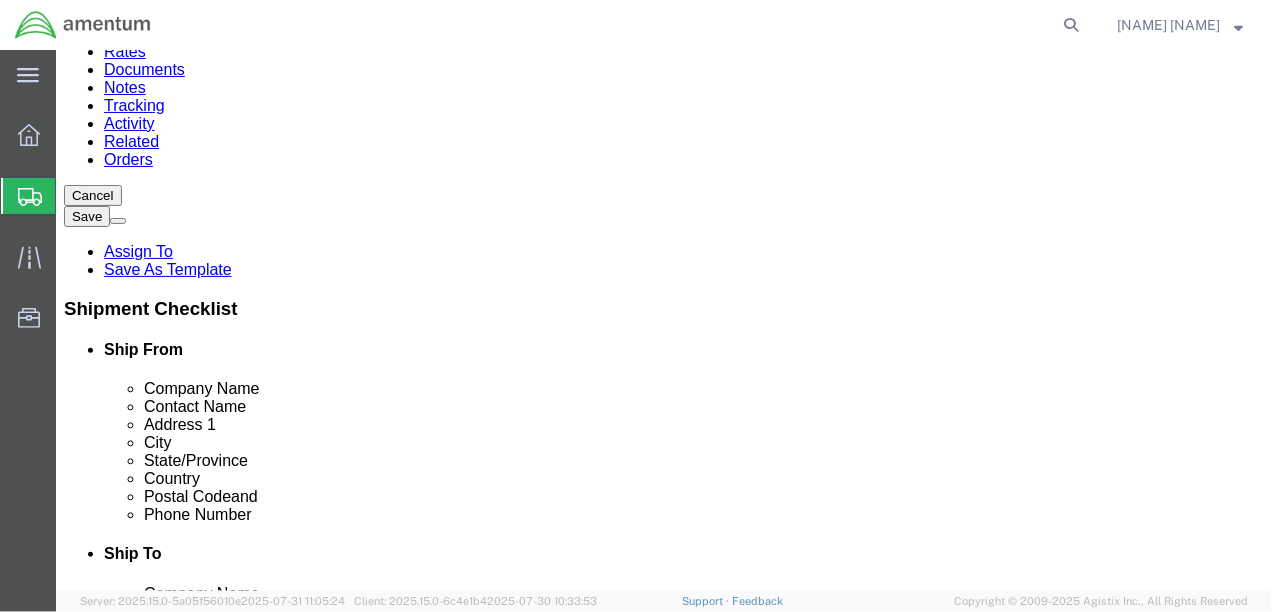 type on "T" 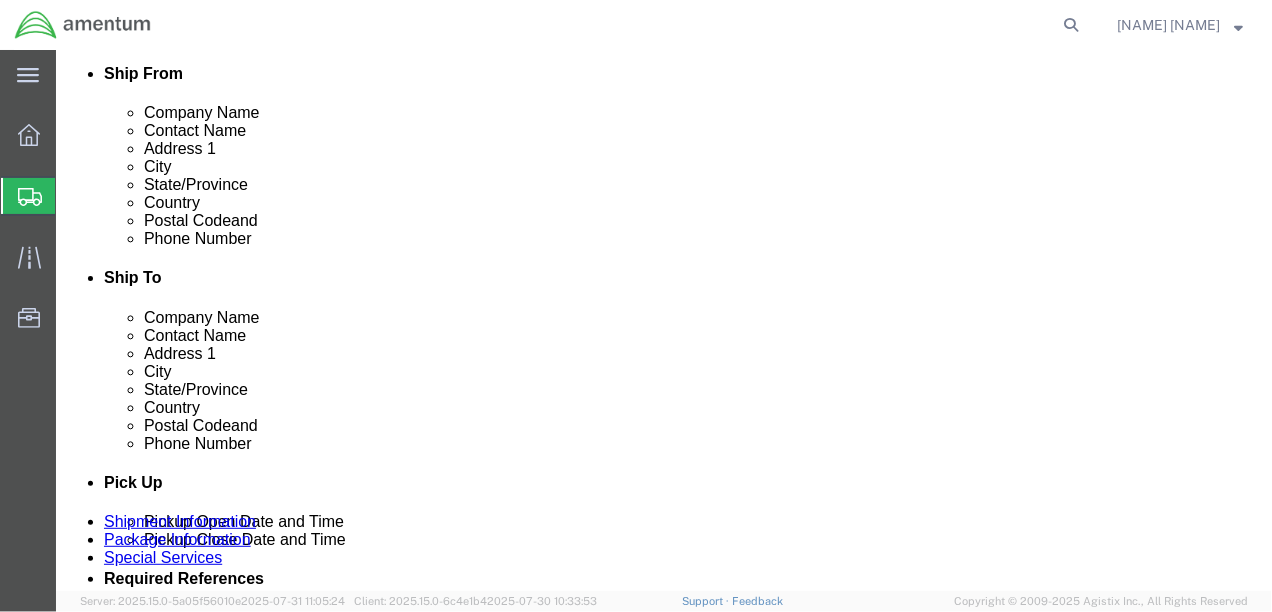 scroll, scrollTop: 500, scrollLeft: 0, axis: vertical 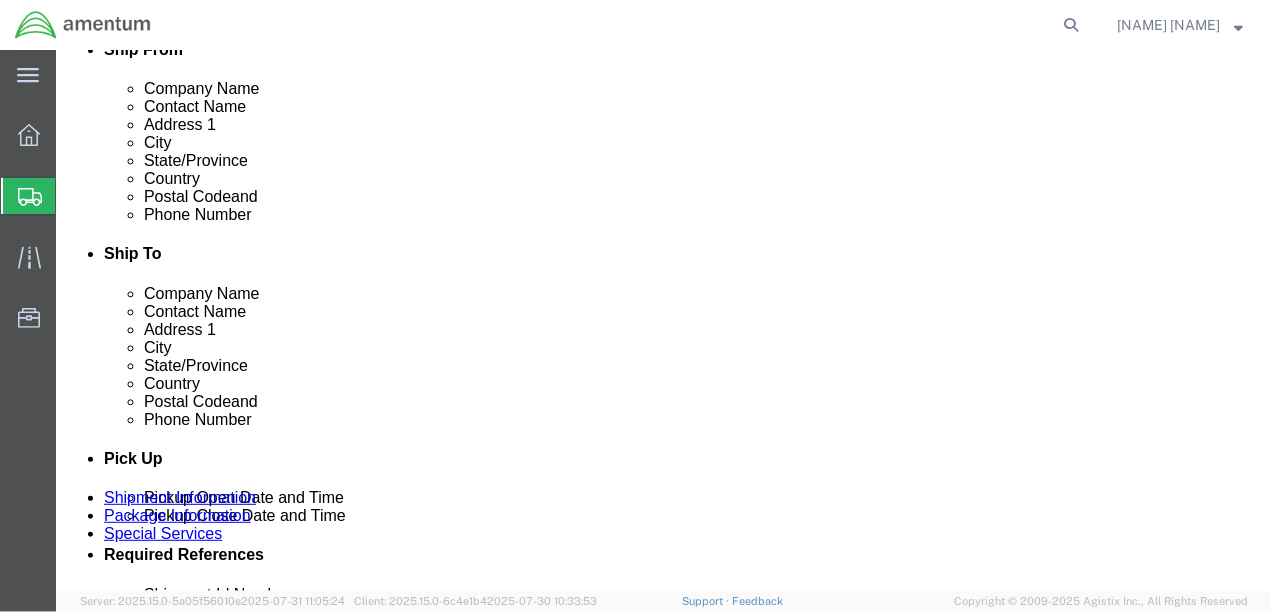 click 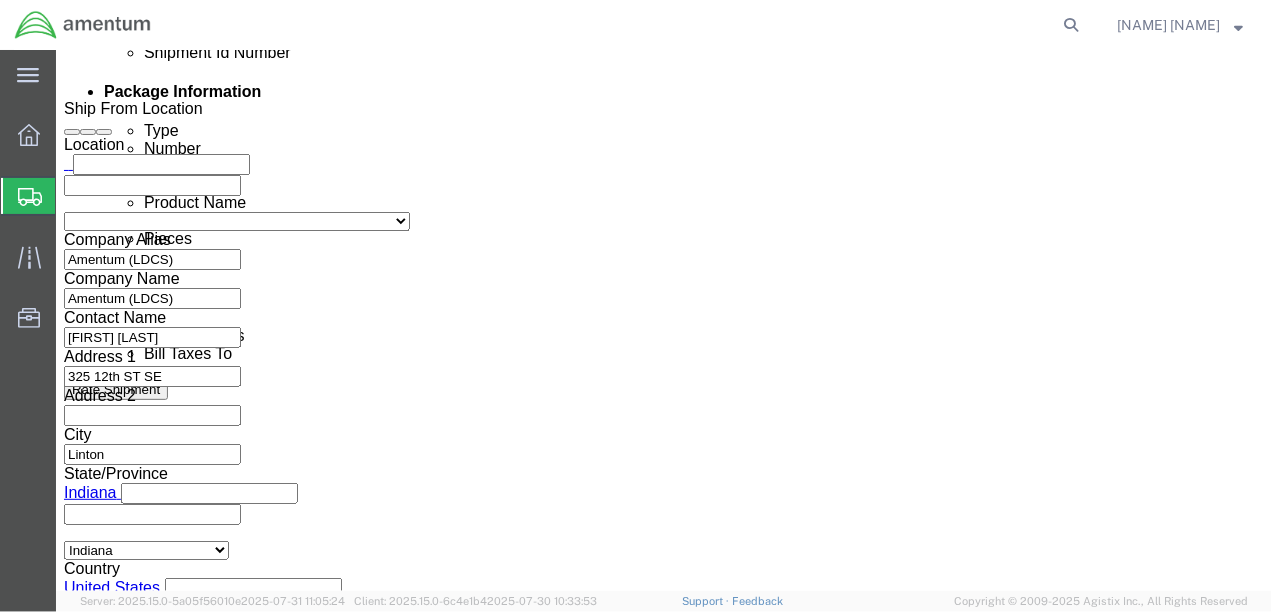 scroll, scrollTop: 1063, scrollLeft: 0, axis: vertical 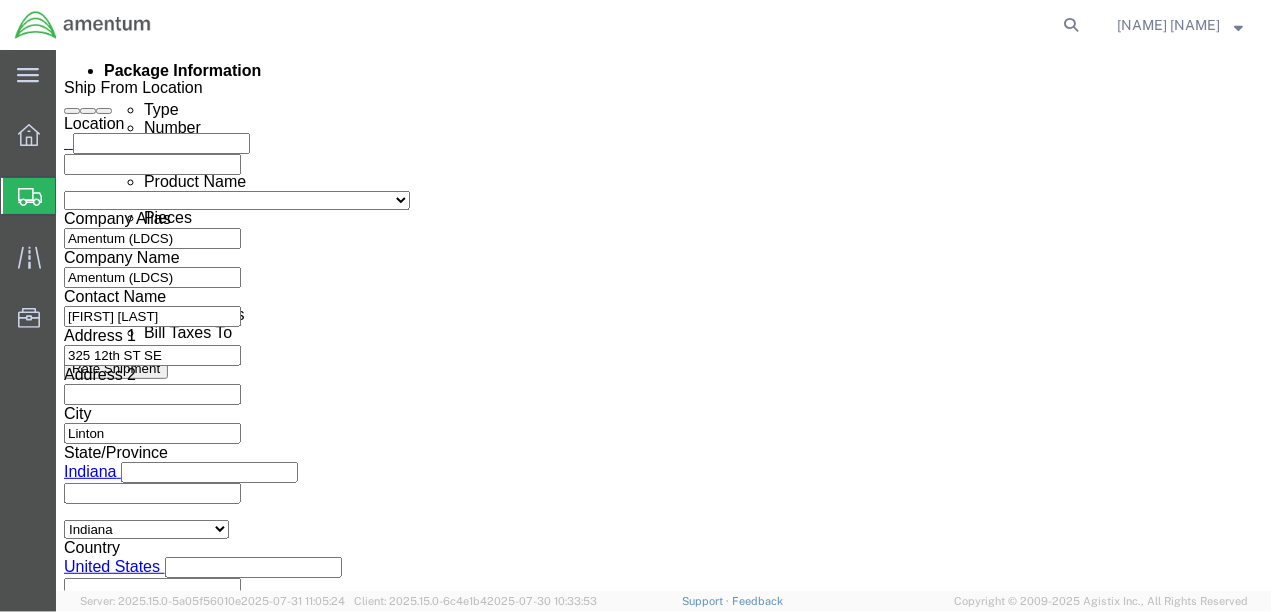 type on "Pickup of Lower Weldments for PO 1-00016203" 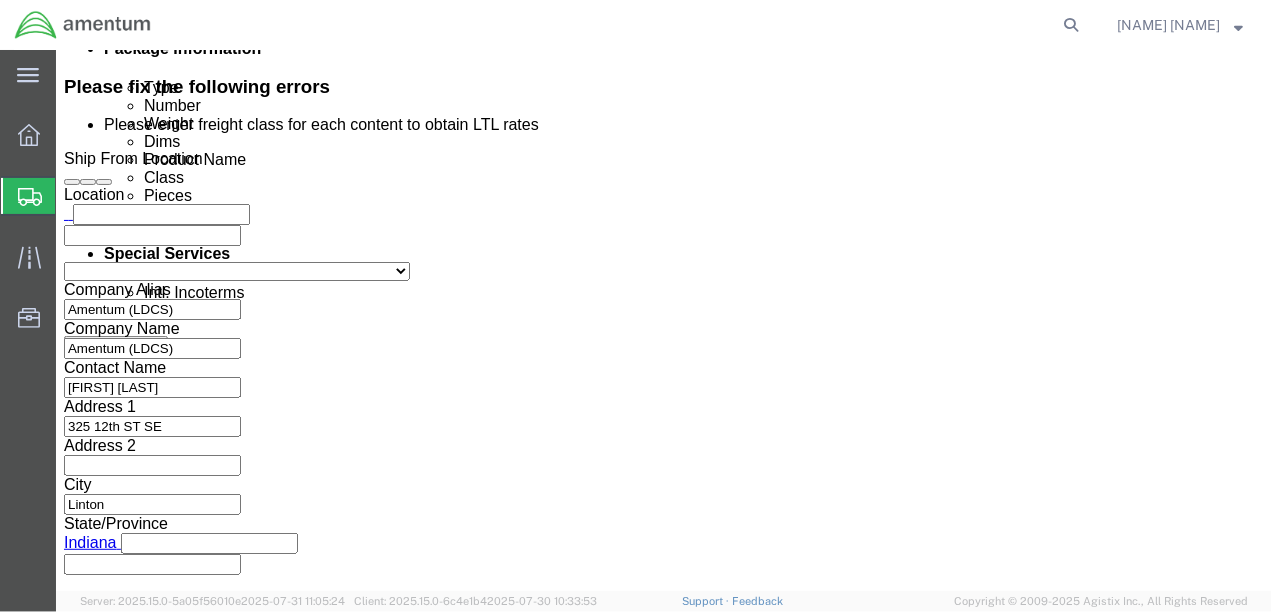 scroll, scrollTop: 1144, scrollLeft: 0, axis: vertical 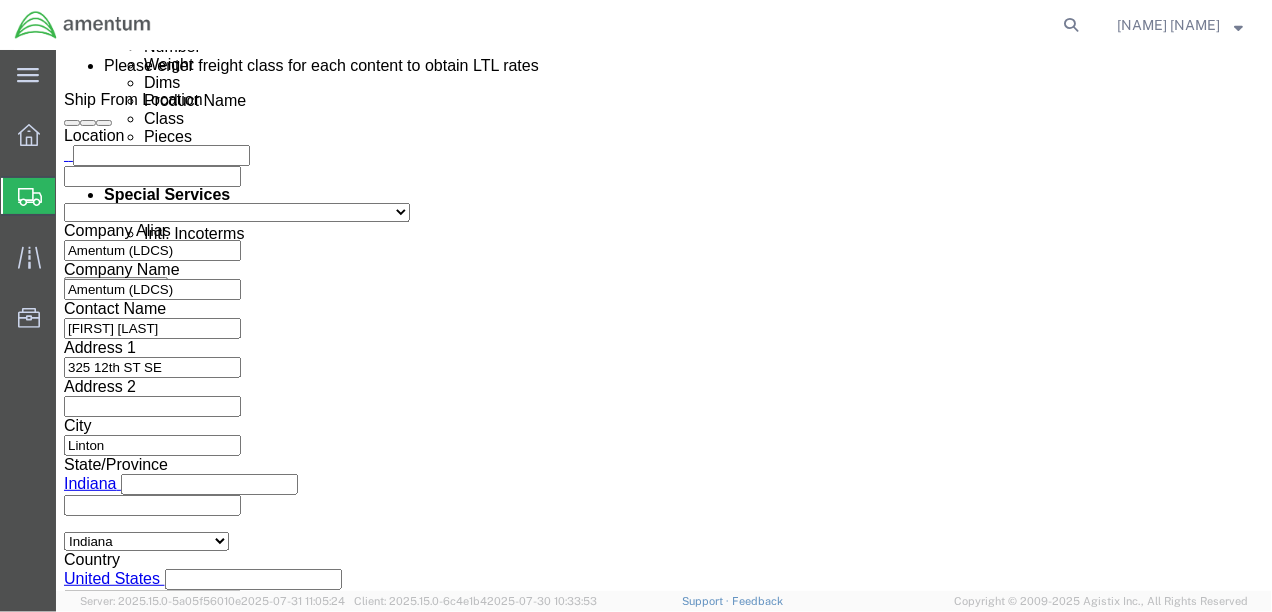 click on "Previous" 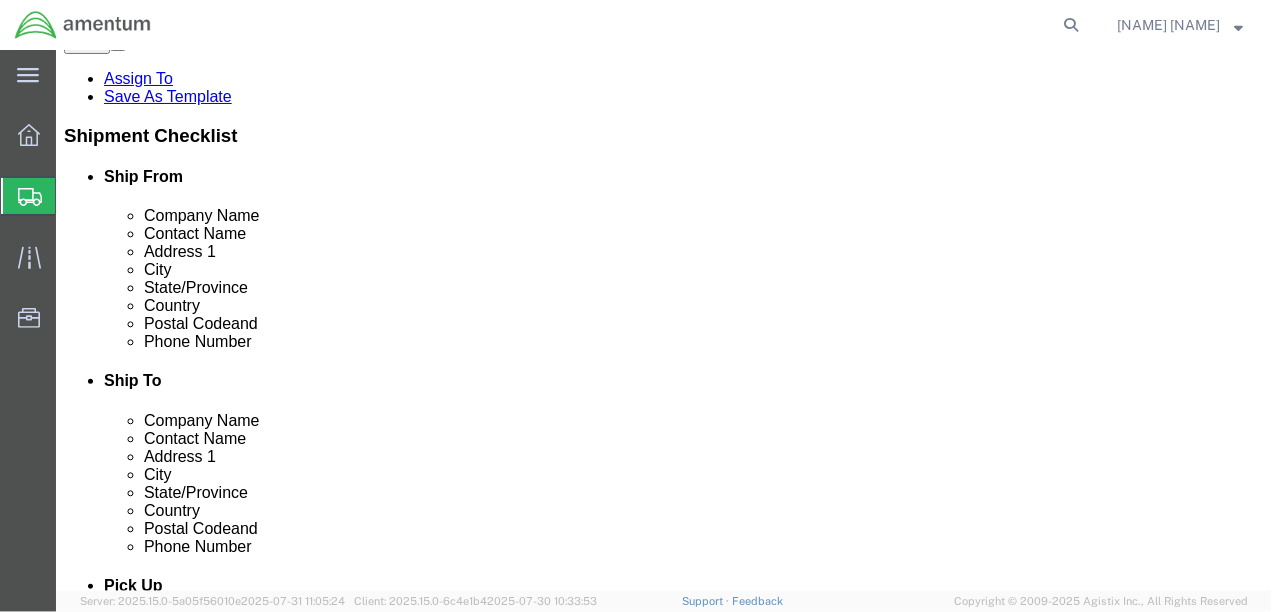 scroll, scrollTop: 423, scrollLeft: 0, axis: vertical 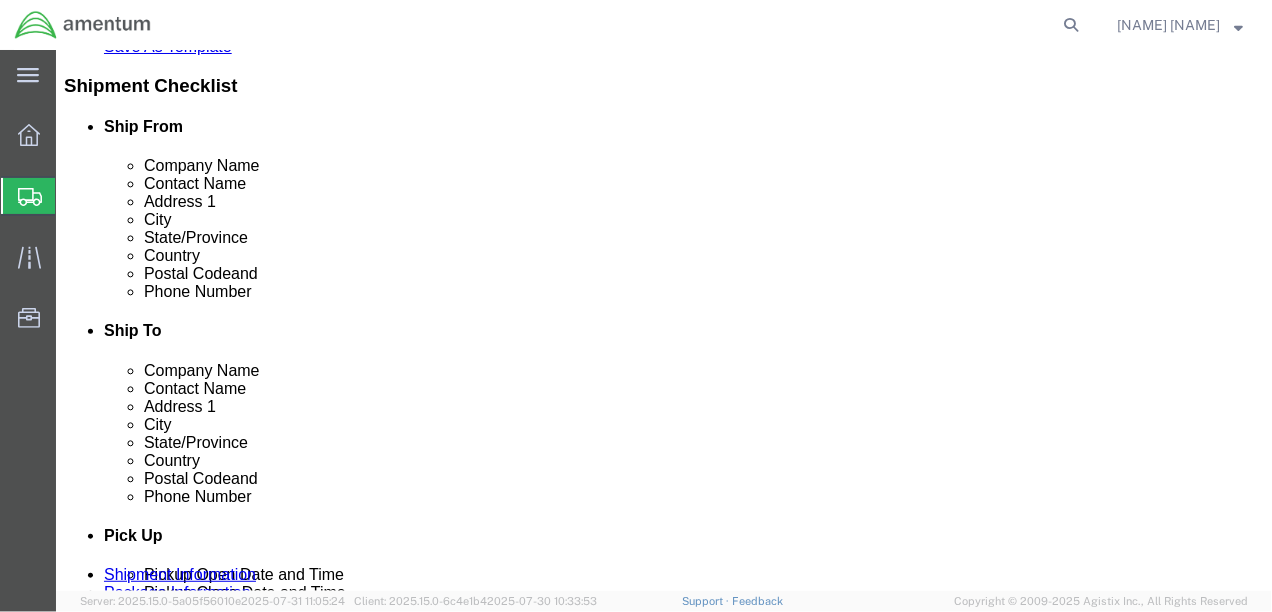 click on "Package Content
# 1-2 2
x
Pallet(s) Oversized (Not Stackable)
Package  Type
Select BCK Boxes Bale(s) Basket(s) Bolt(s) Bottle(s) Buckets Bulk Bundle(s) Can(s) Cardboard Box(es) Carton(s) Case(s) Cask(s) Crate(s) Crating Bid Required Cylinder(s) Drum(s) (Metal) Drum(s) (Plastic) Envelope HHDS Box Home Patient Box Large Box Large Boxes Large Water Box Loose Agricultrural Product Medium Box Medium Boxes Naked Cargo (UnPackaged) PAK Pail(s) Pallet Euro1 Pallet Euro2 Pallet Euro3 Pallet Euro6 Pallet(s) Oversized (Not Stackable) Pallet(s) Oversized (Stackable) Pallet(s) Standard (Not Stackable) Pallet(s) Standard (Stackable) Rack Roll(s) Skid(s) Slipsheet Small Box Small Boxes Small Water Box Tube Vendor Packaging Your Packaging
Carton Count
Number
2
Dimensions
Length
54.00 96.00 28.00 cm" 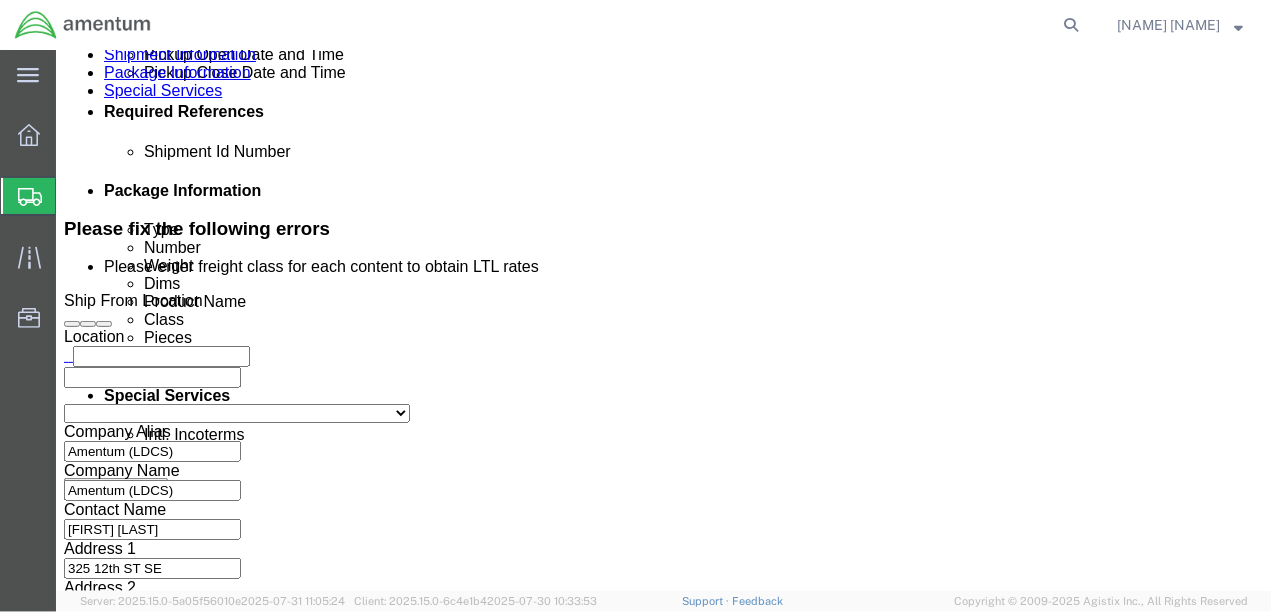 scroll, scrollTop: 973, scrollLeft: 0, axis: vertical 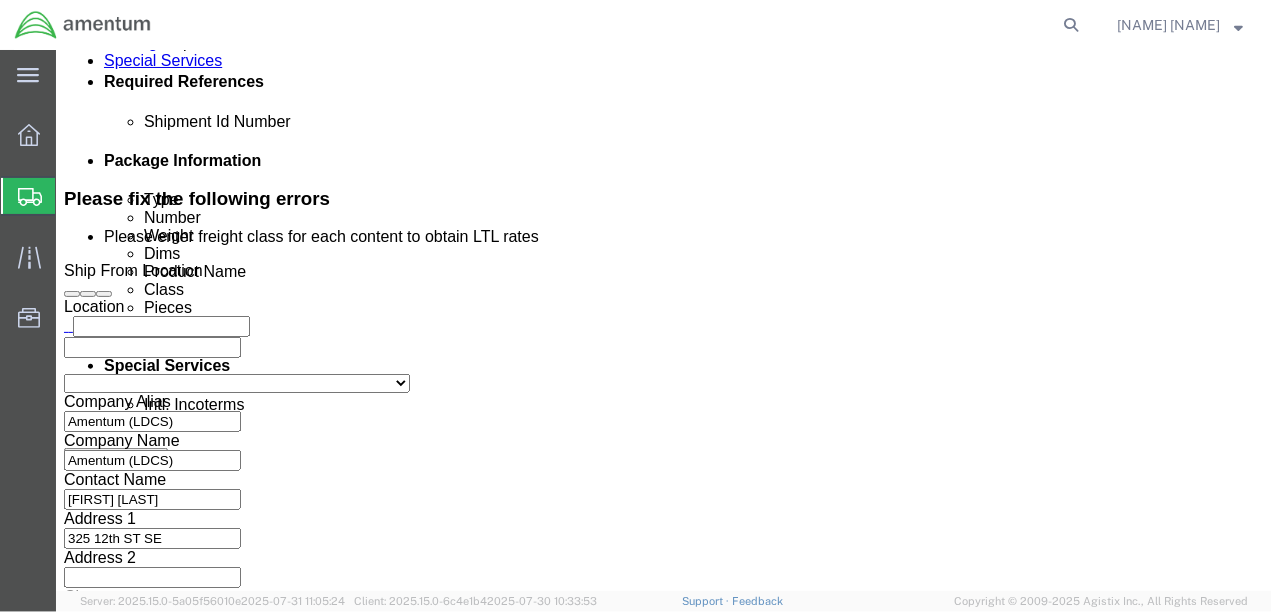 click on "Add Content" 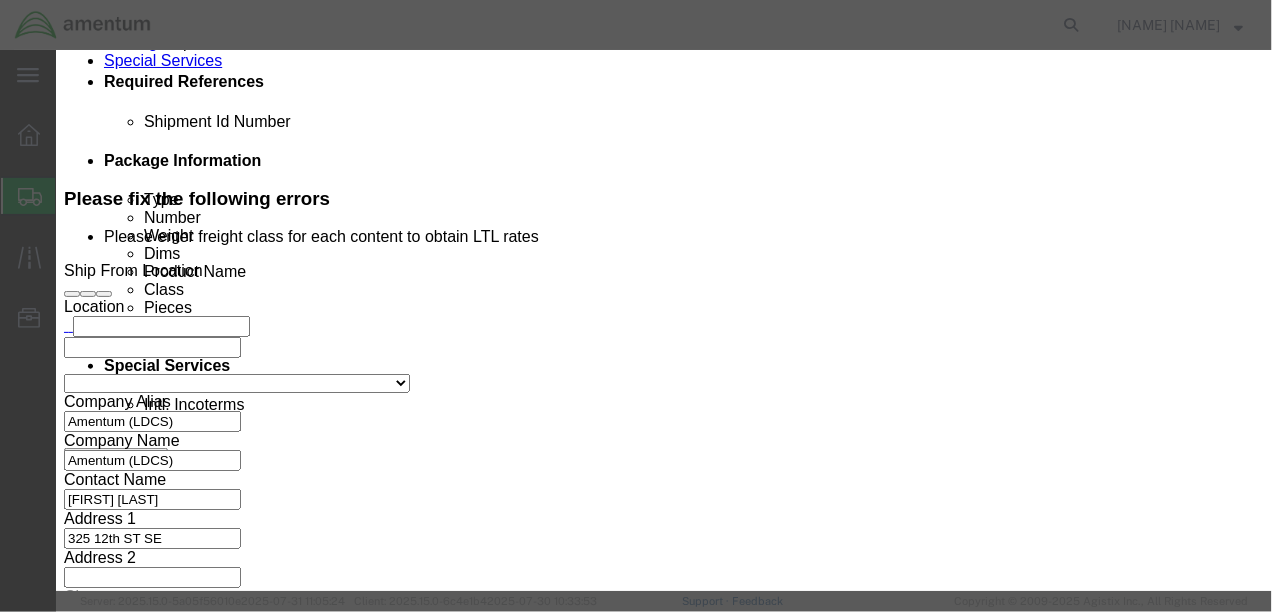 scroll, scrollTop: 258, scrollLeft: 0, axis: vertical 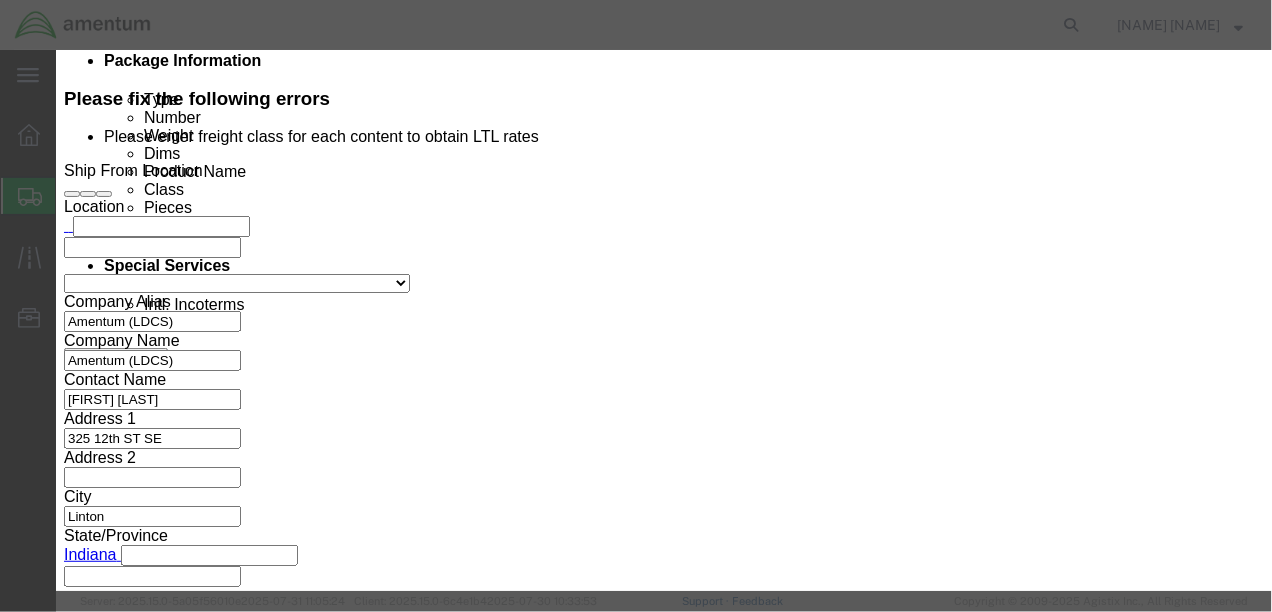 click on "Close" 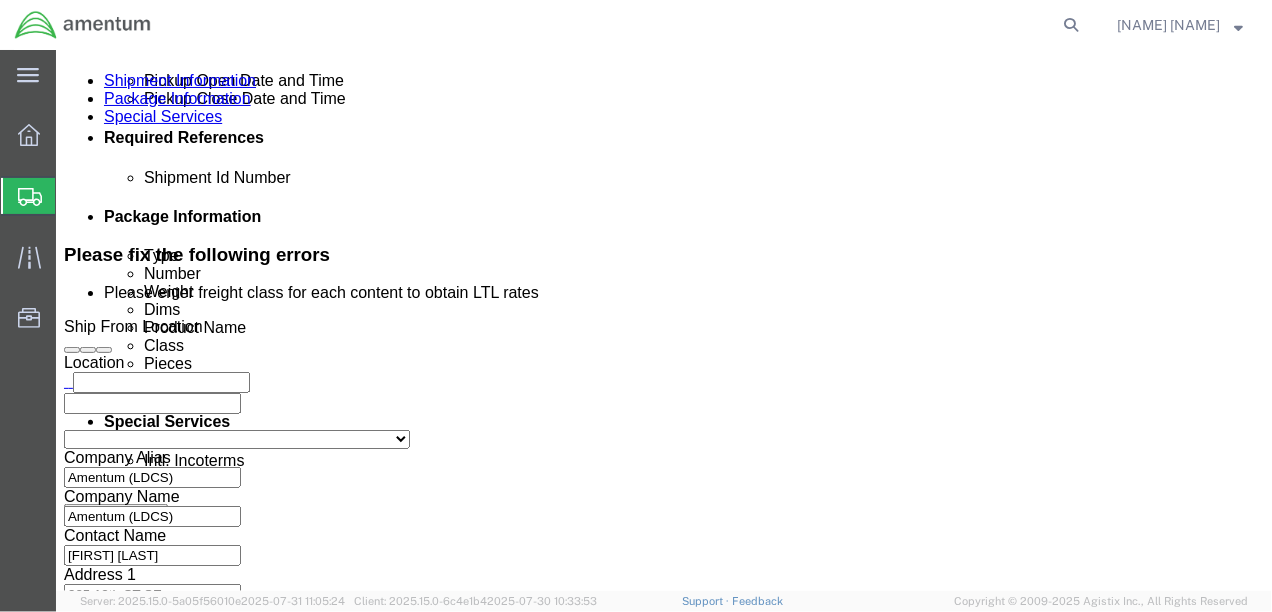 scroll, scrollTop: 900, scrollLeft: 0, axis: vertical 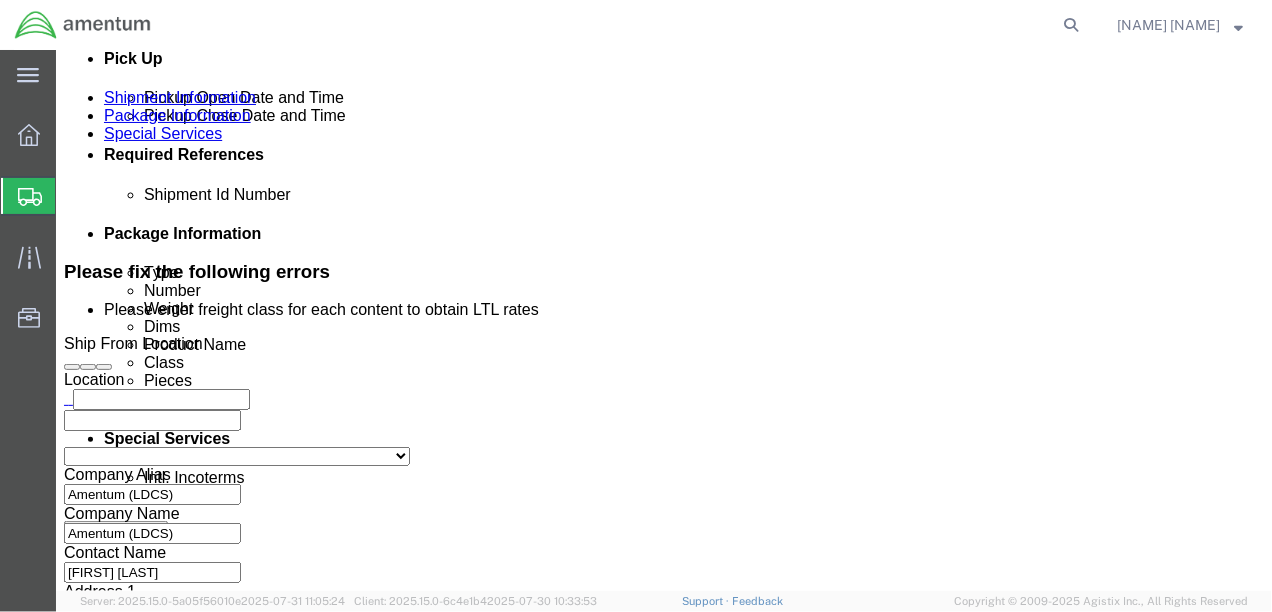 click on "Add Content" 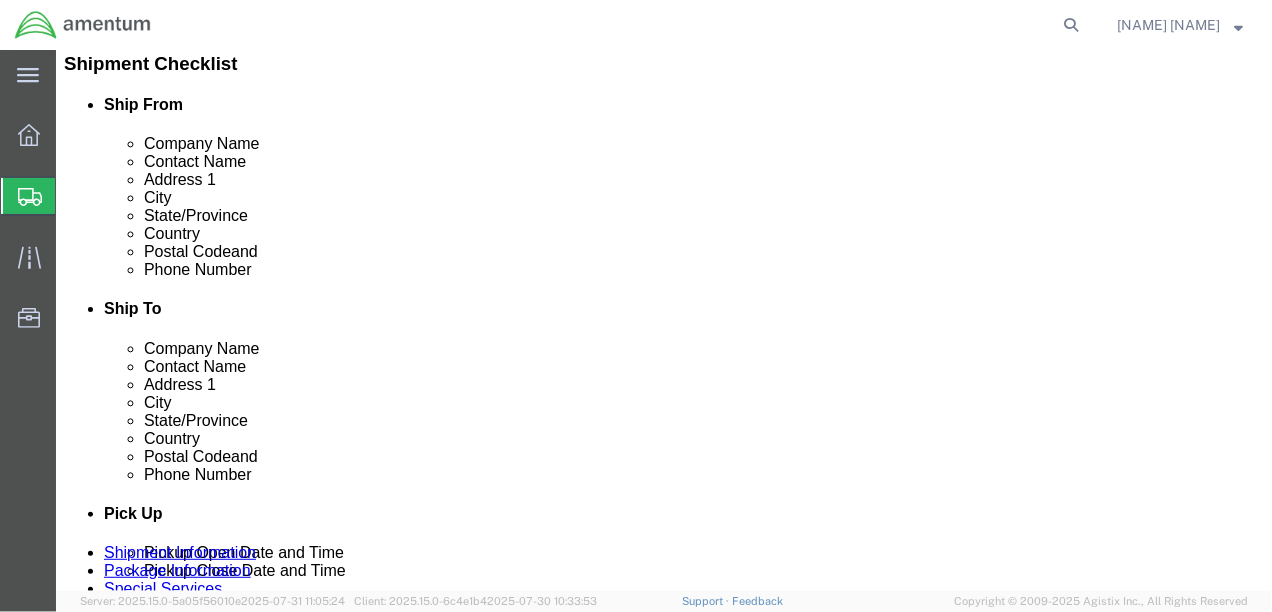 scroll, scrollTop: 449, scrollLeft: 0, axis: vertical 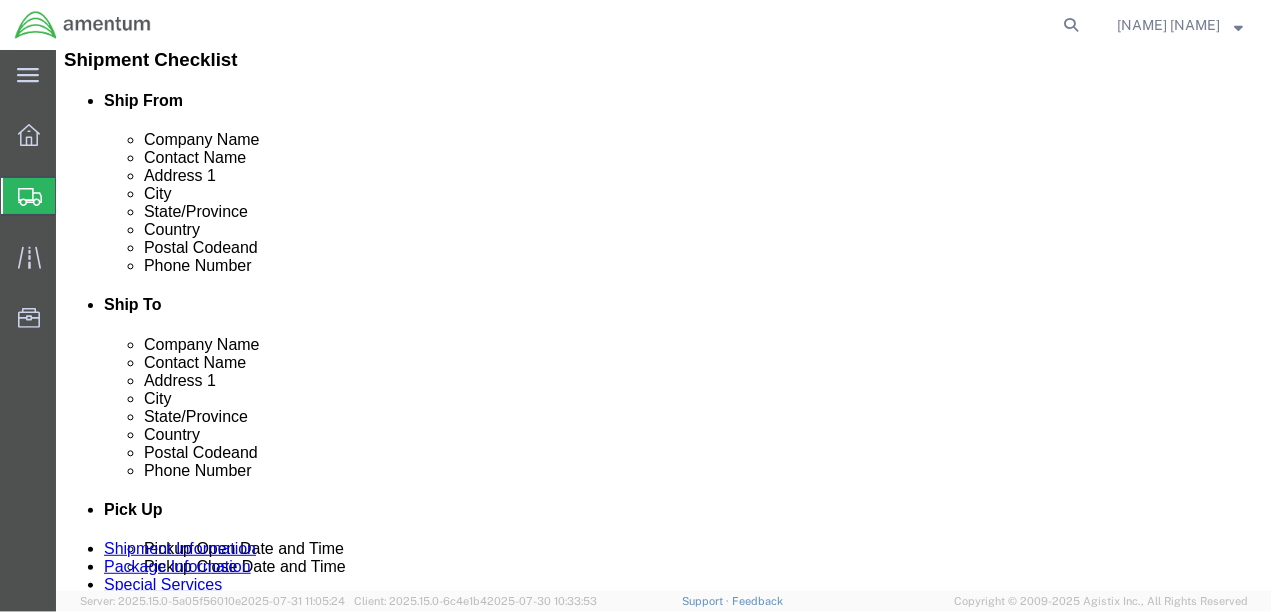 click 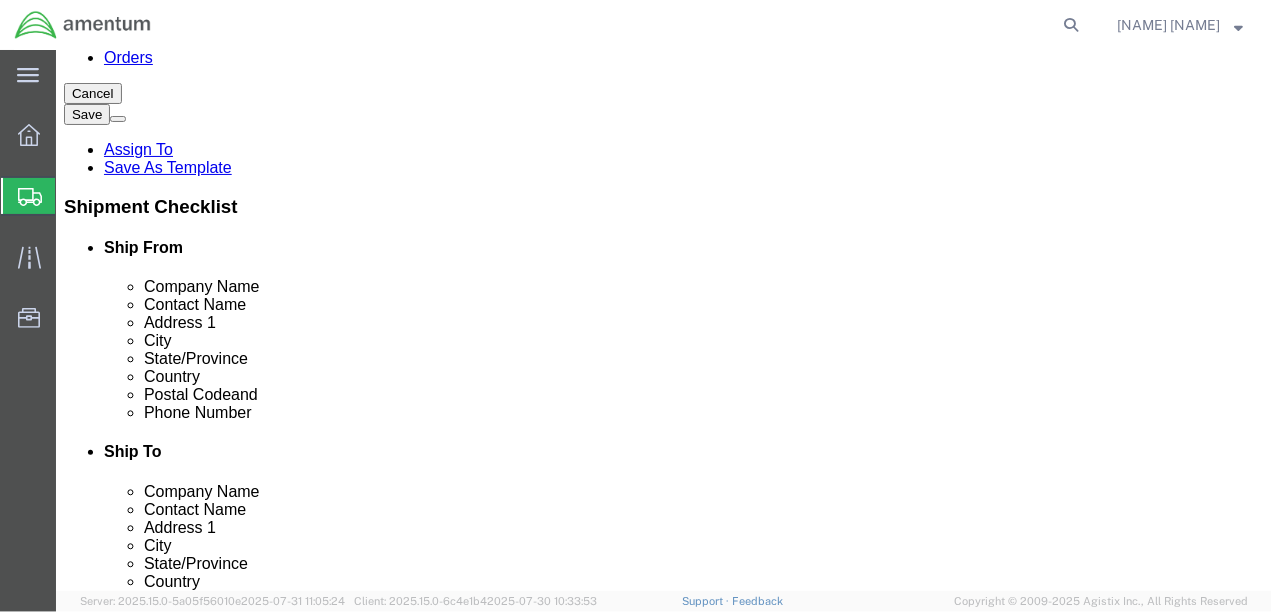 scroll, scrollTop: 324, scrollLeft: 0, axis: vertical 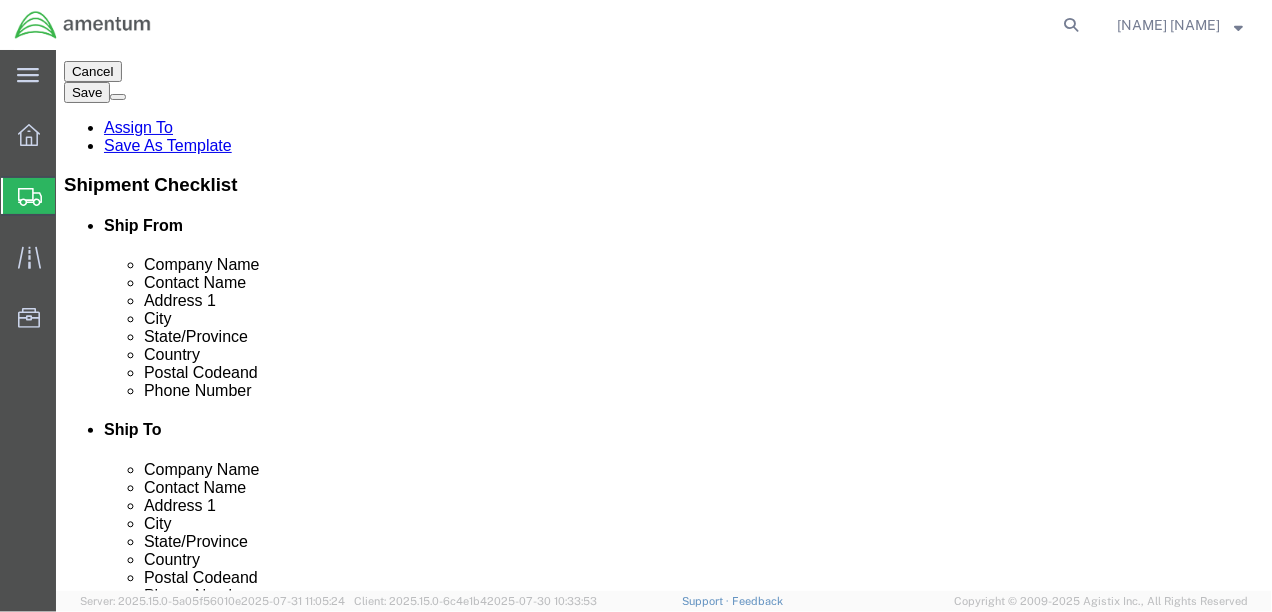 click on "Select BCK Boxes Bale(s) Basket(s) Bolt(s) Bottle(s) Buckets Bulk Bundle(s) Can(s) Cardboard Box(es) Carton(s) Case(s) Cask(s) Crate(s) Crating Bid Required Cylinder(s) Drum(s) (Metal) Drum(s) (Plastic) Envelope HHDS Box Home Patient Box Large Box Large Boxes Large Water Box Loose Agricultrural Product Medium Box Medium Boxes Naked Cargo (UnPackaged) PAK Pail(s) Pallet Euro1 Pallet Euro2 Pallet Euro3 Pallet Euro6 Pallet(s) Oversized (Not Stackable) Pallet(s) Oversized (Stackable) Pallet(s) Standard (Not Stackable) Pallet(s) Standard (Stackable) Rack Roll(s) Skid(s) Slipsheet Small Box Small Boxes Small Water Box Tube Vendor Packaging Your Packaging" 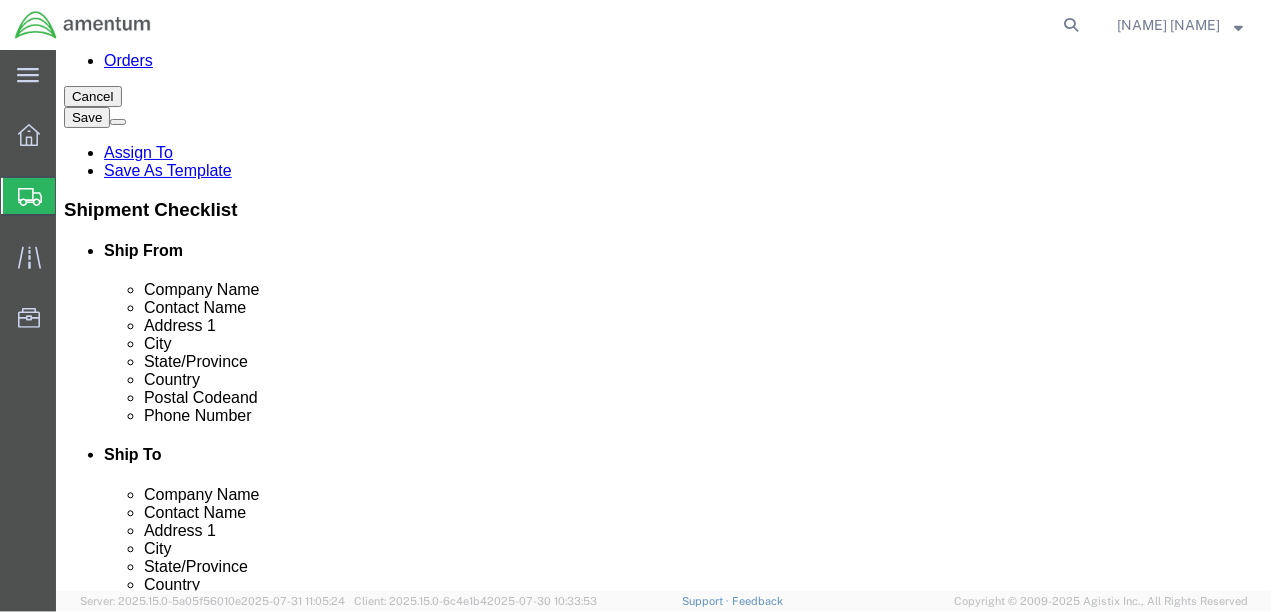 scroll, scrollTop: 300, scrollLeft: 0, axis: vertical 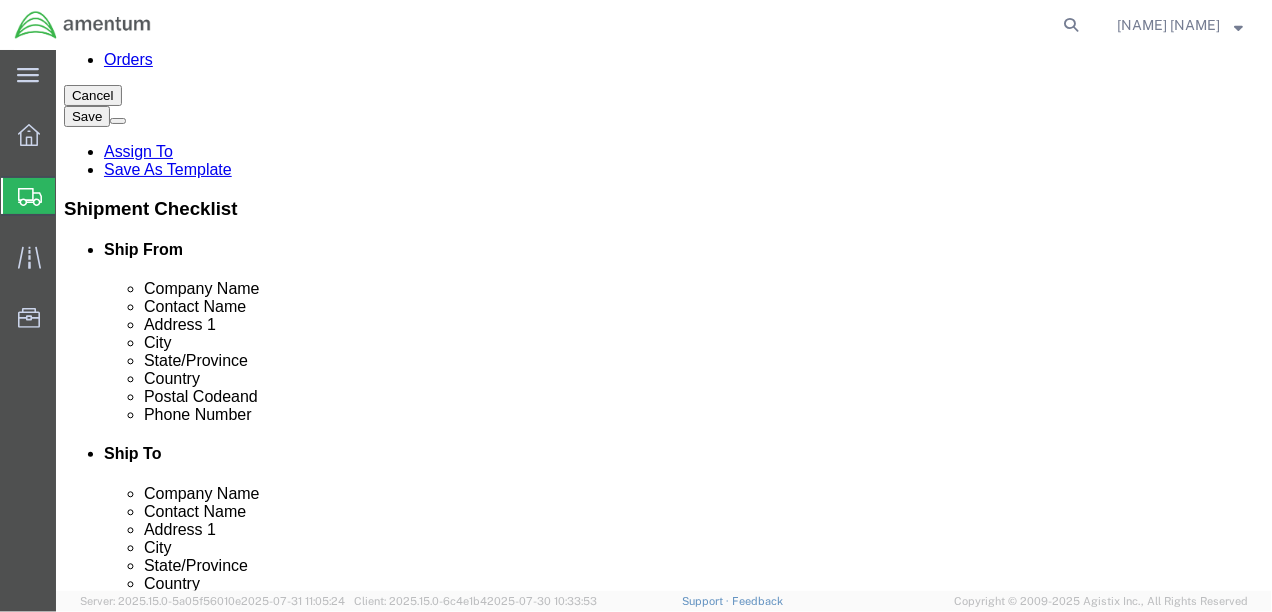 click 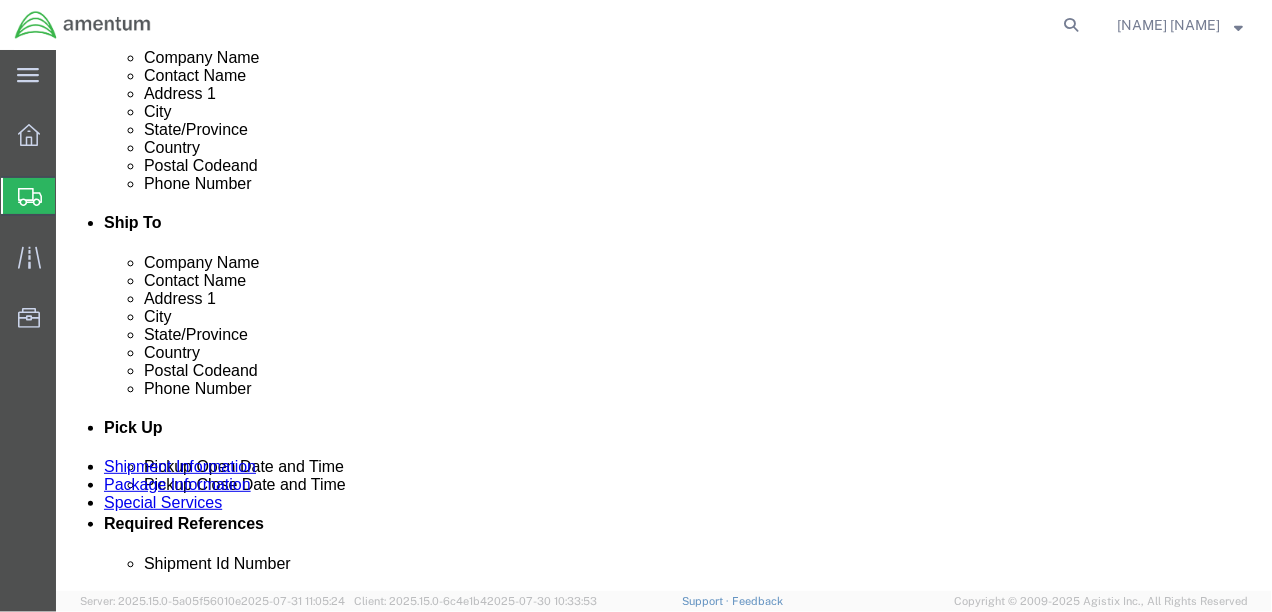 scroll, scrollTop: 543, scrollLeft: 0, axis: vertical 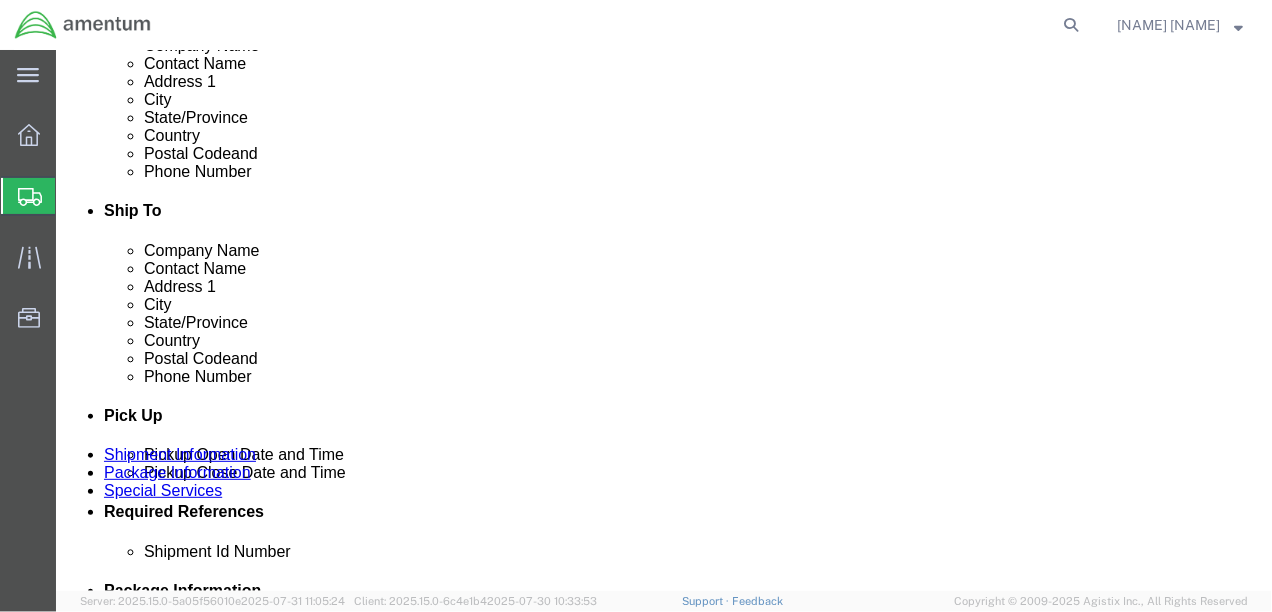 click on "Previous" 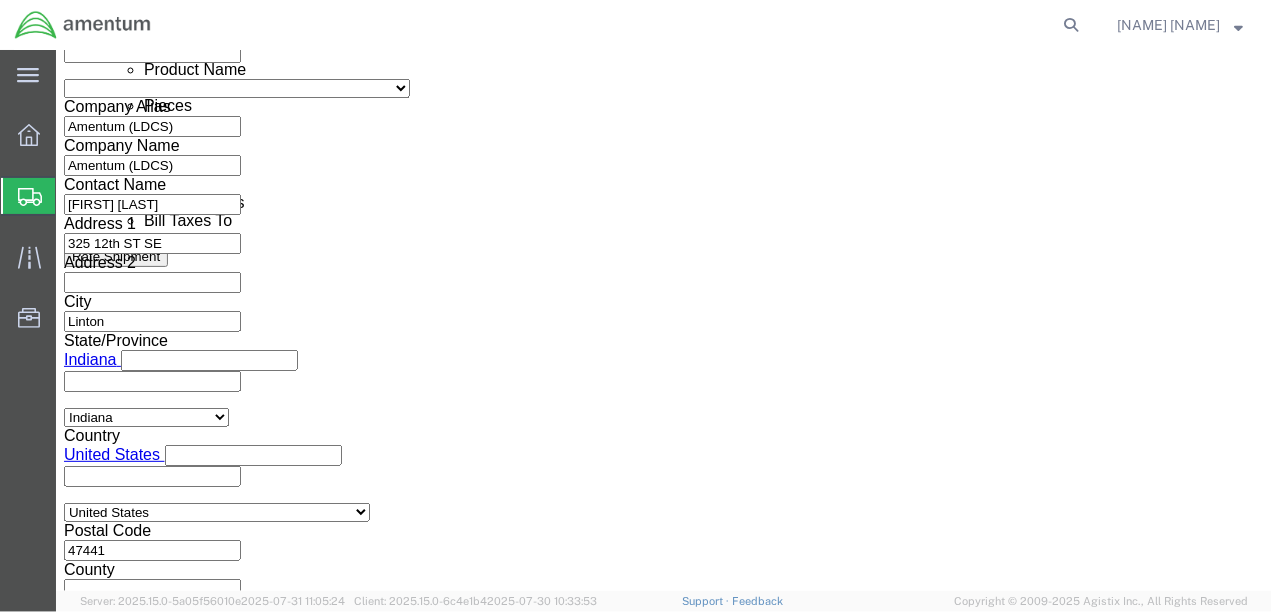 scroll, scrollTop: 1250, scrollLeft: 0, axis: vertical 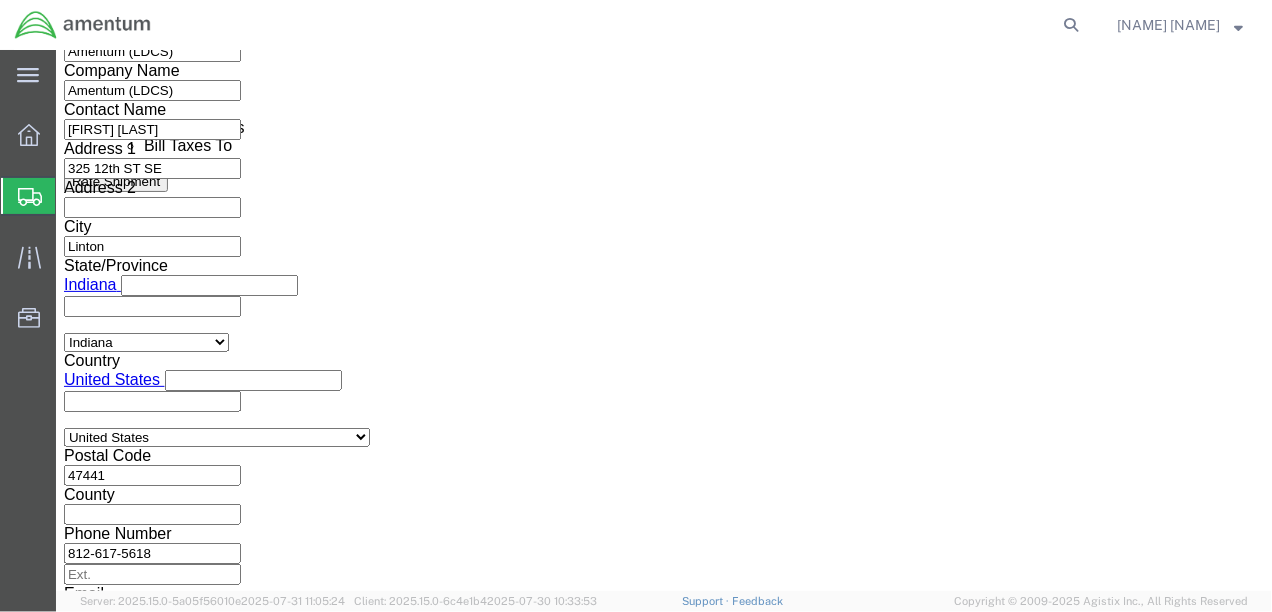 click on "Select Air Less than Truckload Multi-Leg Ocean Freight Rail Small Parcel Truckload" 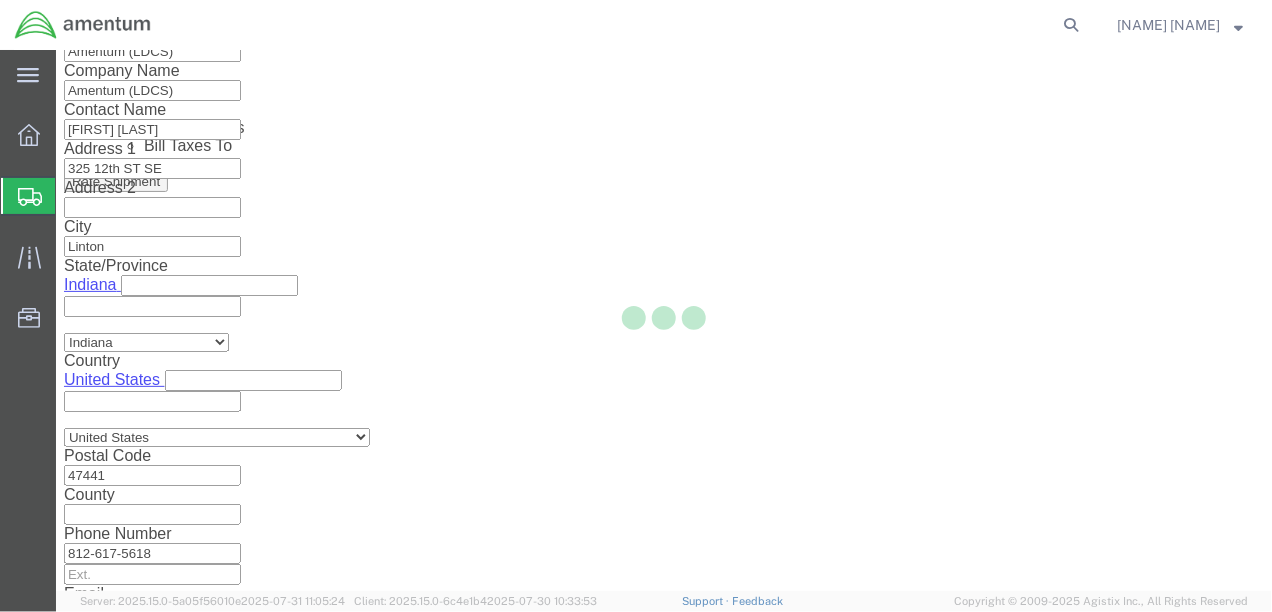 scroll, scrollTop: 376, scrollLeft: 0, axis: vertical 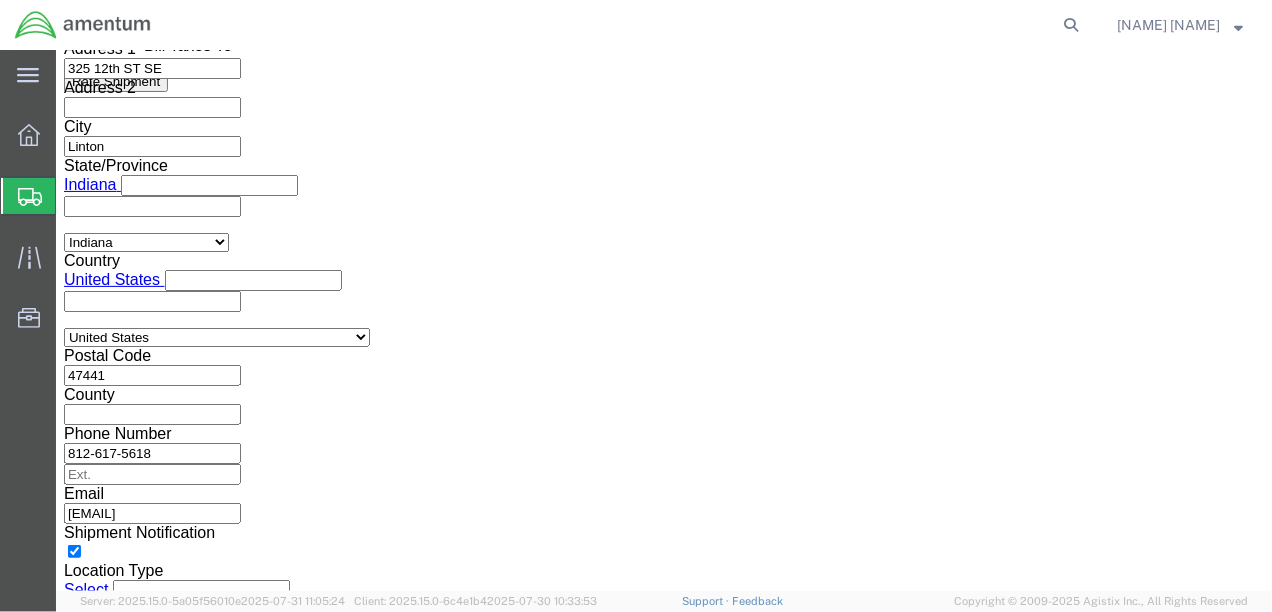 click on "Select 1-Ton (PSS) 10 Wheel 10 Yard Dump Truck 20 Yard Dump Truck Bobtail Bottom Dump Box Van Container Truck Curtain side DBL Bottom Dromedary Dry Bulk Tanker Dump End Dump Flat Bed Low Boy Lowboy 4-Axle Lowboy 5-Axle Muck Out - Mini excavator Padded Van line Pickup Pickup Truck (1 ton) Pickup Truck (2 ton) Pickup/PSS Portable Sub and Dredge Puri-Vac Refrigerated Trailer Resin Resin Car Rocket Launcher Roll-Off Truck Semi Bottom Standard Dry Van Step Deck Straight Super 10 Super Dump Tanker Transfer Truck Vacuum Truck" 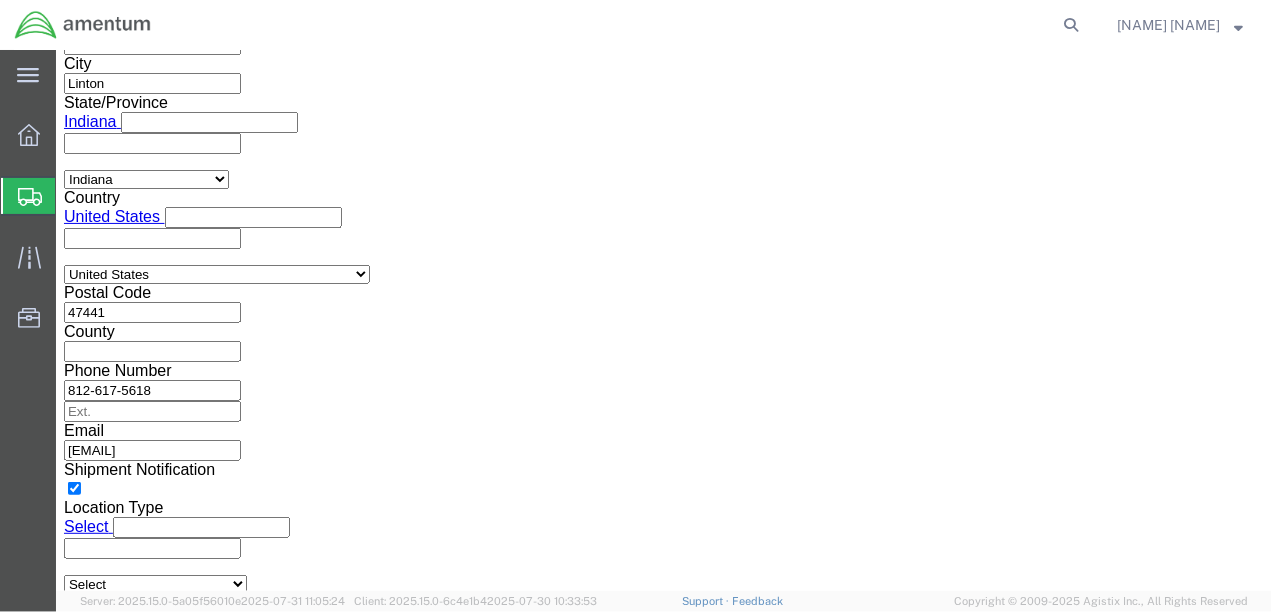 scroll, scrollTop: 1432, scrollLeft: 0, axis: vertical 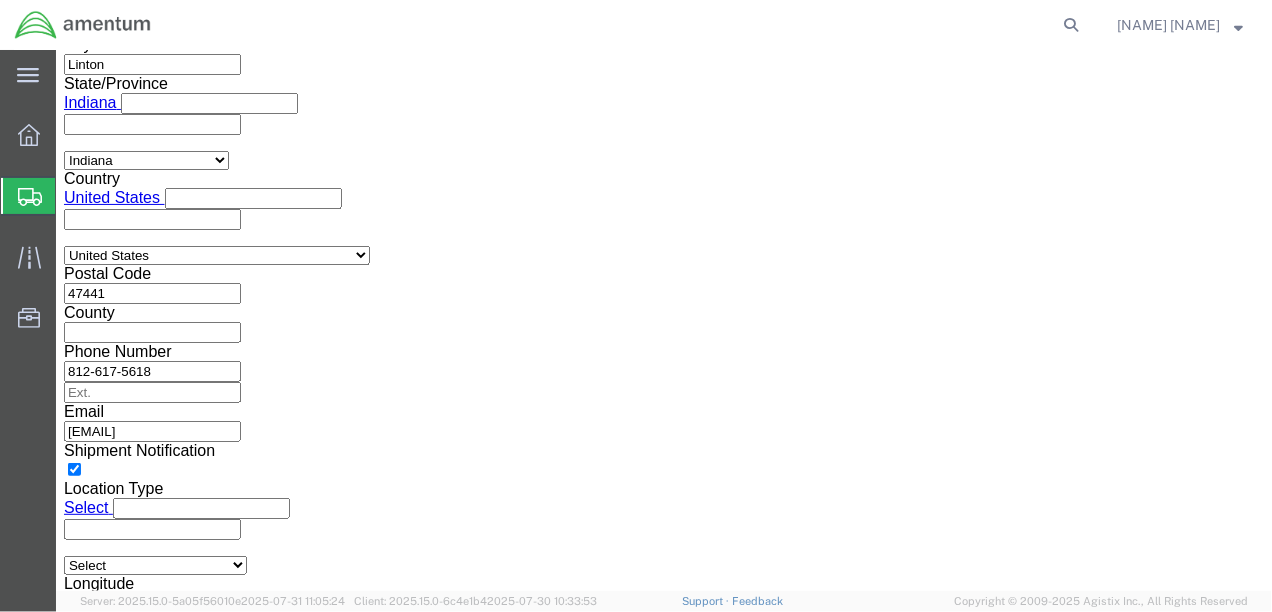 click on "Select 28 Feet 53 Feet 20 Feet 40 Feet 35 Feet 48 Feet" 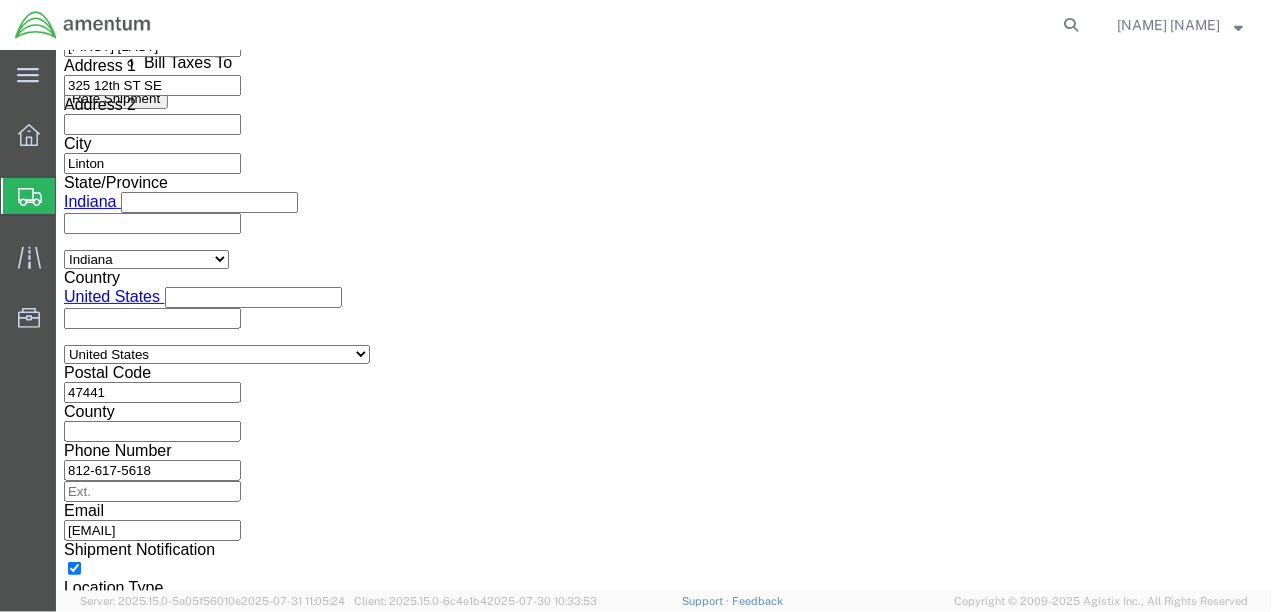 scroll, scrollTop: 1332, scrollLeft: 0, axis: vertical 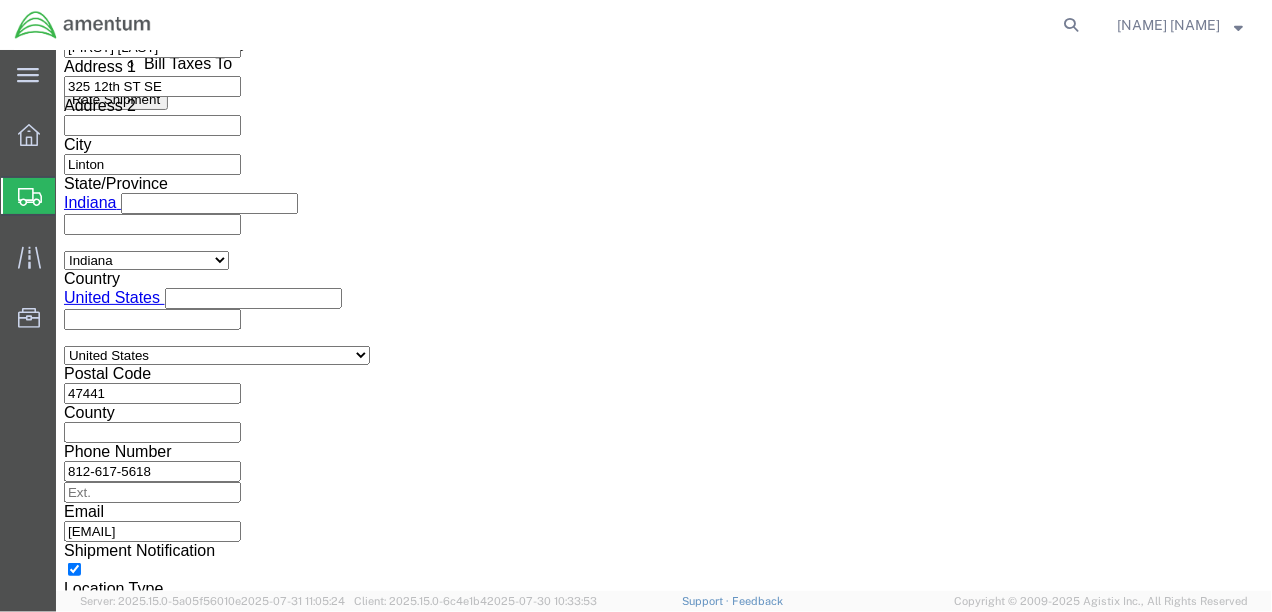 type on "1" 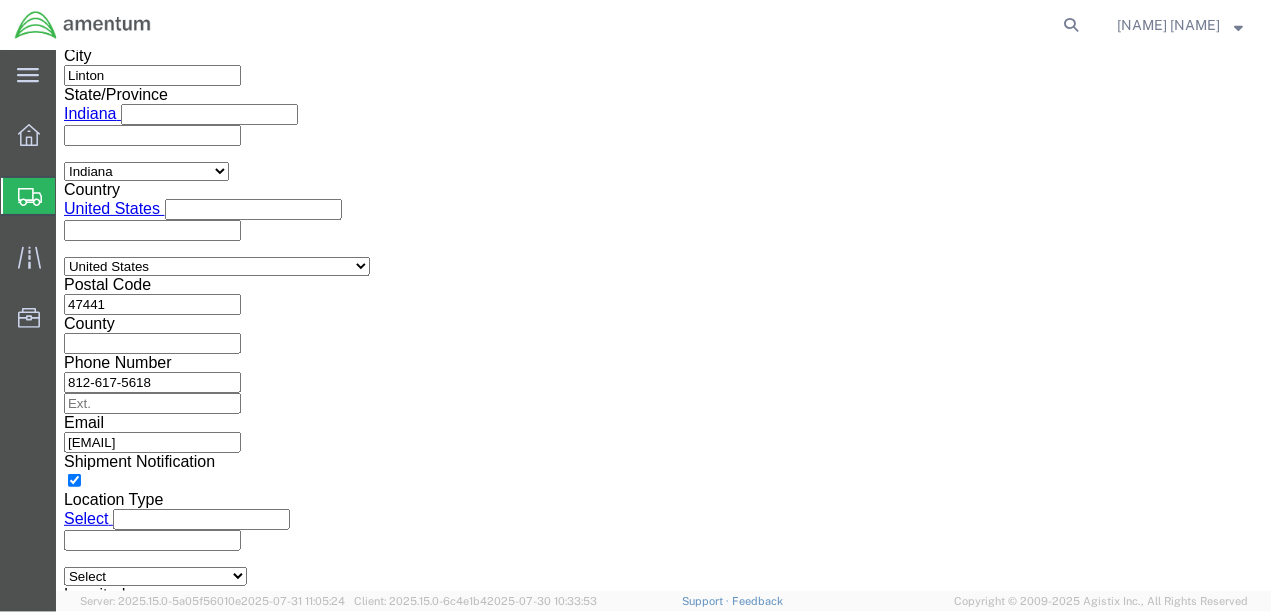 scroll, scrollTop: 1432, scrollLeft: 0, axis: vertical 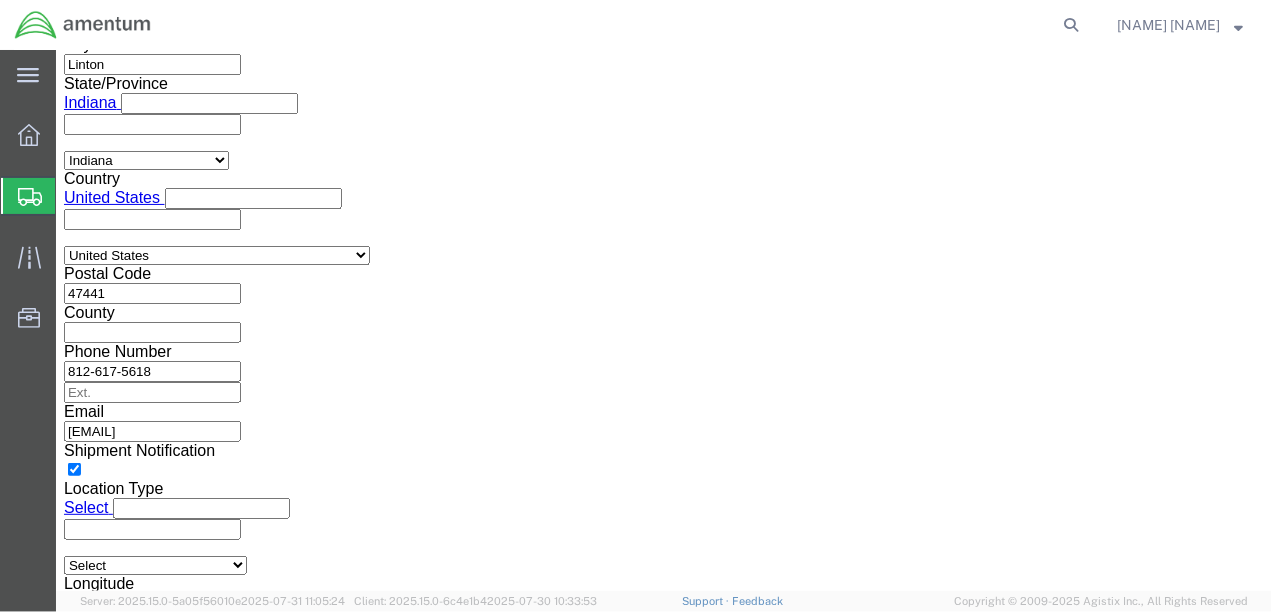 click on "Continue" 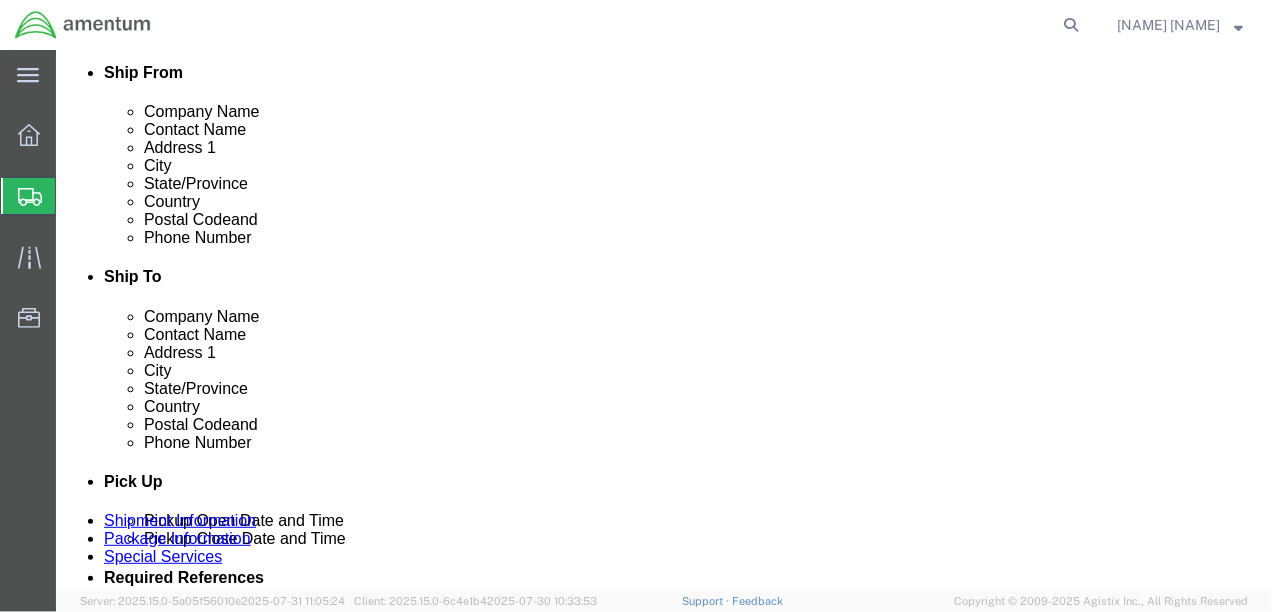 scroll, scrollTop: 443, scrollLeft: 0, axis: vertical 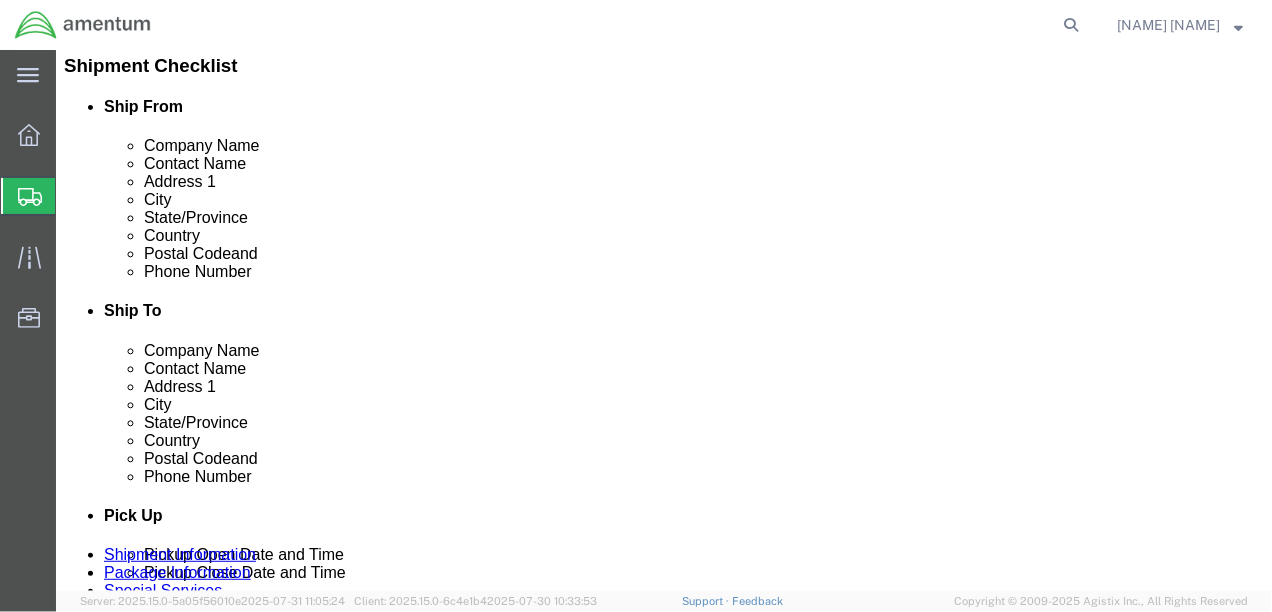 click 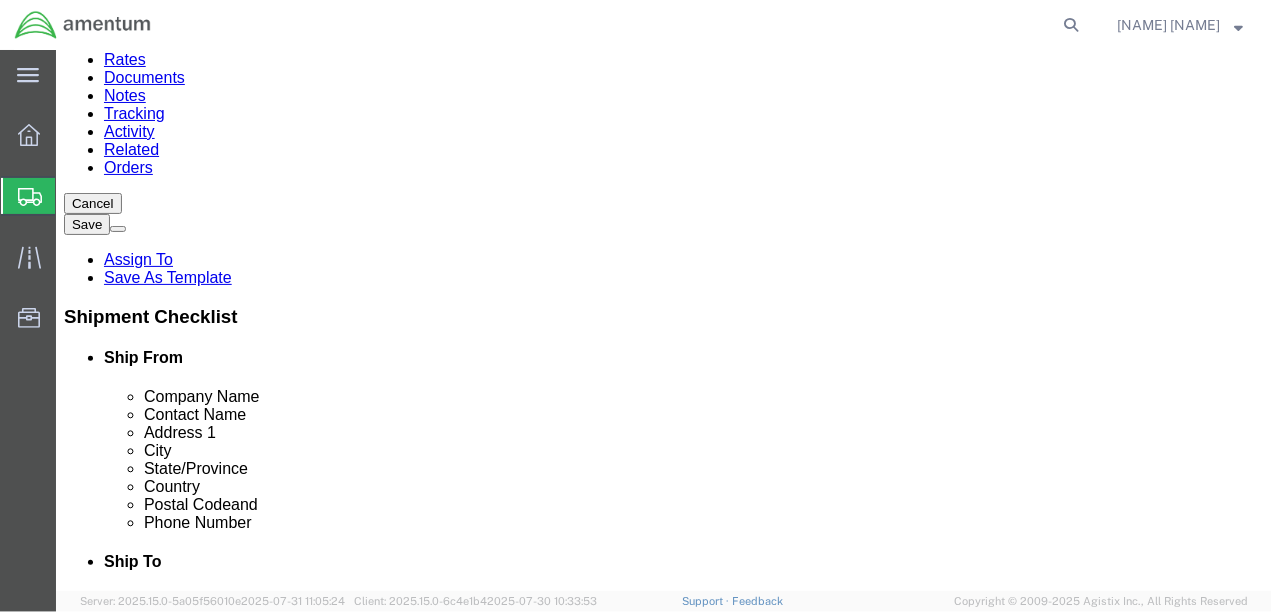 scroll, scrollTop: 175, scrollLeft: 0, axis: vertical 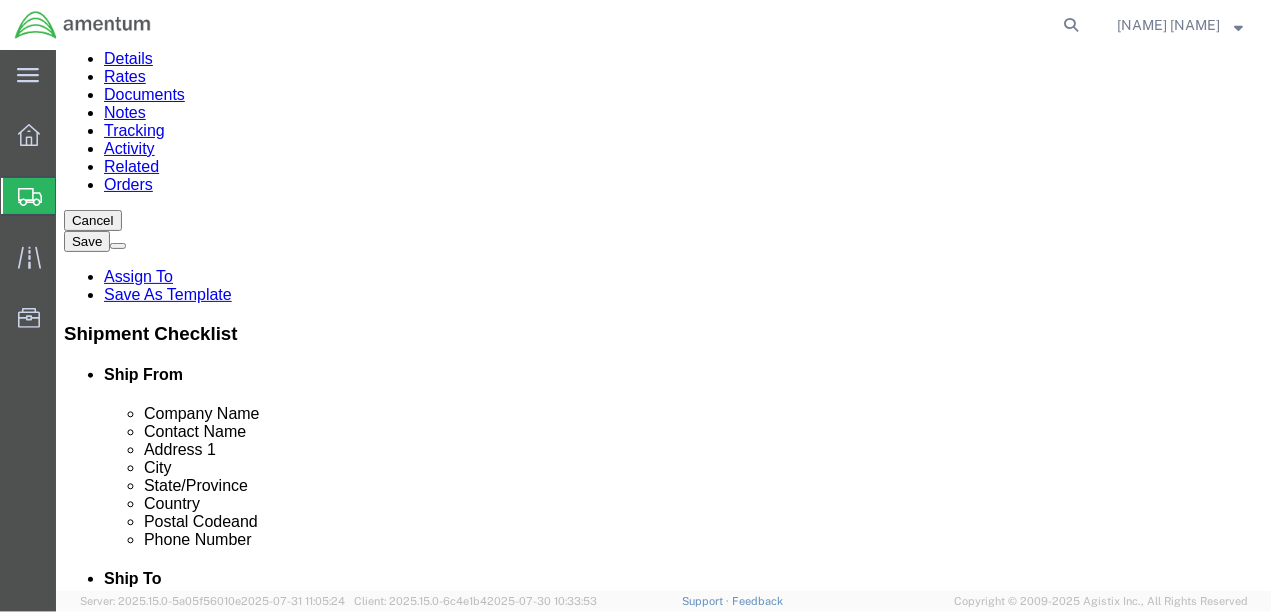 click on "2.00 Each" 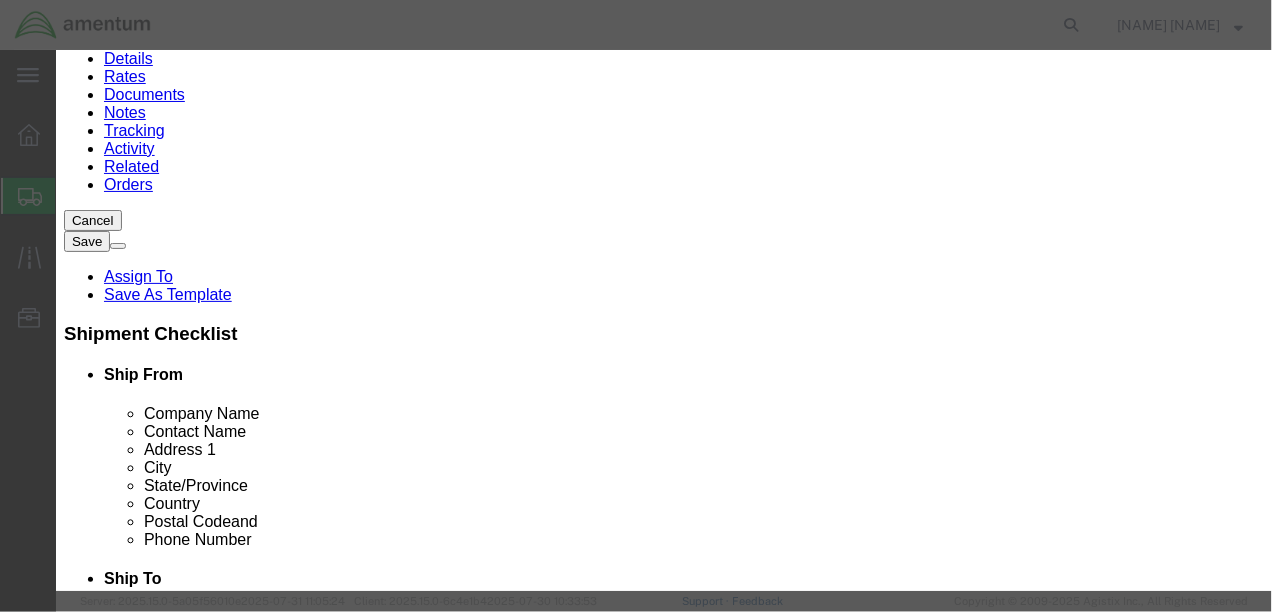 click on "2.00" 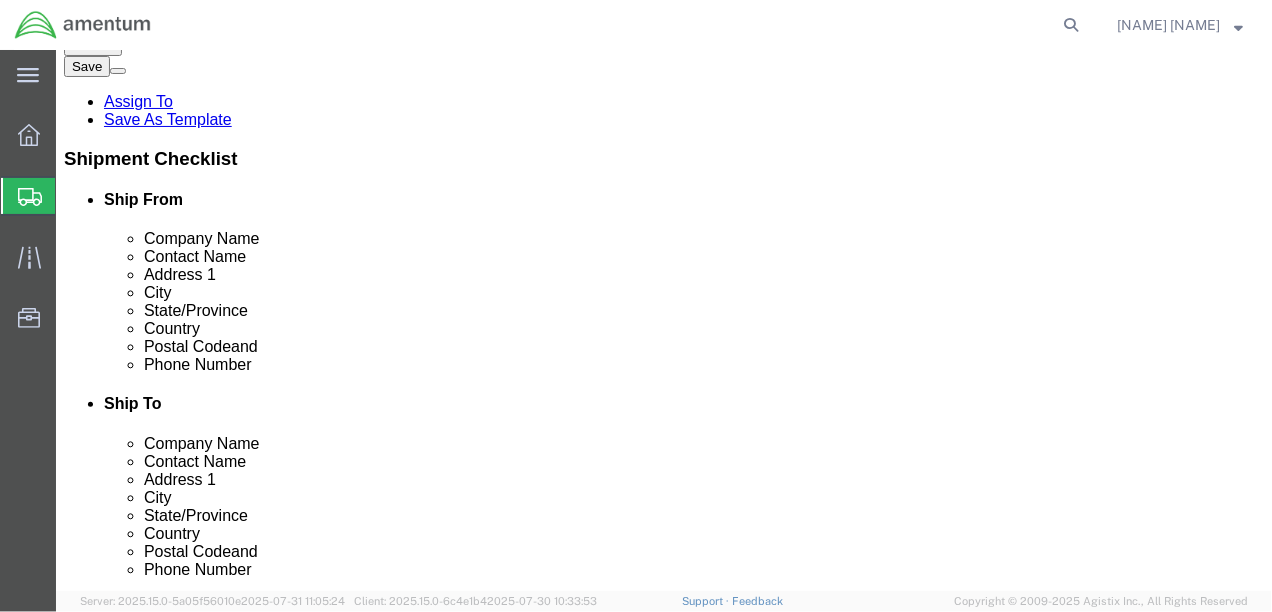scroll, scrollTop: 375, scrollLeft: 0, axis: vertical 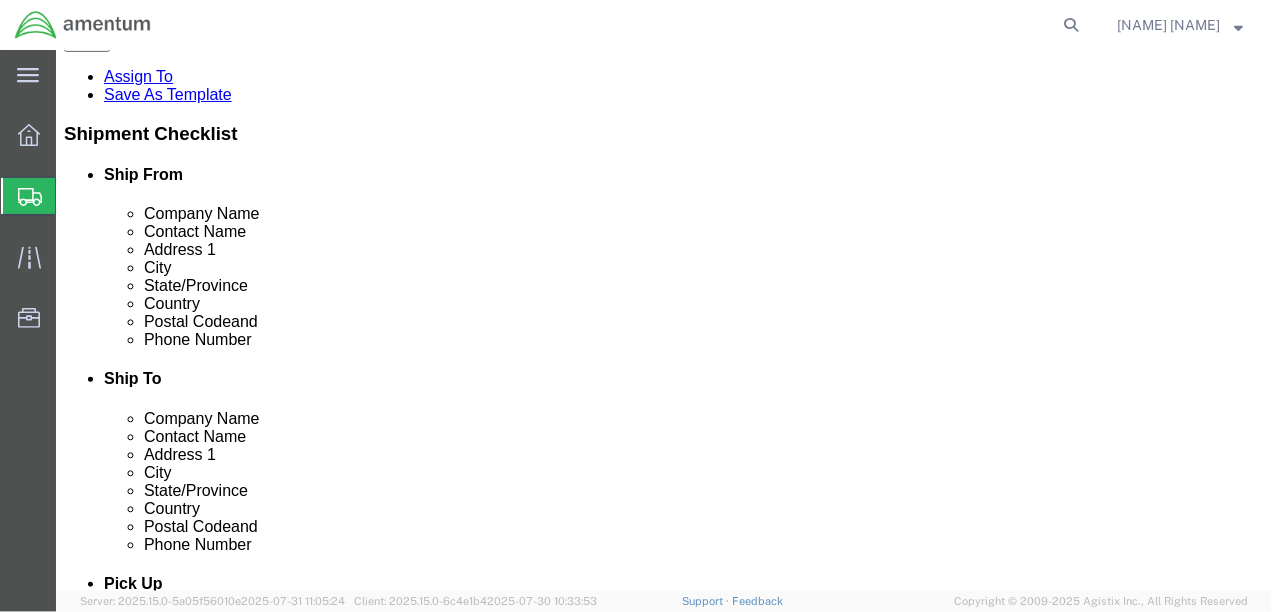 click 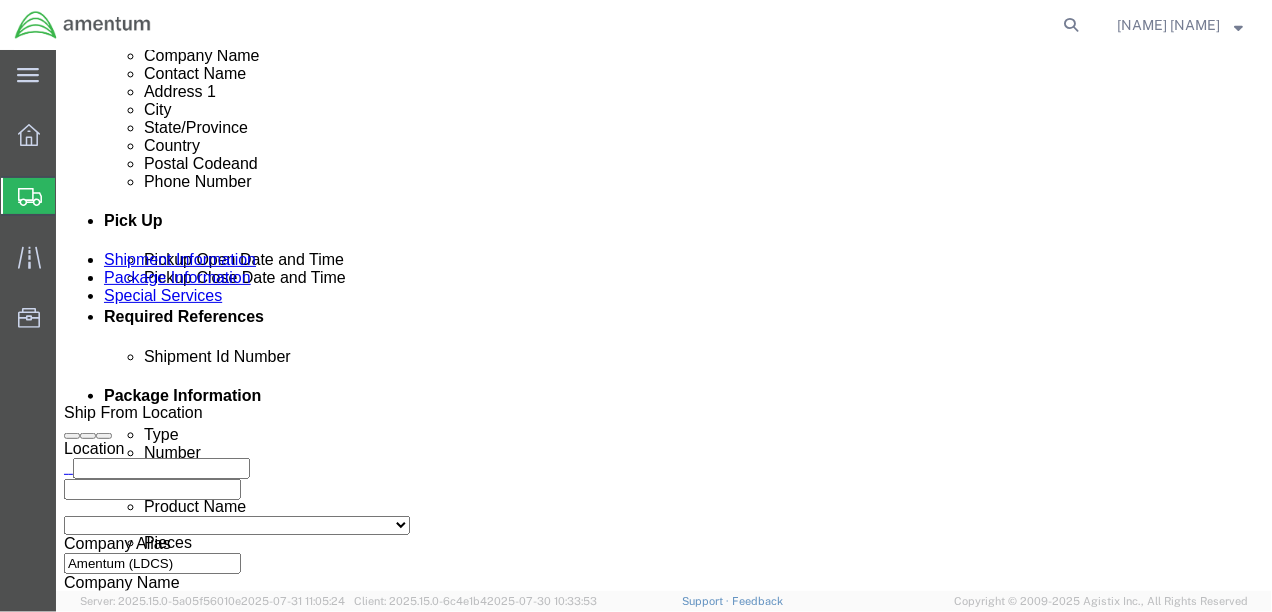 scroll, scrollTop: 700, scrollLeft: 0, axis: vertical 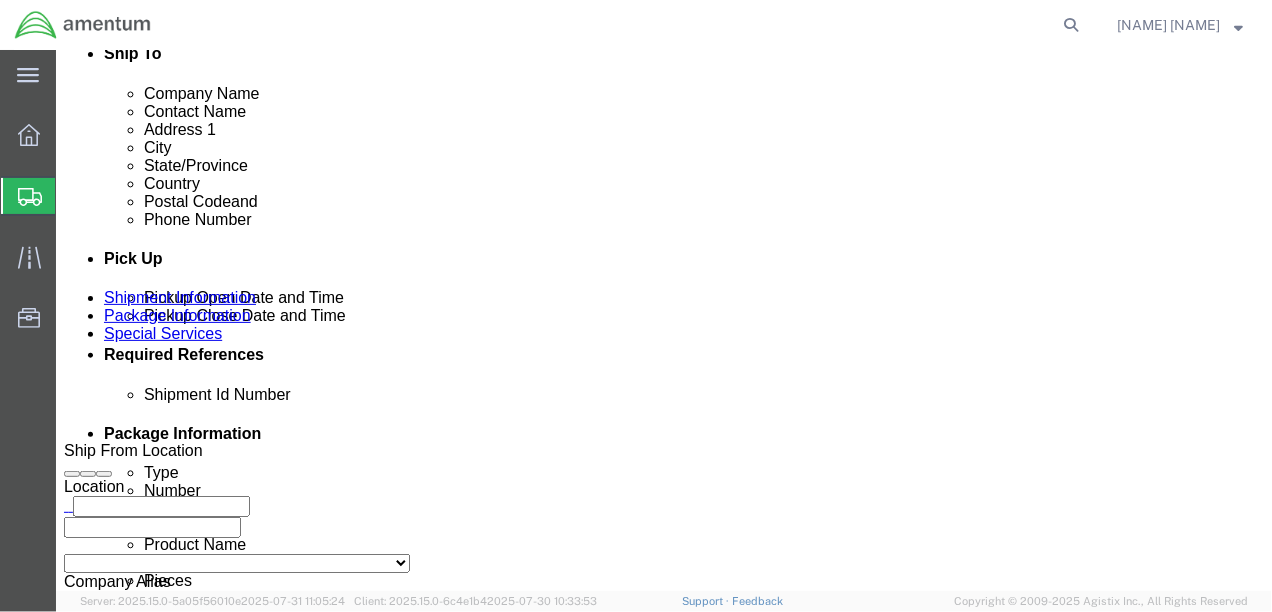 click 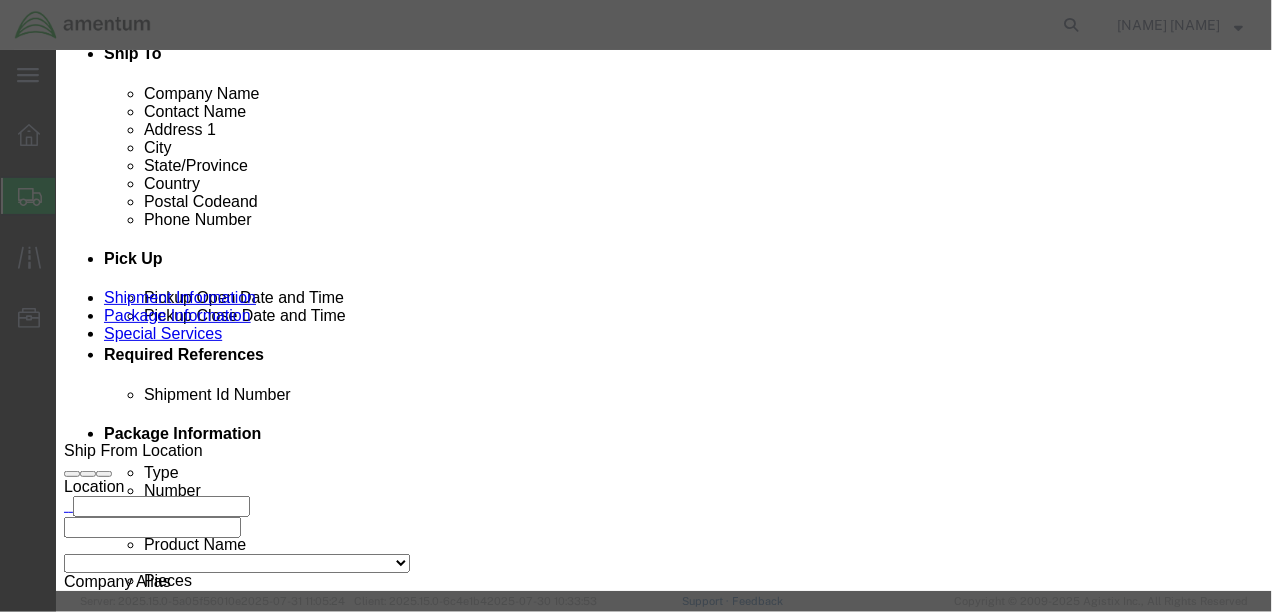 scroll, scrollTop: 0, scrollLeft: 0, axis: both 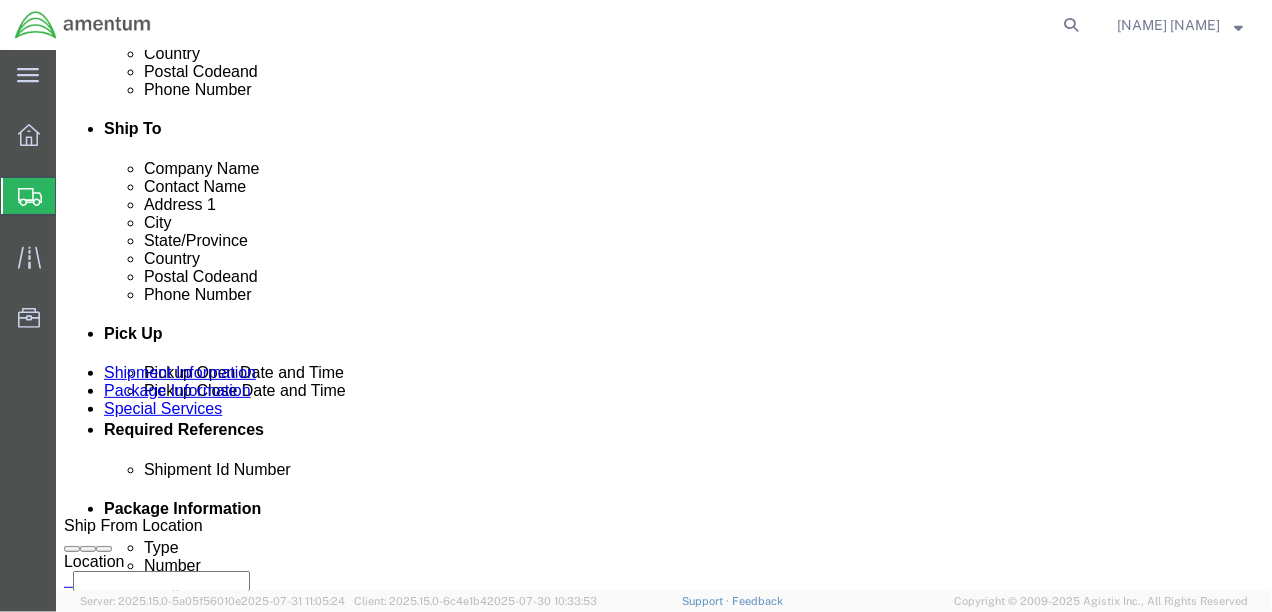 click 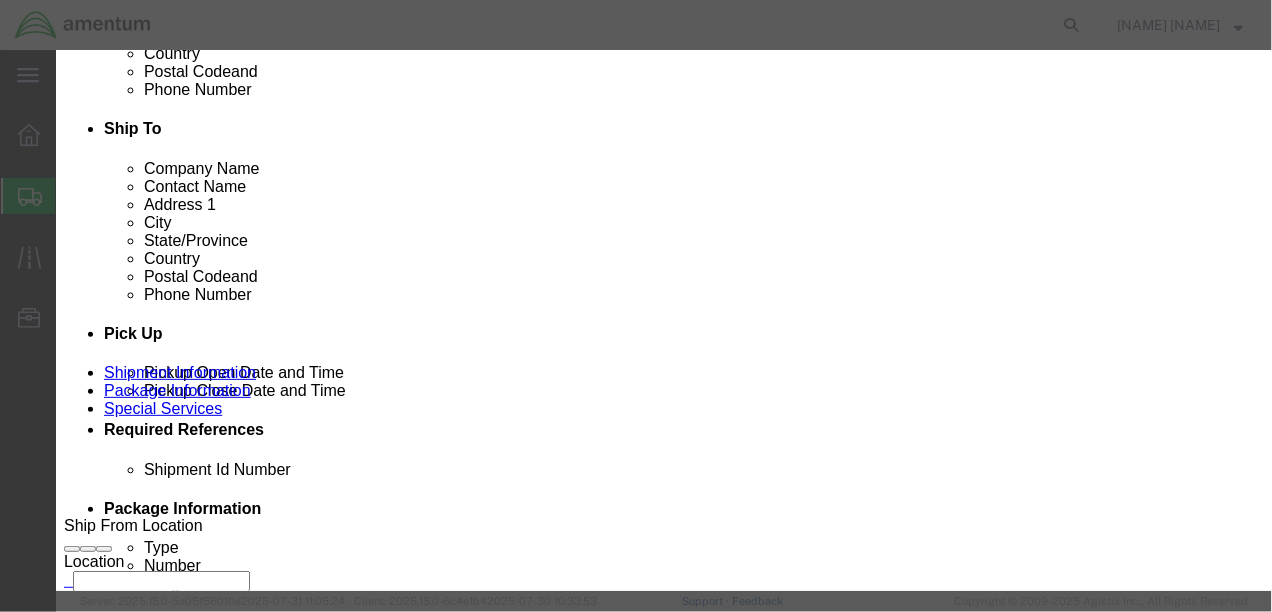 scroll, scrollTop: 0, scrollLeft: 0, axis: both 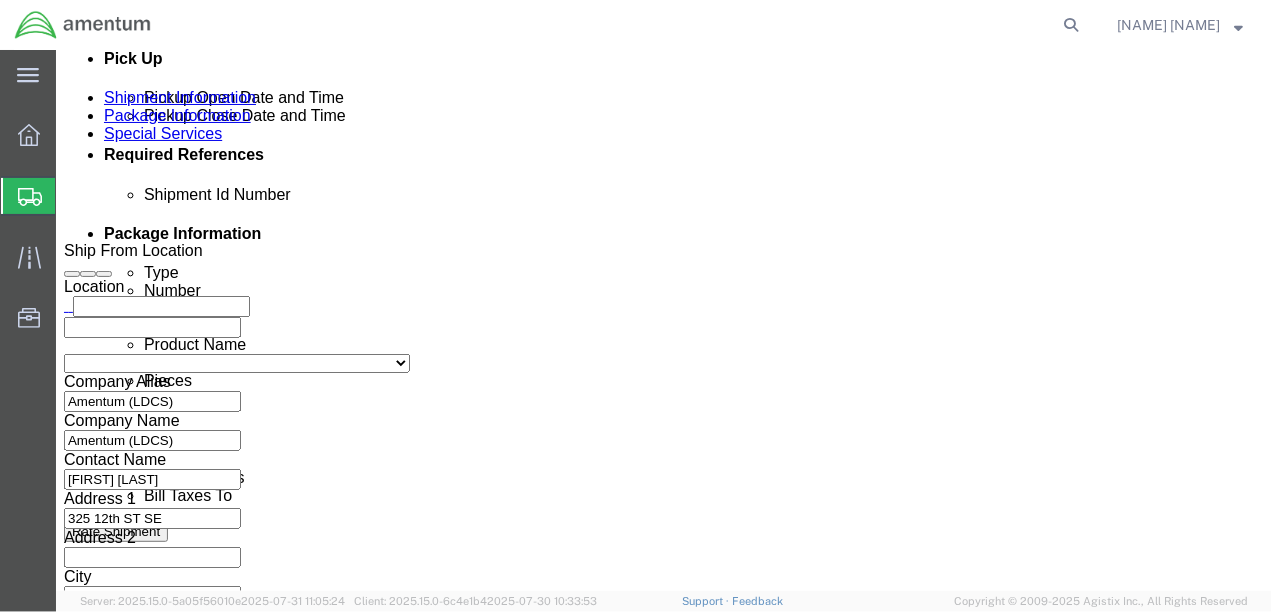 click 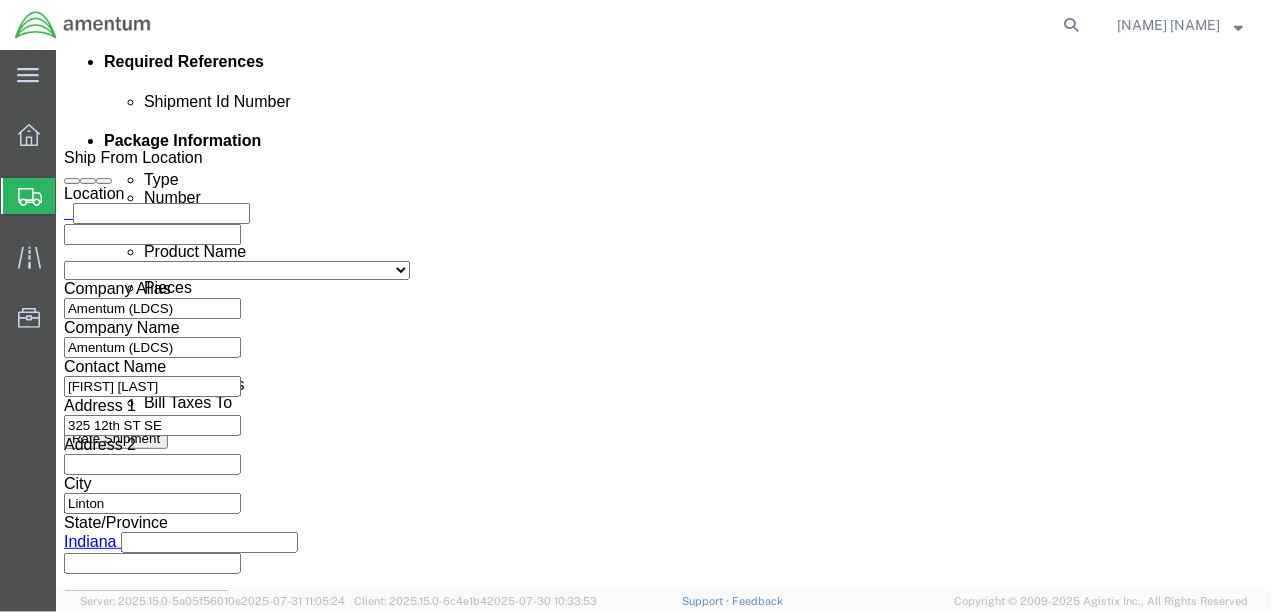 scroll, scrollTop: 1025, scrollLeft: 0, axis: vertical 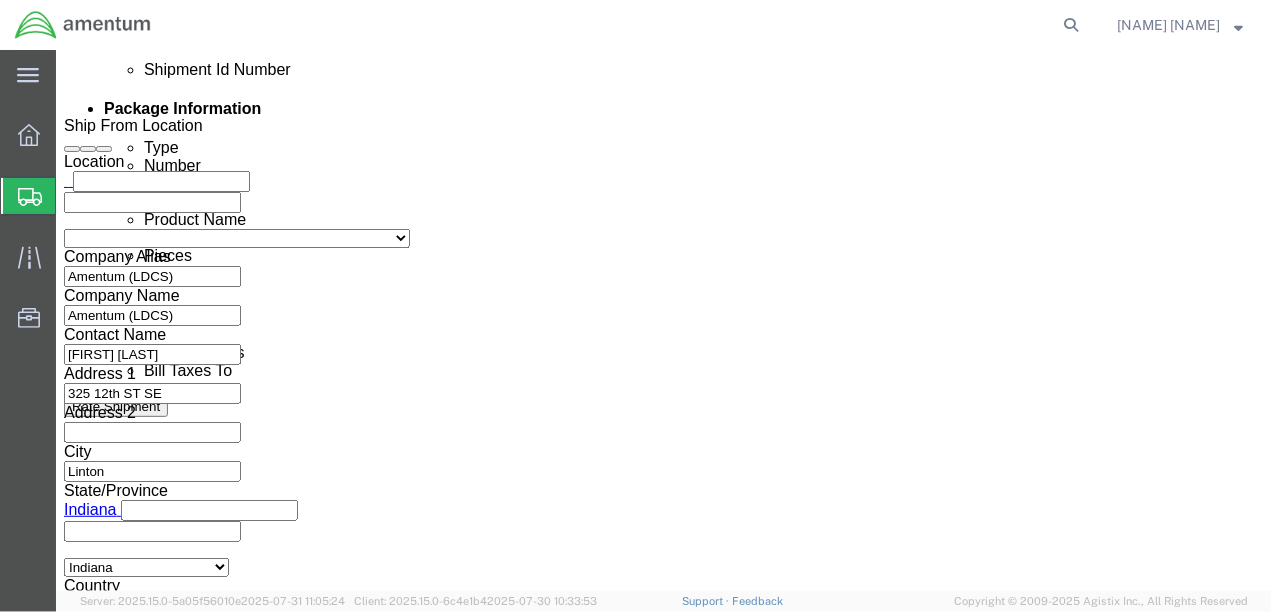 click on "Add Content" 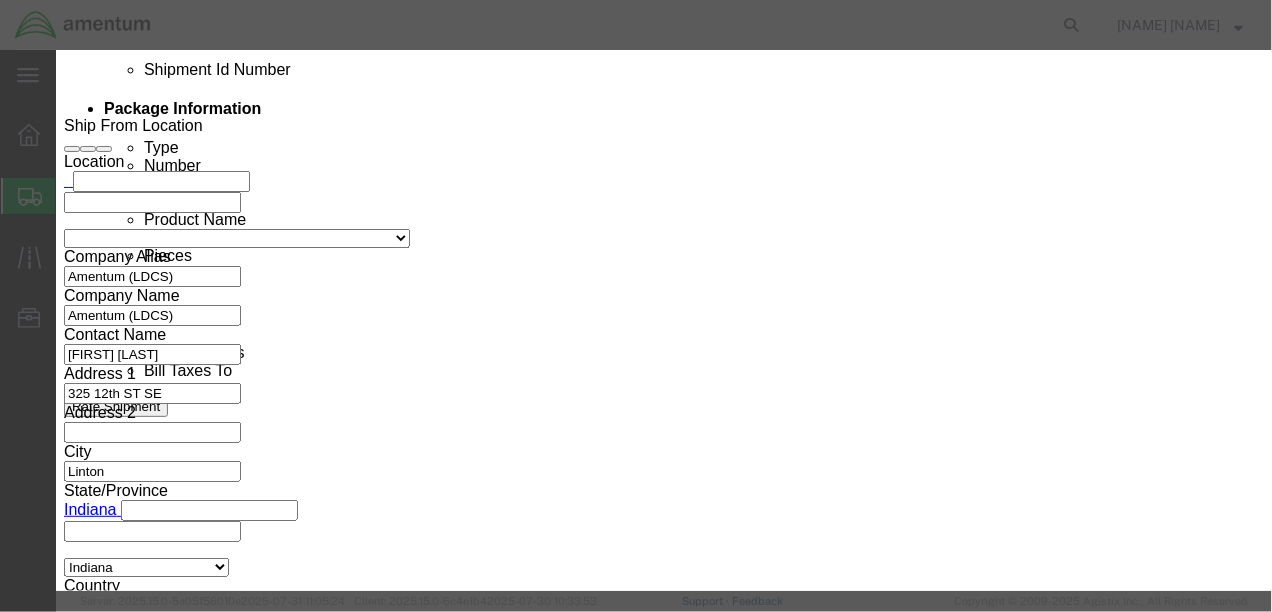 scroll, scrollTop: 0, scrollLeft: 0, axis: both 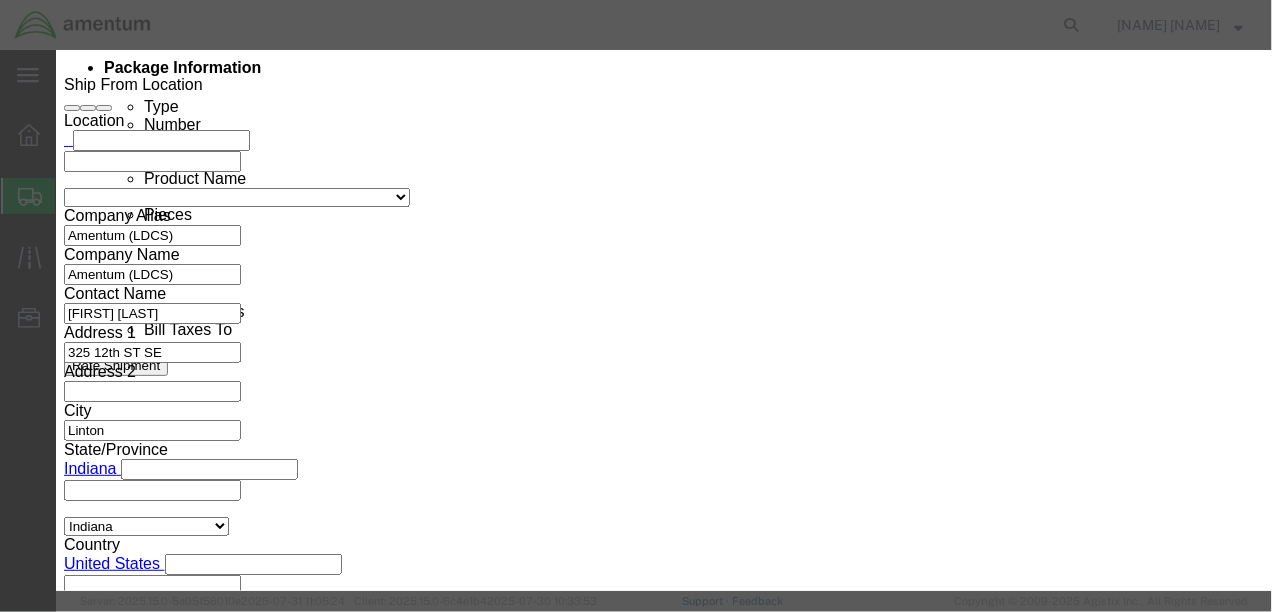 click 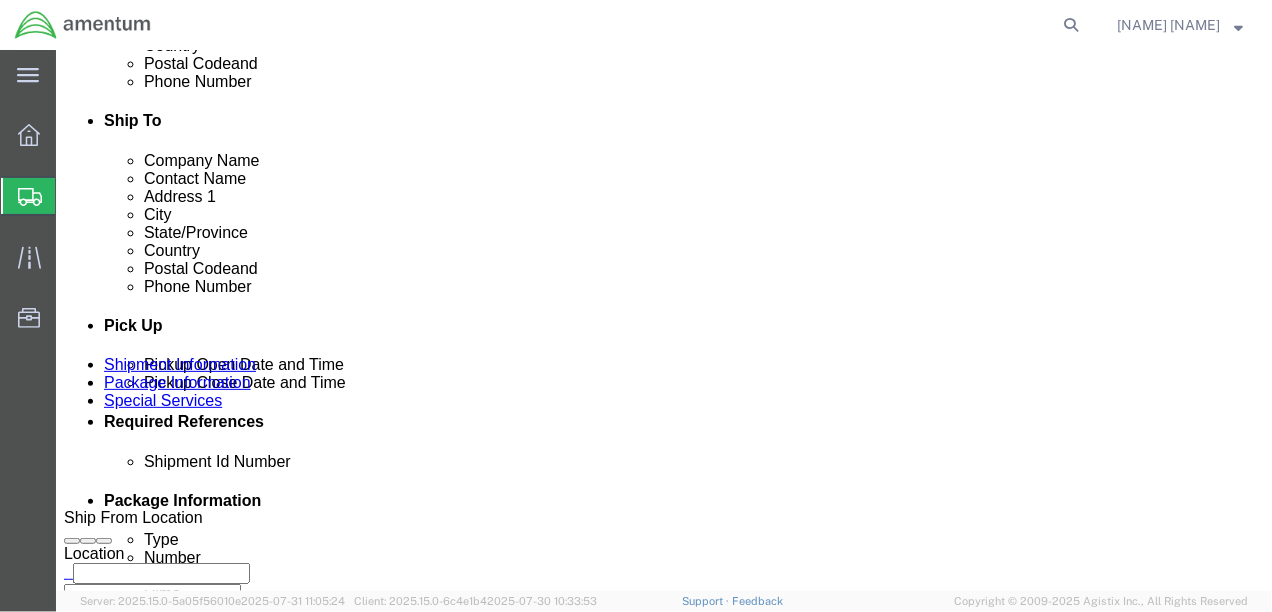 scroll, scrollTop: 661, scrollLeft: 0, axis: vertical 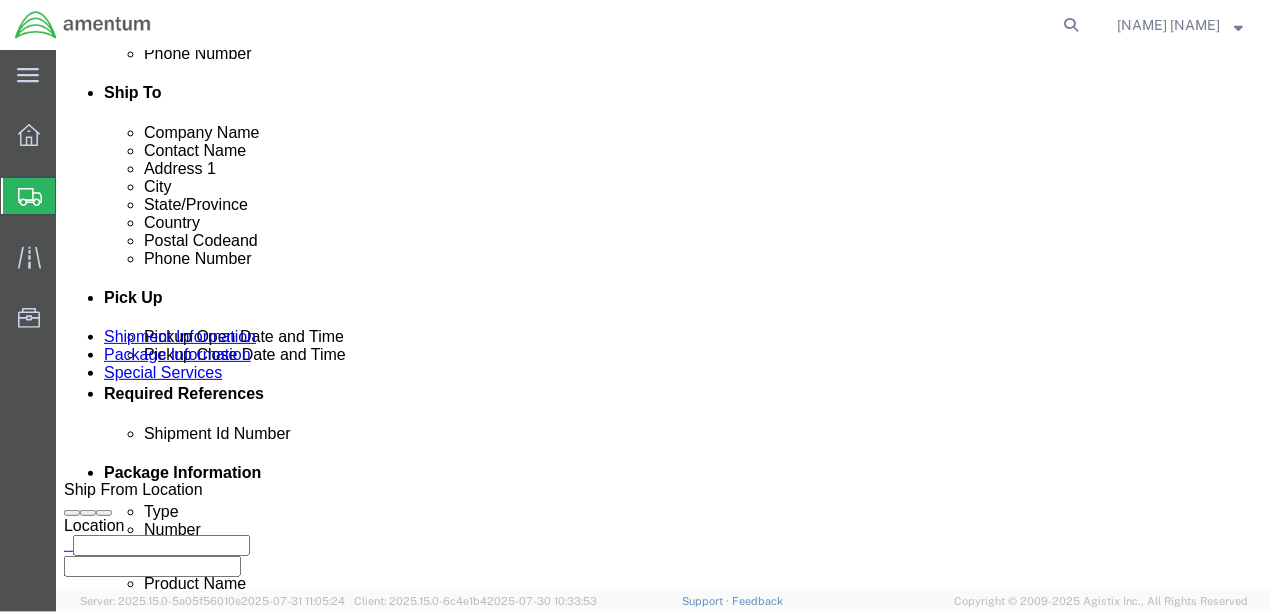 click on "Continue" 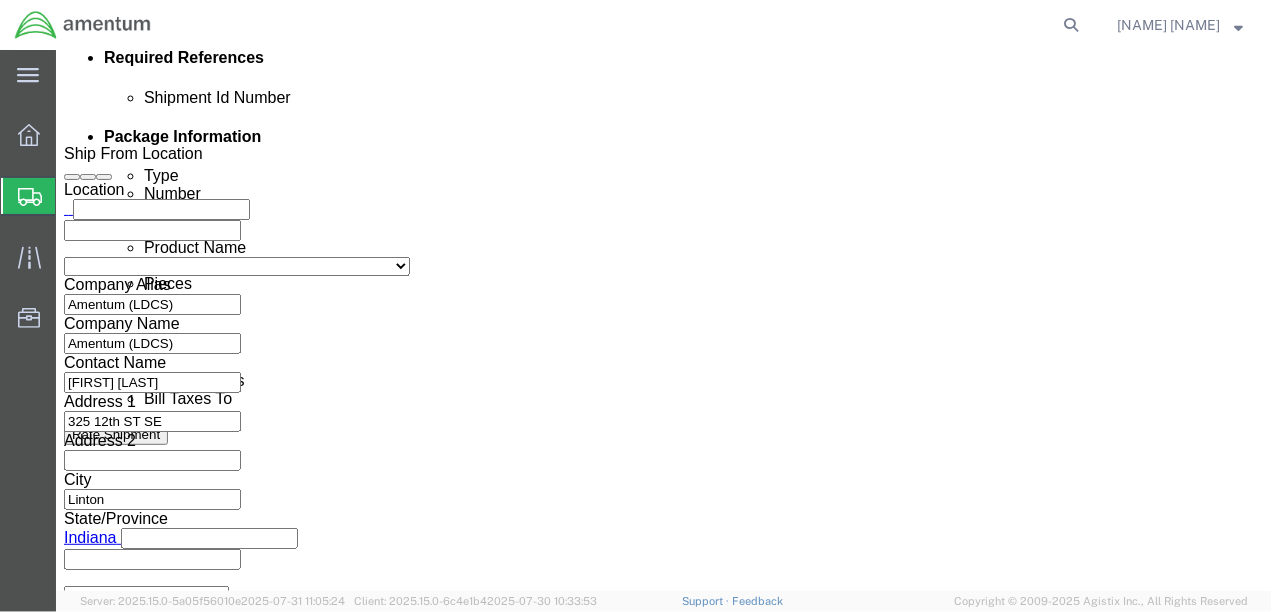 select on "COSTCENTER" 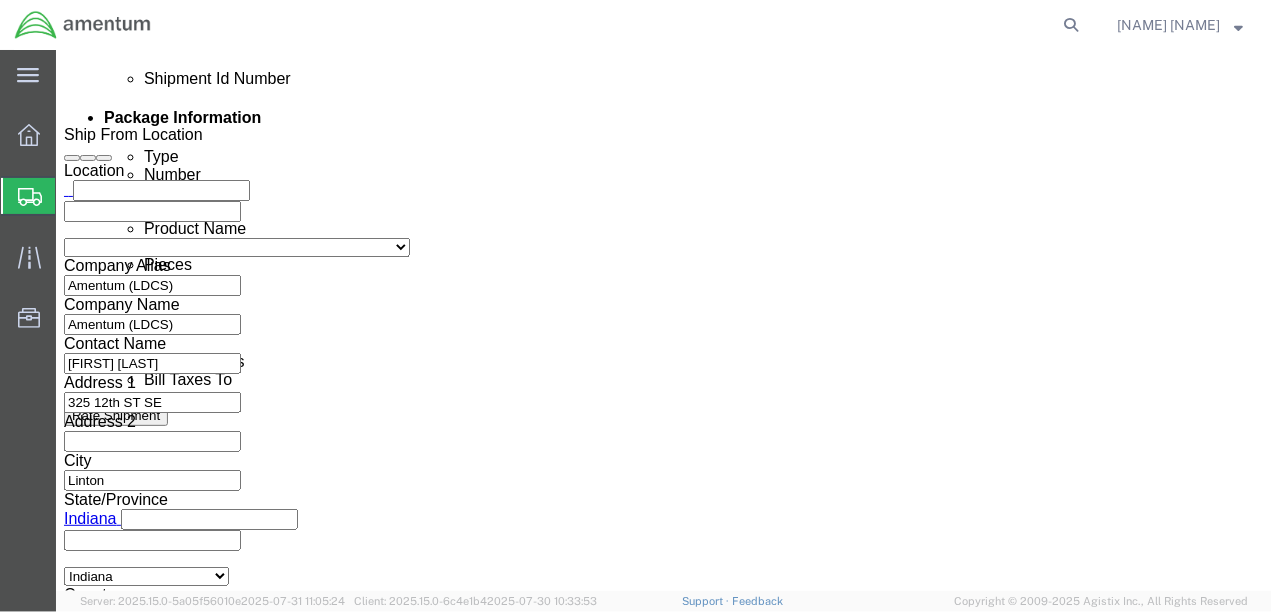 scroll, scrollTop: 376, scrollLeft: 0, axis: vertical 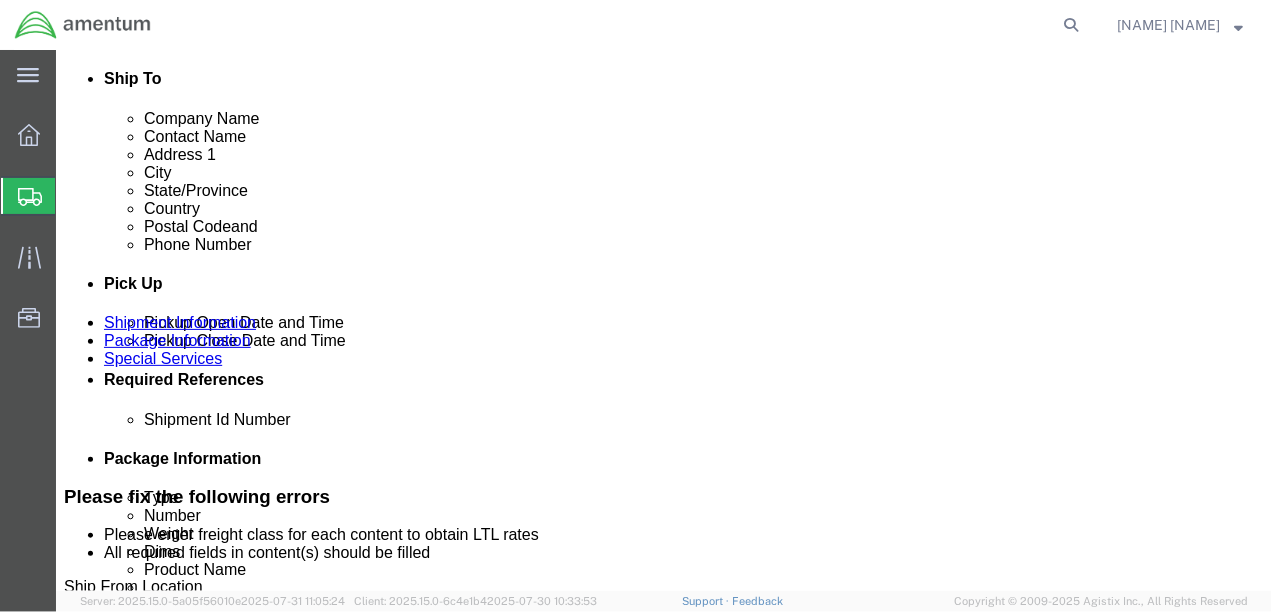 click 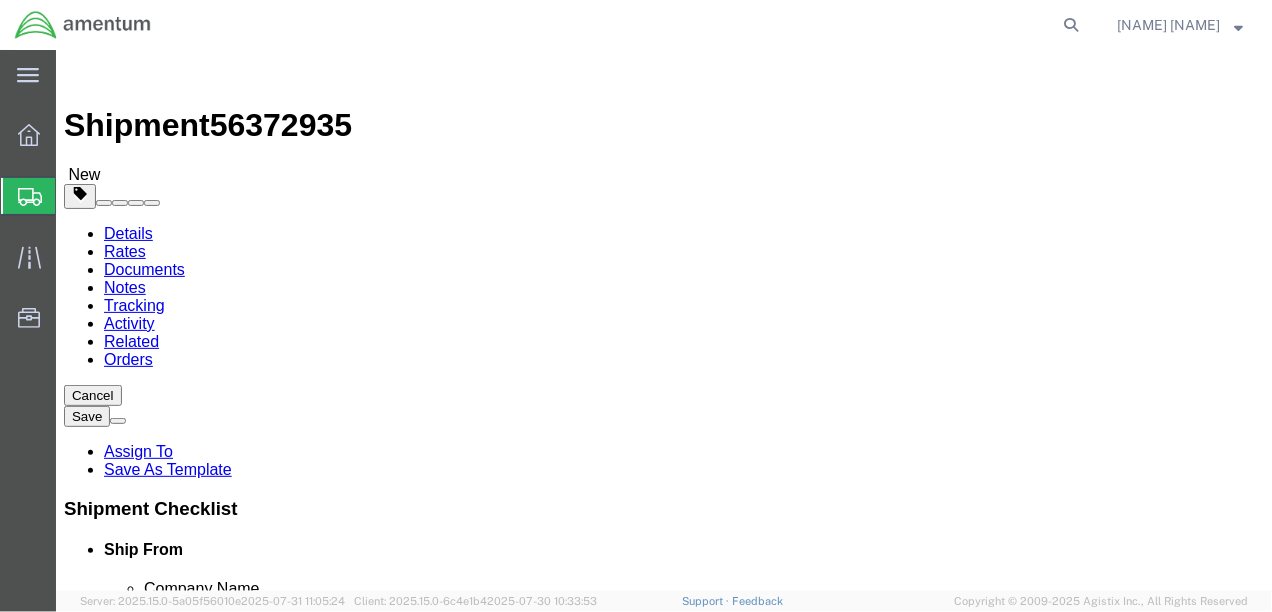 scroll, scrollTop: 0, scrollLeft: 0, axis: both 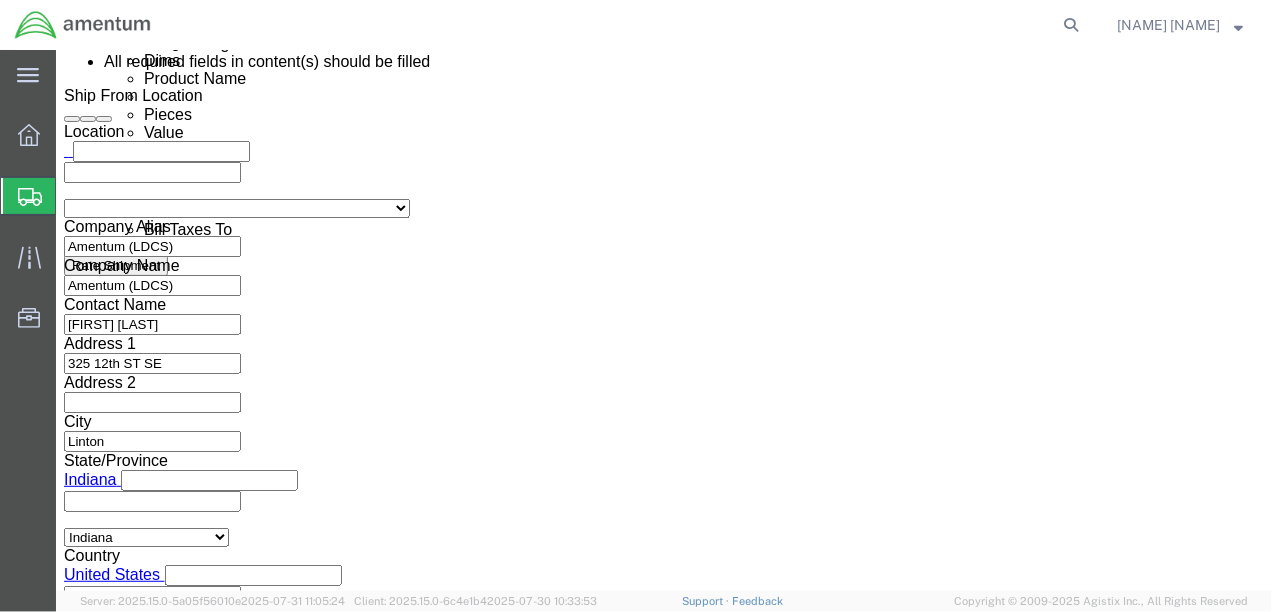 click on "Previous" 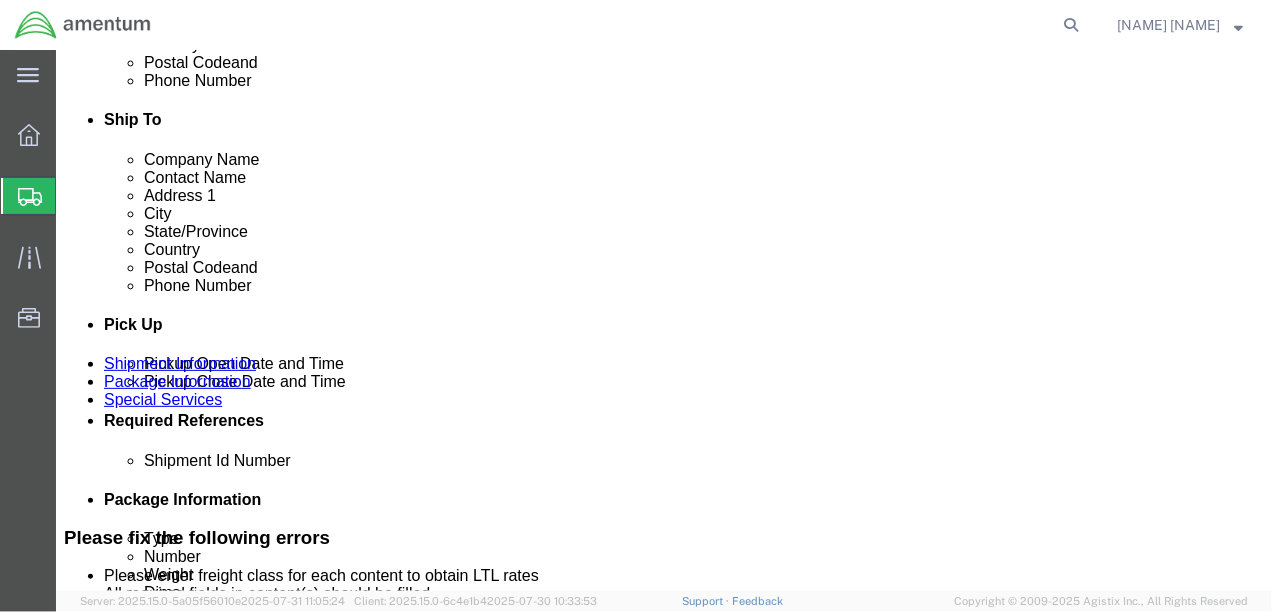 scroll, scrollTop: 646, scrollLeft: 0, axis: vertical 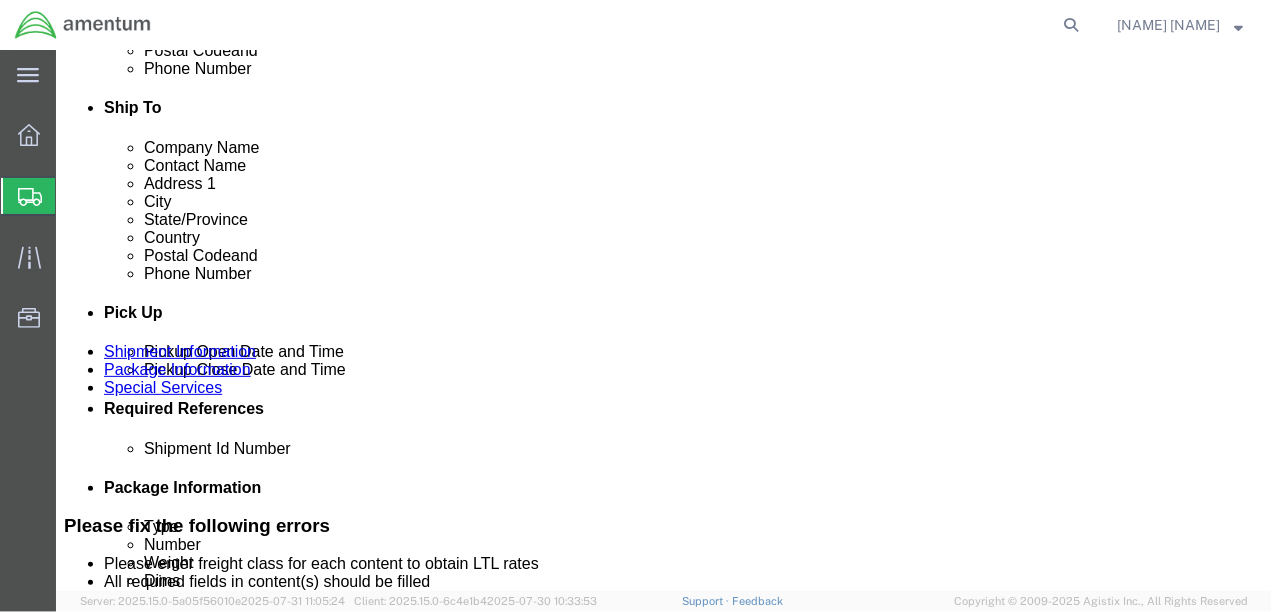 click on "Delete this content" 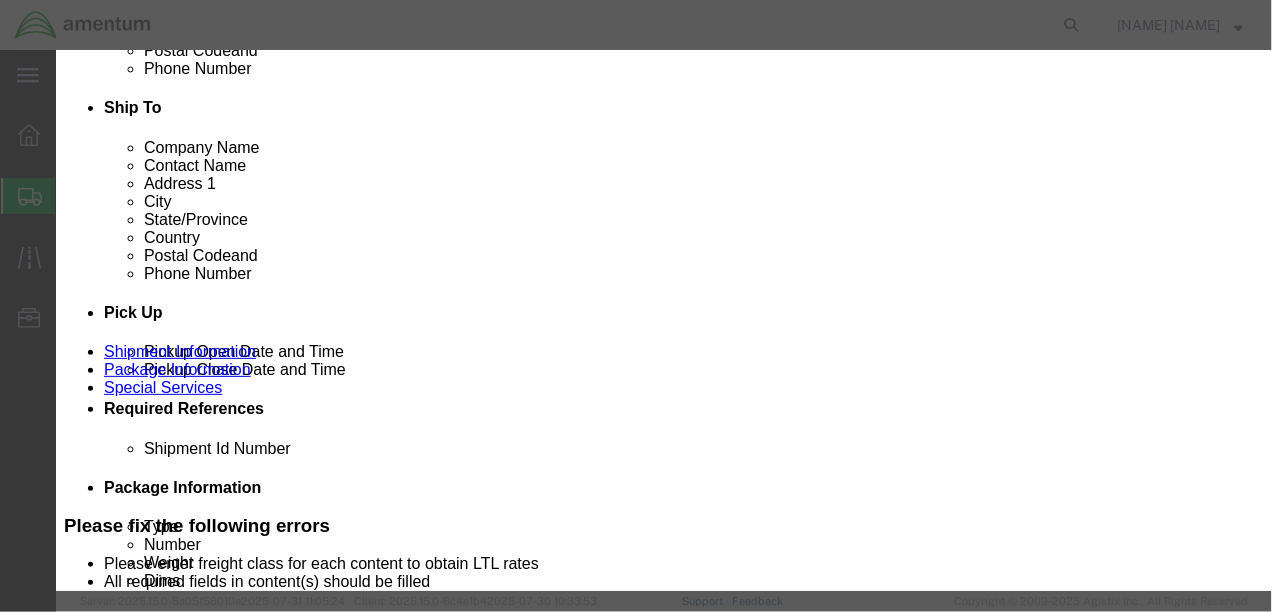 click on "Yes" 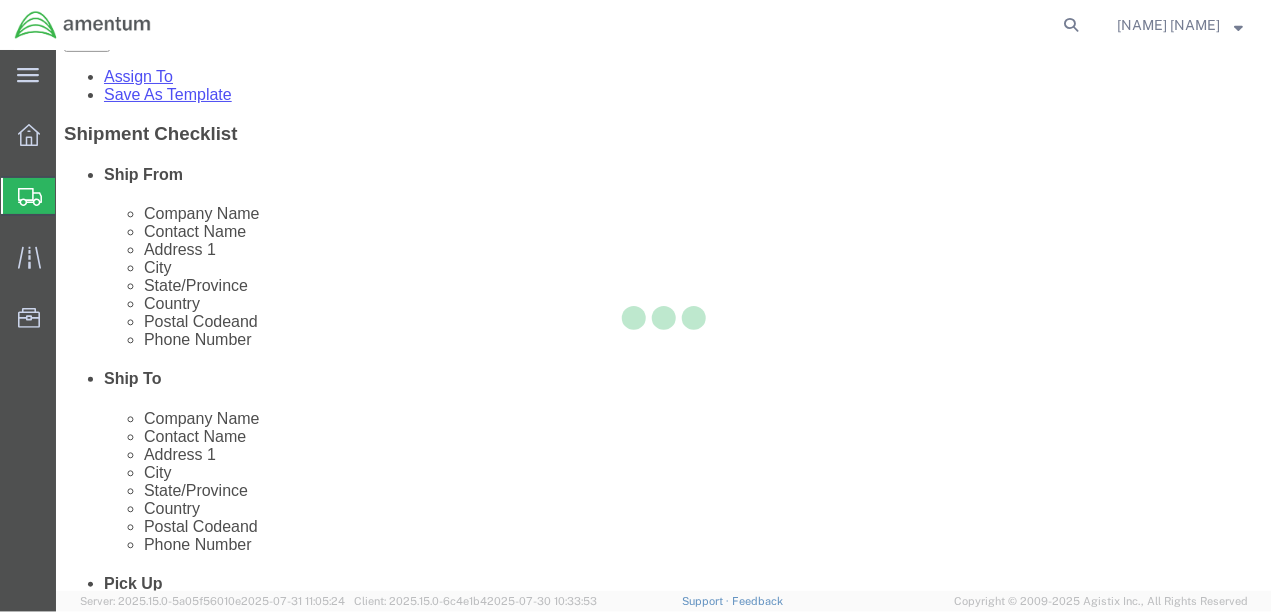 select on "PONS" 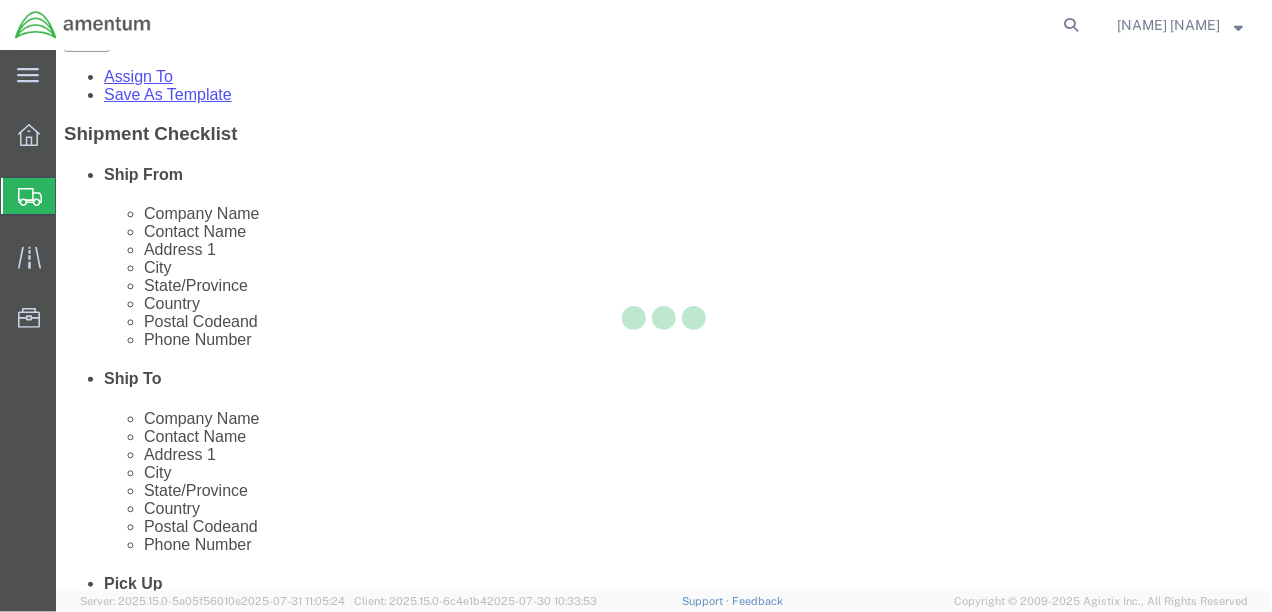 select on "PONS" 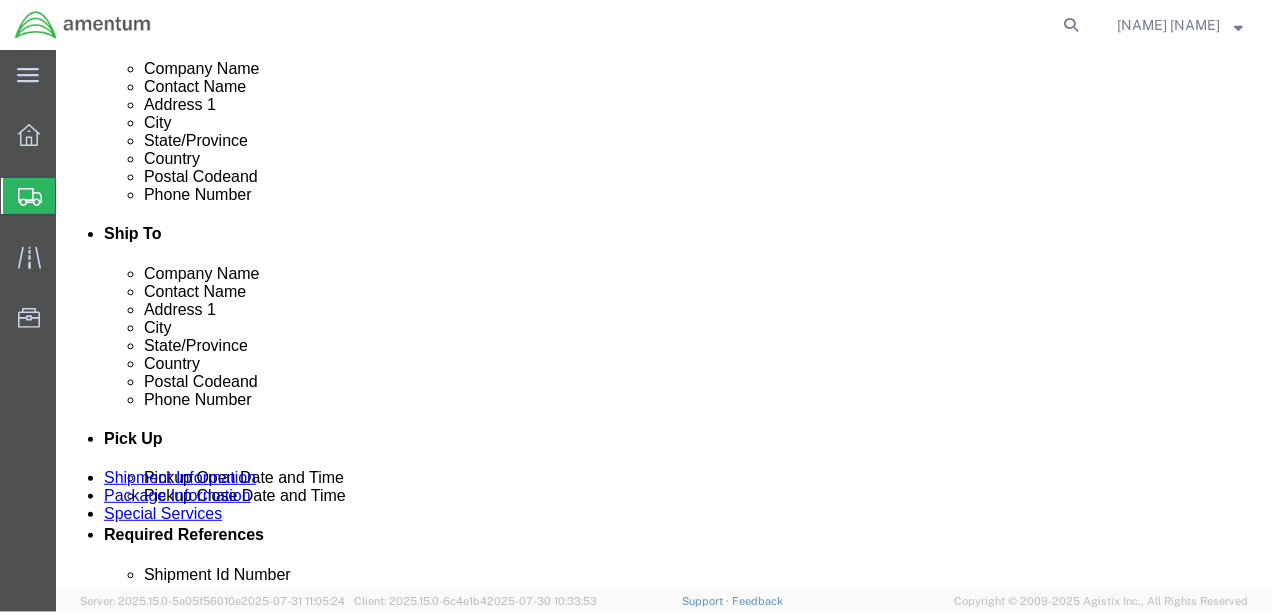 scroll, scrollTop: 543, scrollLeft: 0, axis: vertical 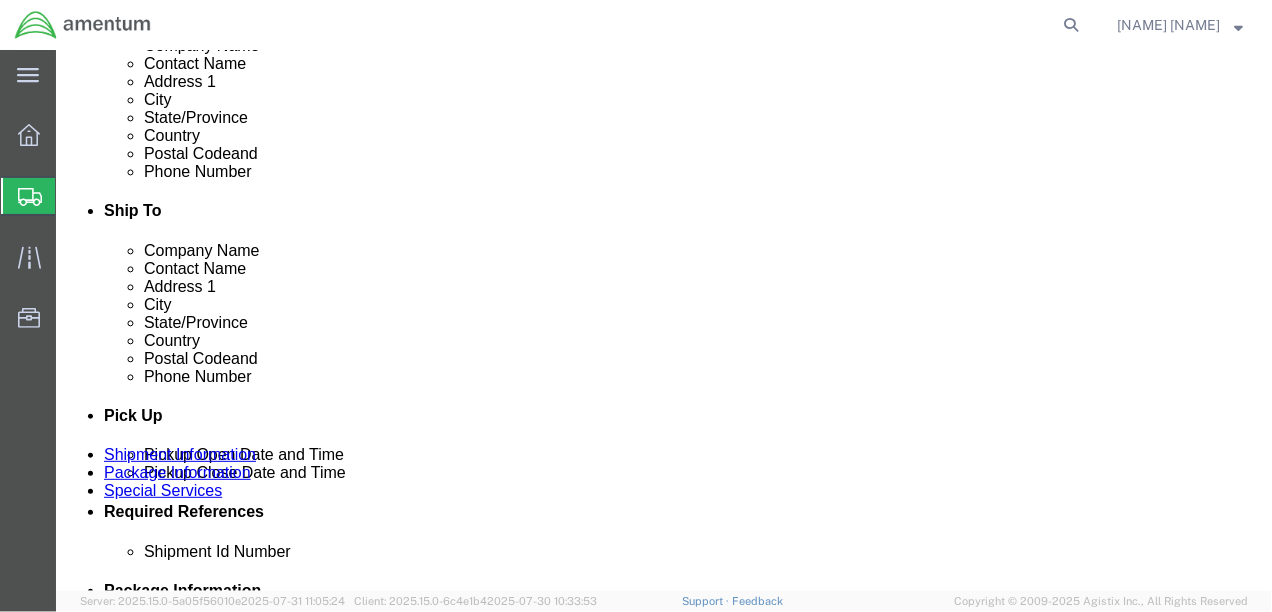 click on "Continue" 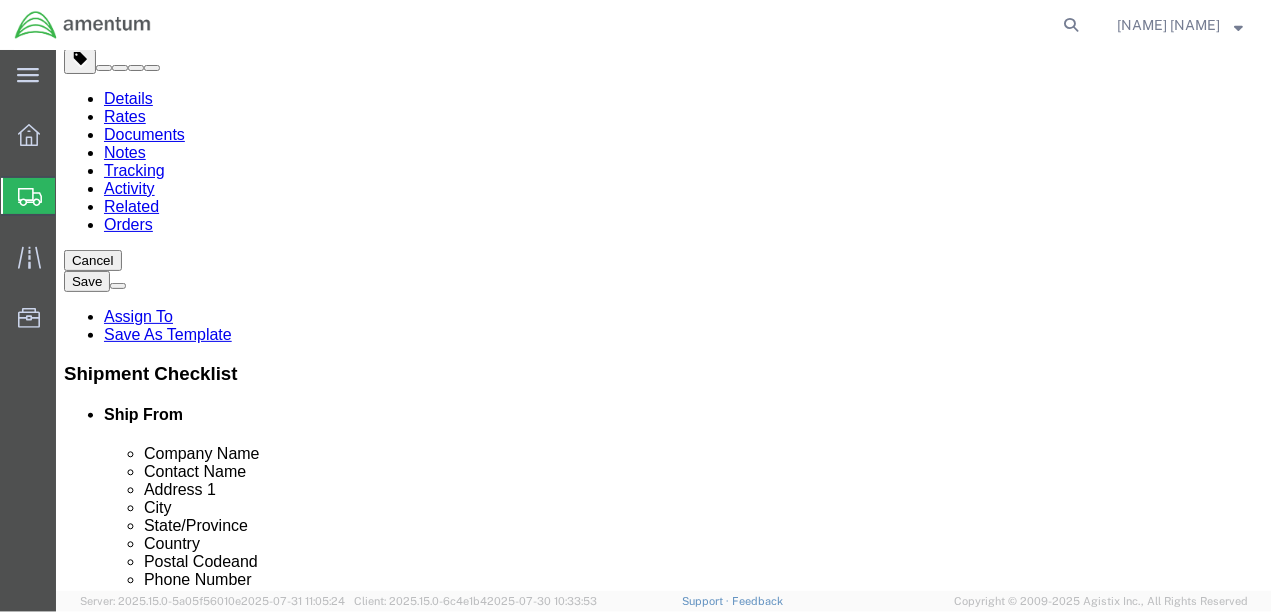 scroll, scrollTop: 0, scrollLeft: 0, axis: both 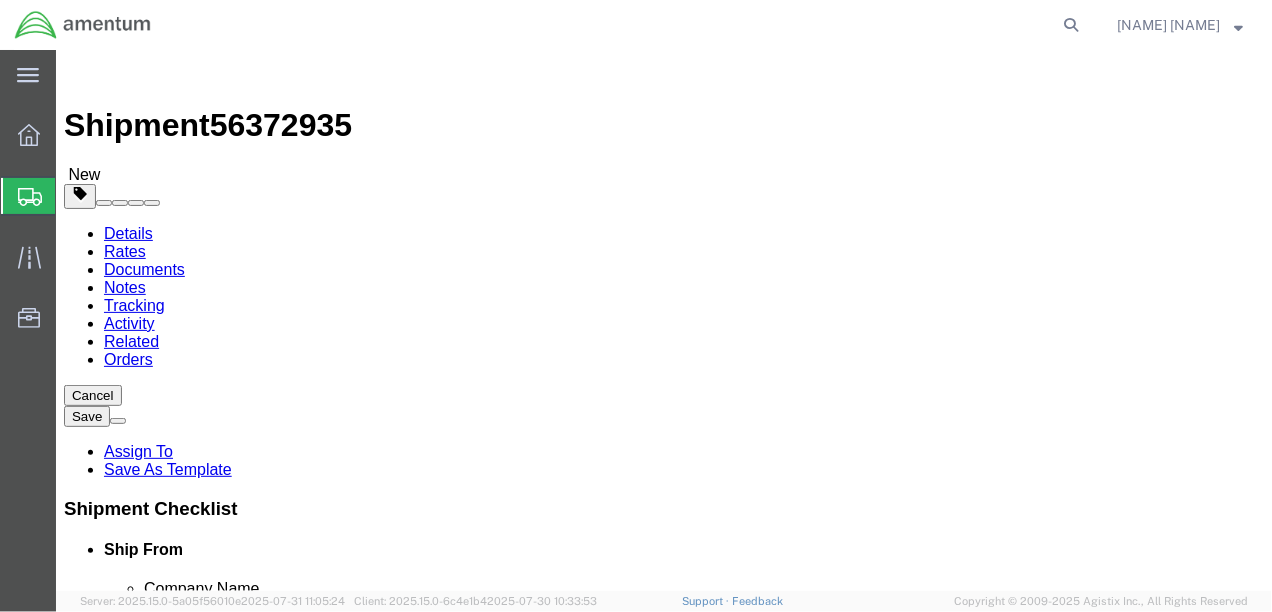 click on "Select 1 Day 2 Day 3-5 Day Economy 5+ Day" 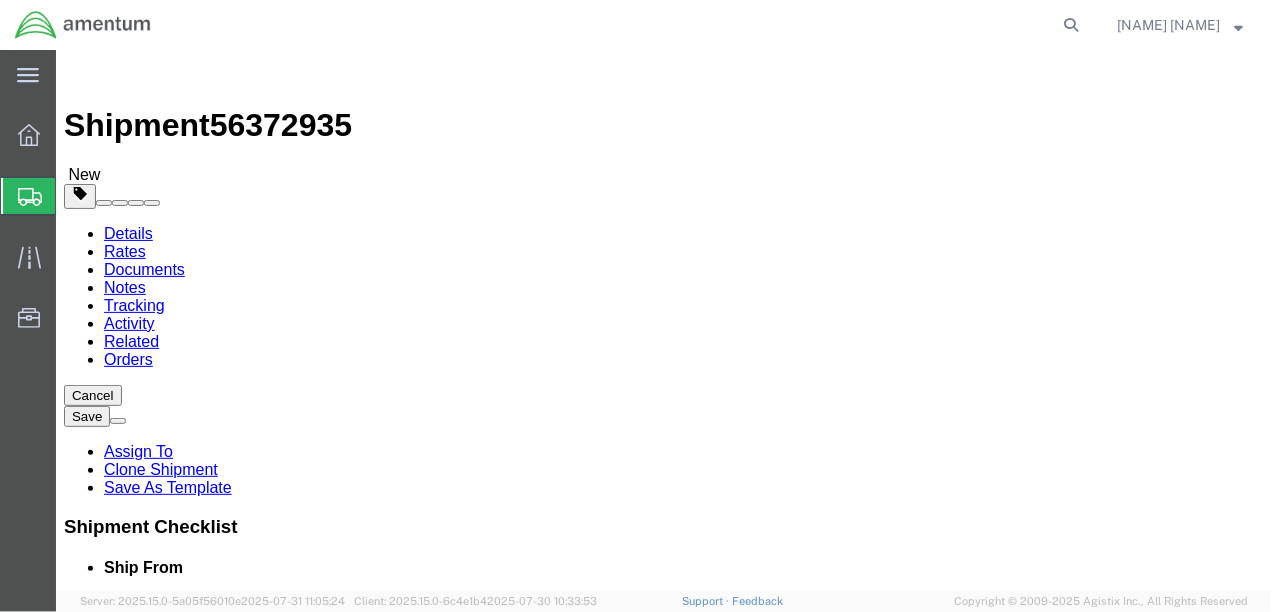 click on "Details" at bounding box center [127, 232] 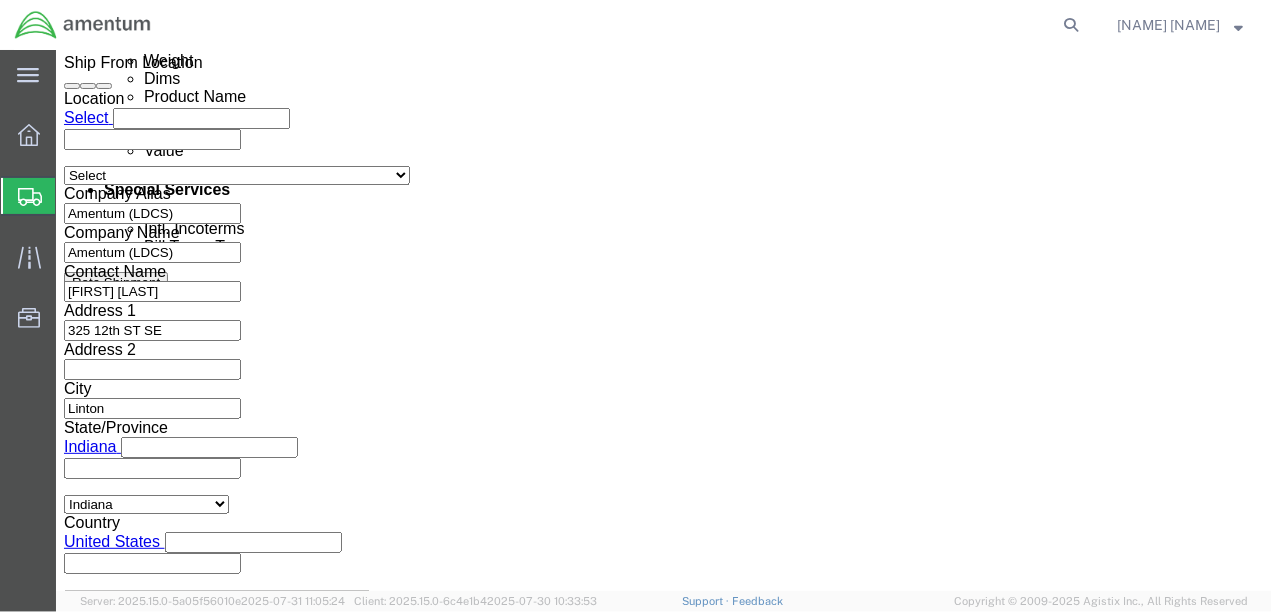 scroll, scrollTop: 1100, scrollLeft: 0, axis: vertical 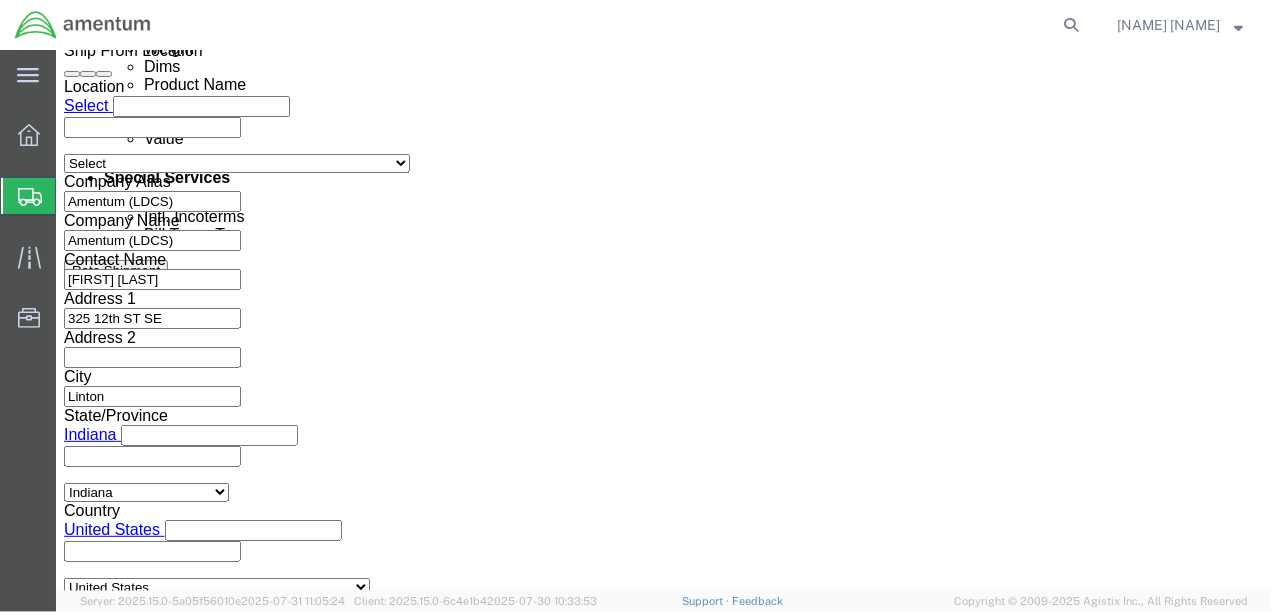 click on "Select Account Type Activity ID Airline Appointment Number ASN Batch Request # Bill Of Lading Bin Booking Number Booking Request ID Cancel Pickup Location CBP Entry No Claim Container Number Customer Ref Delivery Number Department Document No Expenditure Export Reference Flight Number General GL Code House Airway Bill Internal Requisition Invoice Number ITN No Job Number License Lloyd's Code Lot Number Master Airway Bill Master Tracking Number Material Requisition Order Number Organization Packing Slip Pickup Number Pickup Request PO Line Item No PRO # Problem File Number Project Project Number Protocol Number Purchase Order Quote Number R.M.A. Release Number Route Sales Order Seal Number Serial No Shipment Id Number Shipment Line No Study Number Task Tender ID VAT Number Vessel Name VIN Voyage Number Waybill Number Work Order" 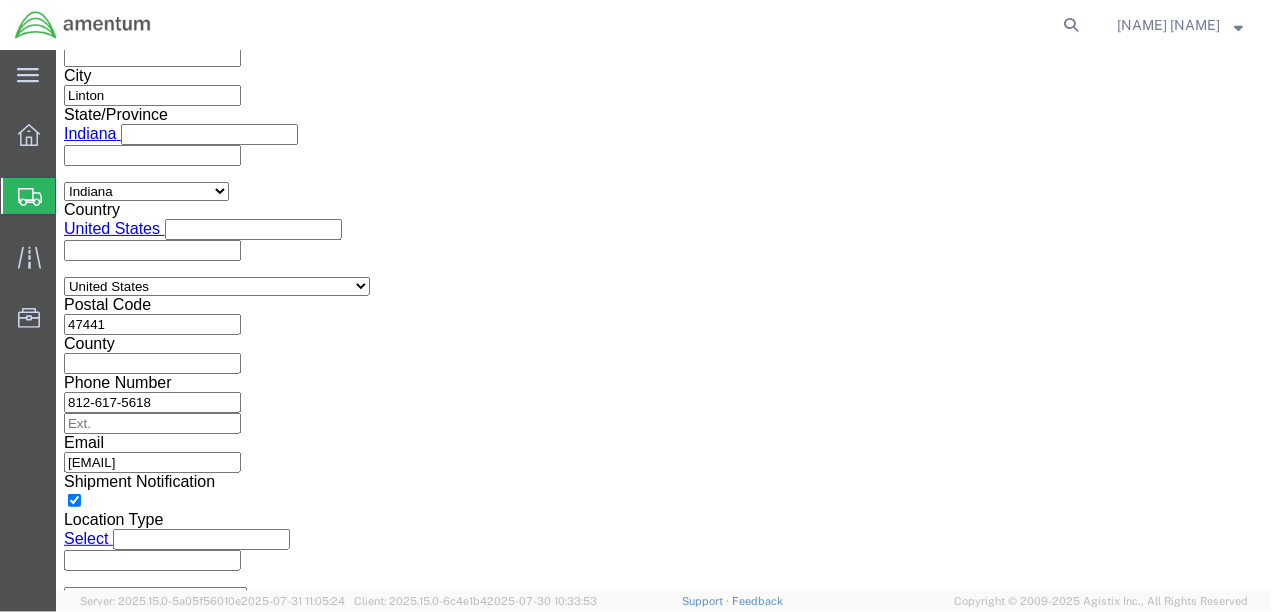 scroll, scrollTop: 1432, scrollLeft: 0, axis: vertical 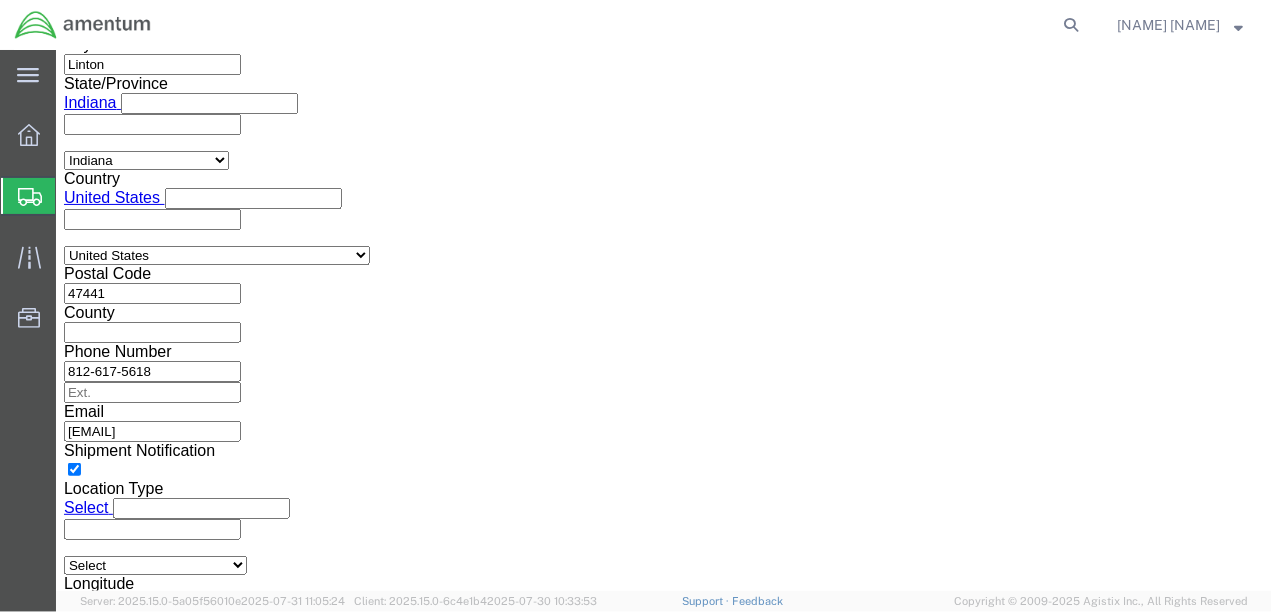 click on "Continue" 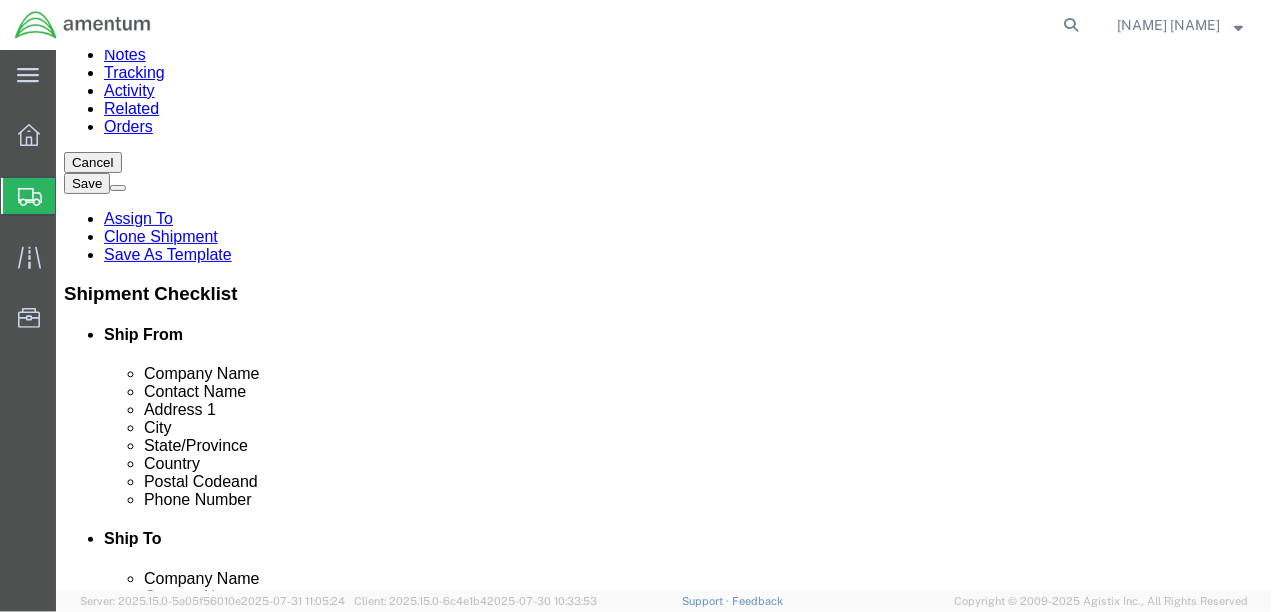 scroll, scrollTop: 300, scrollLeft: 0, axis: vertical 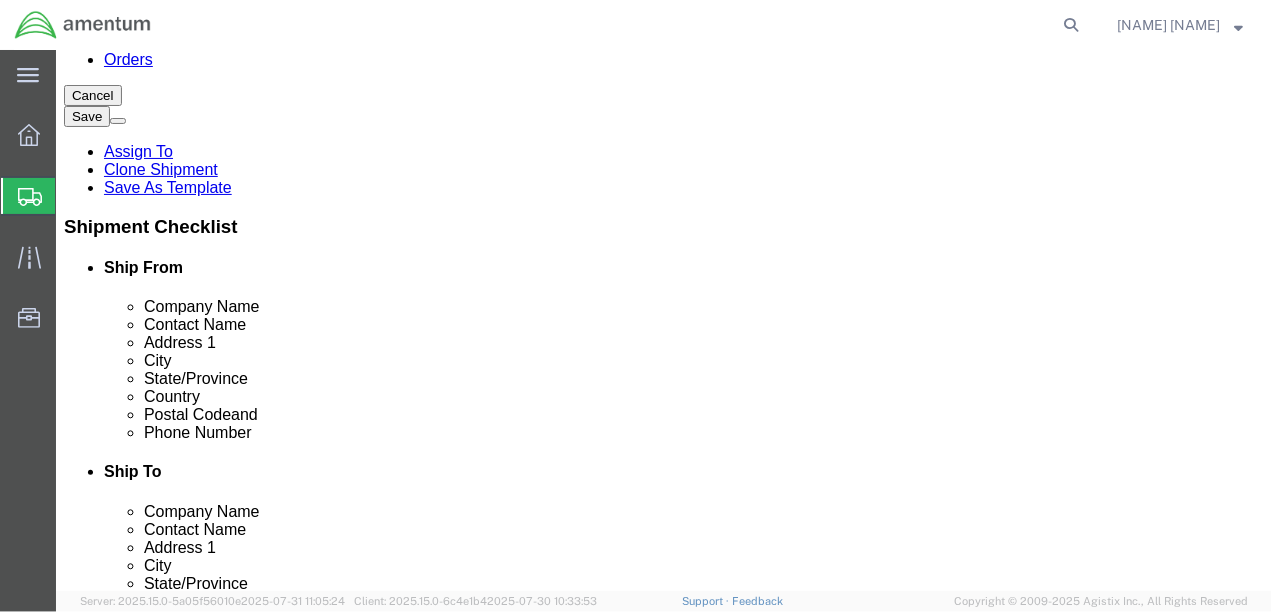 click 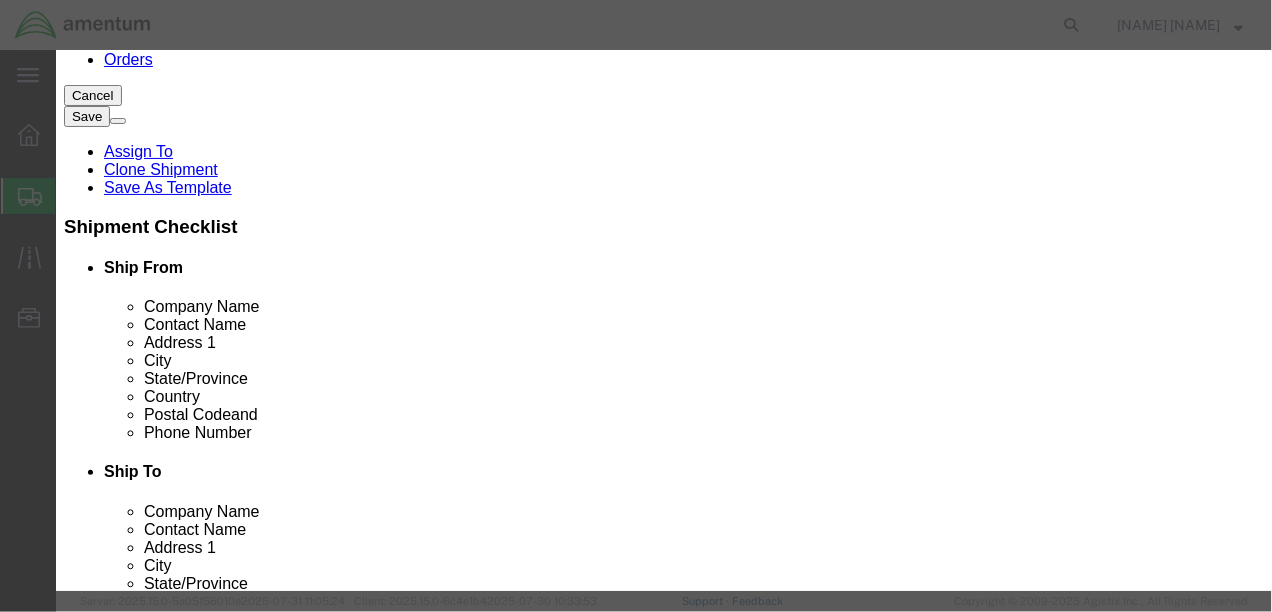 scroll, scrollTop: 33, scrollLeft: 0, axis: vertical 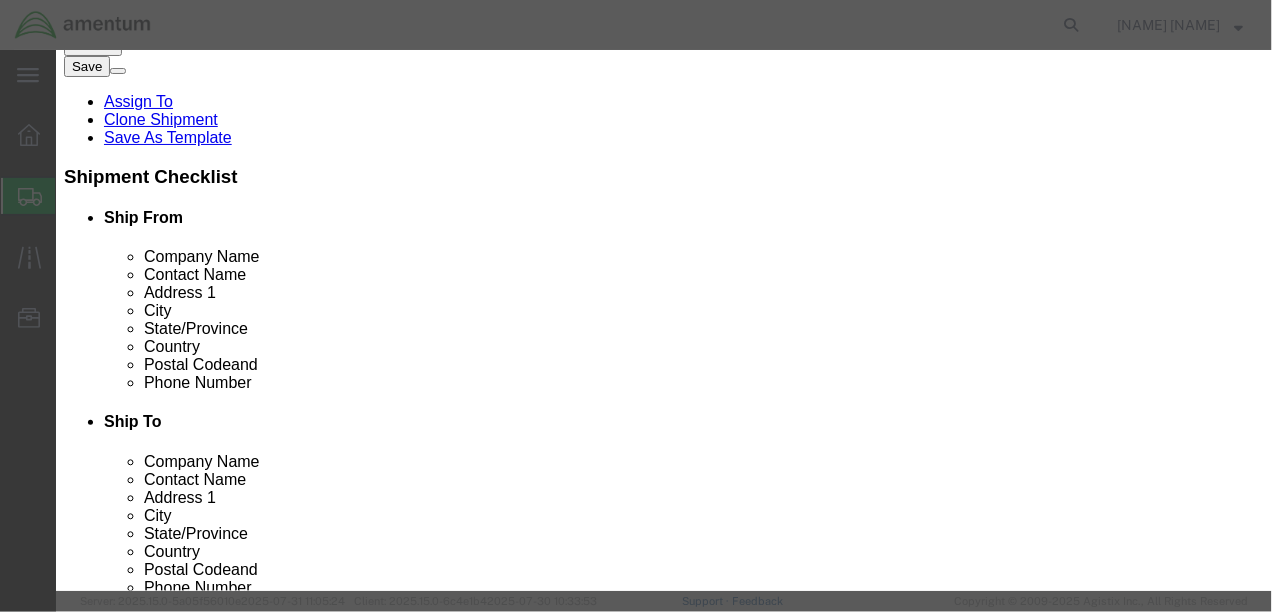 click 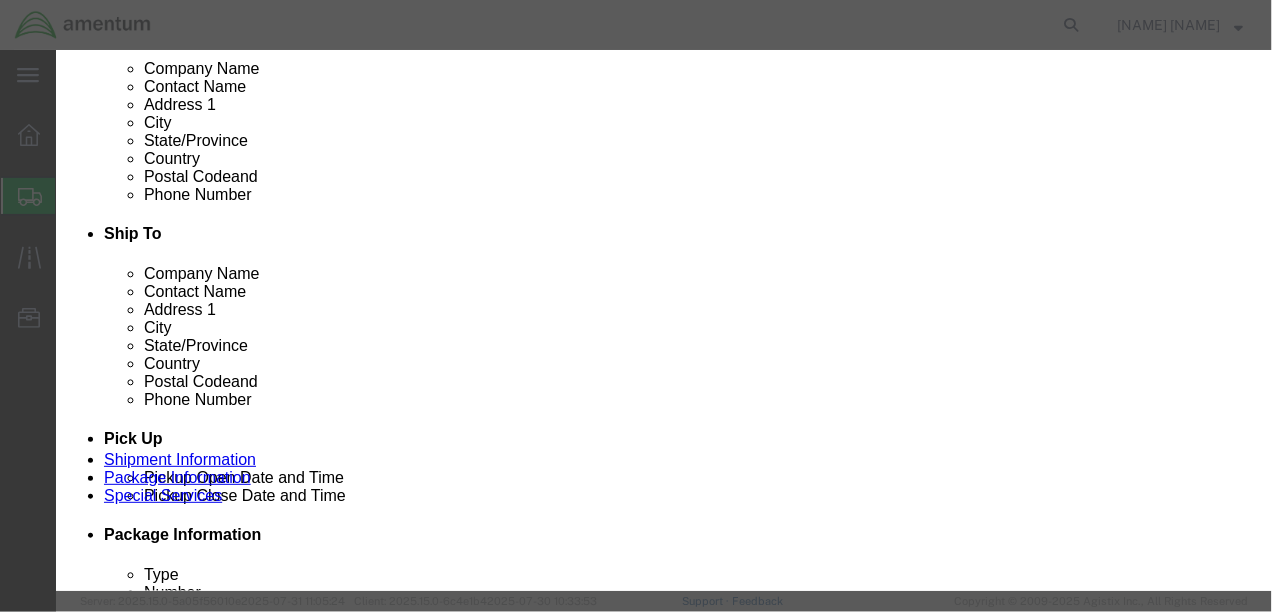 scroll, scrollTop: 543, scrollLeft: 0, axis: vertical 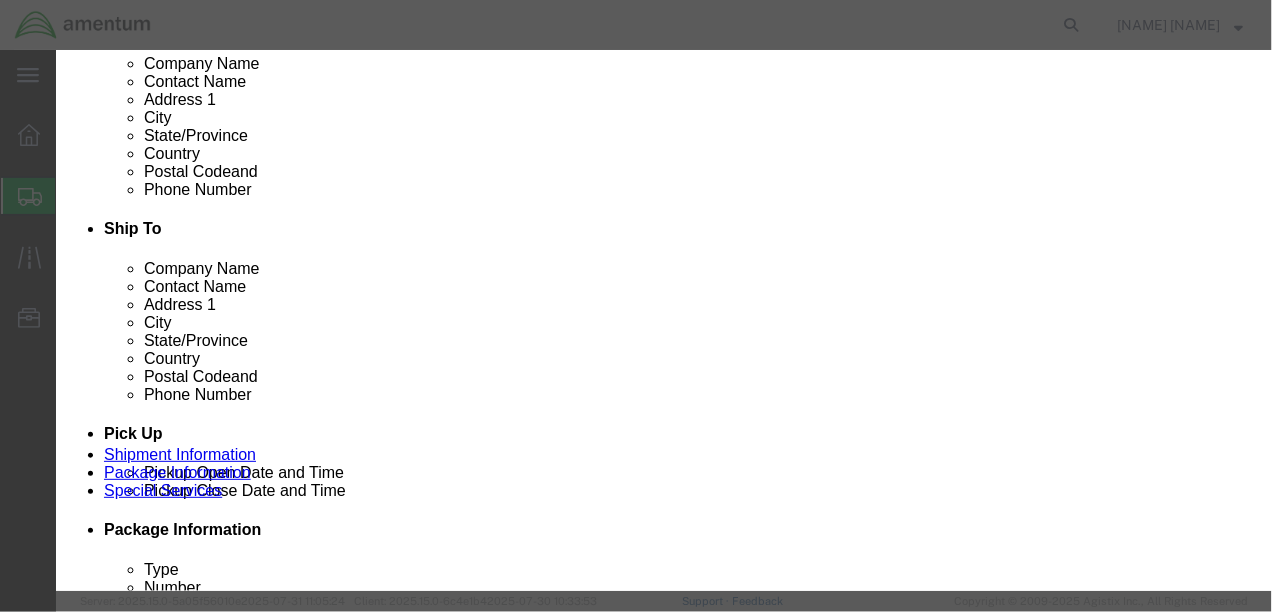 click 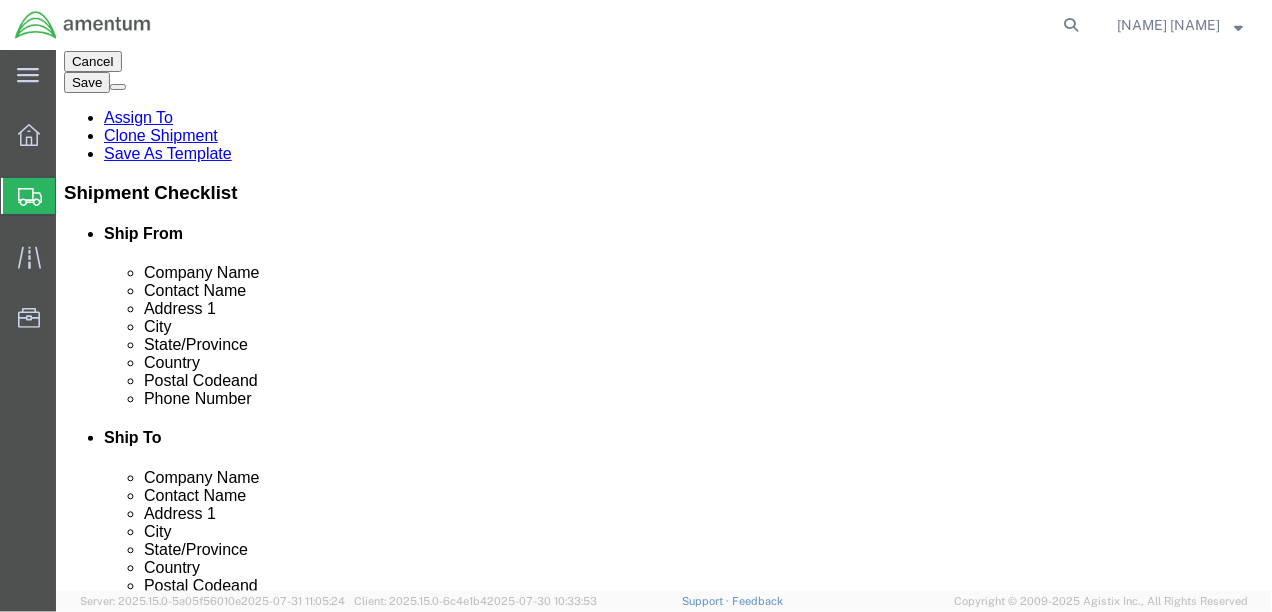 scroll, scrollTop: 343, scrollLeft: 0, axis: vertical 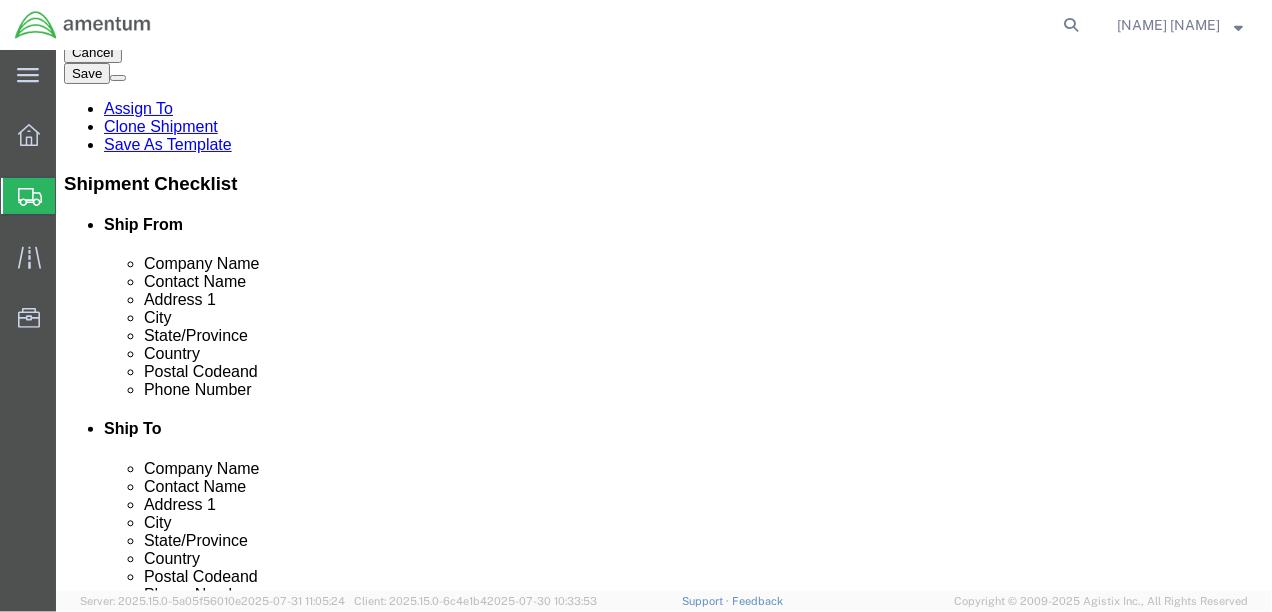click 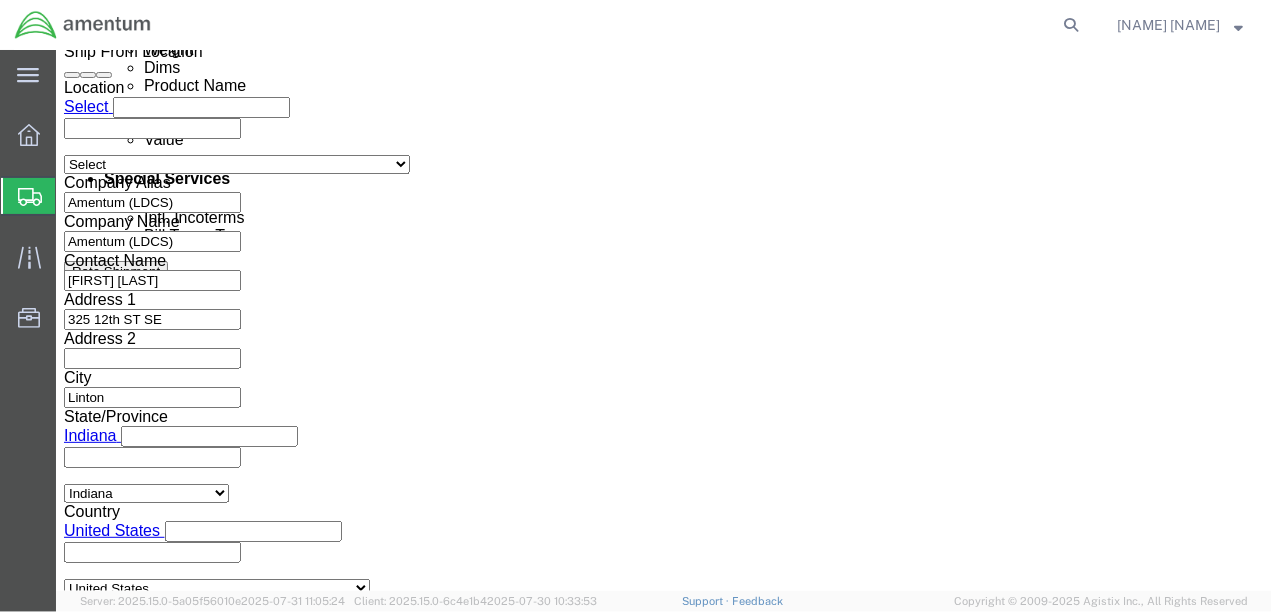 scroll, scrollTop: 1100, scrollLeft: 0, axis: vertical 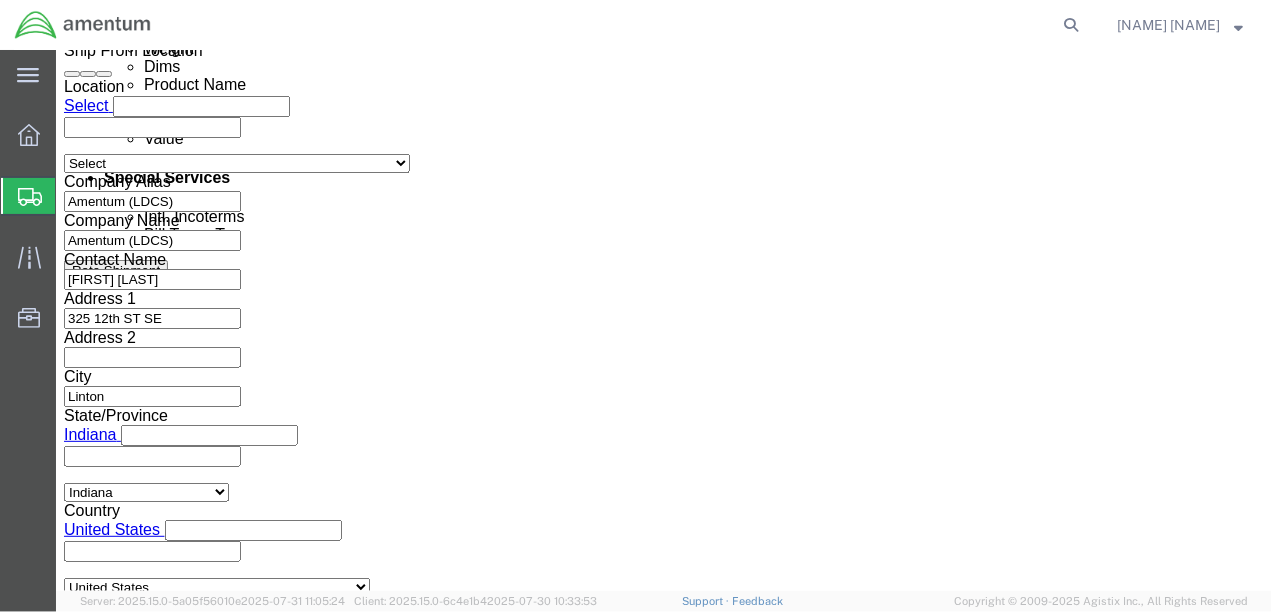 click on "Continue" 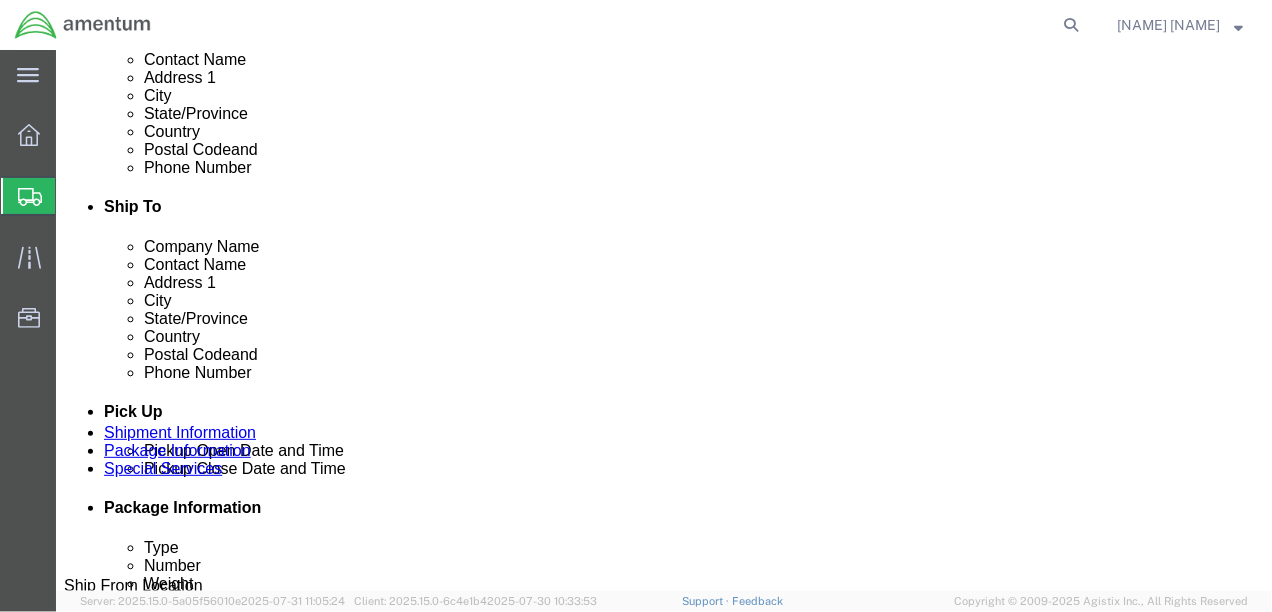 scroll, scrollTop: 616, scrollLeft: 0, axis: vertical 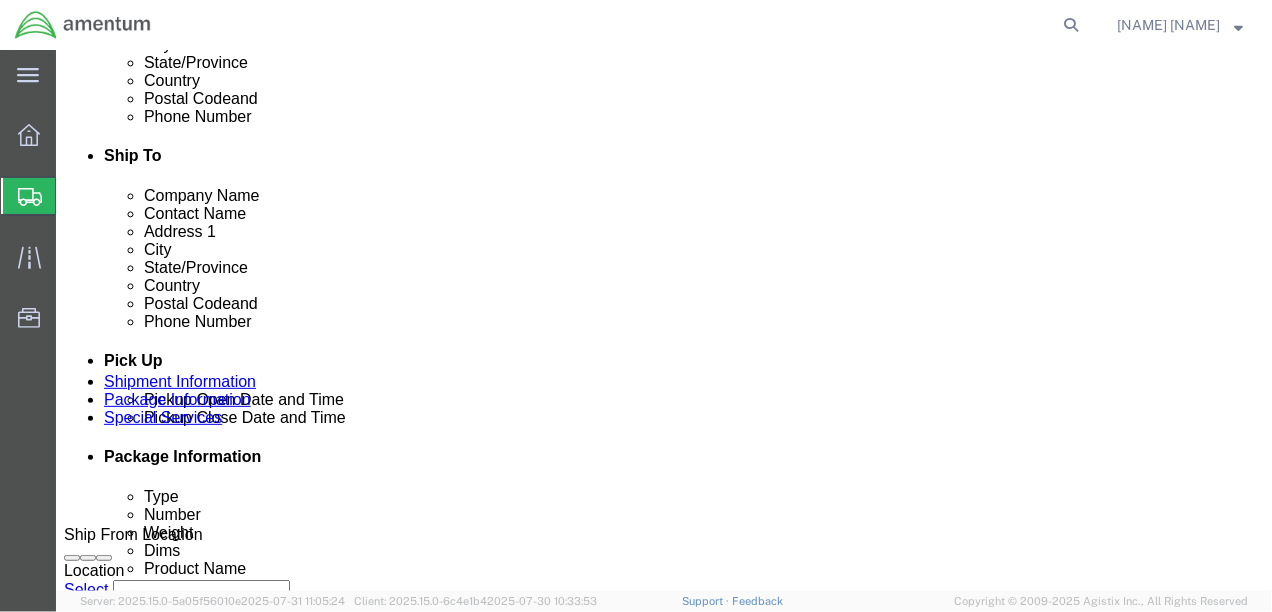 click 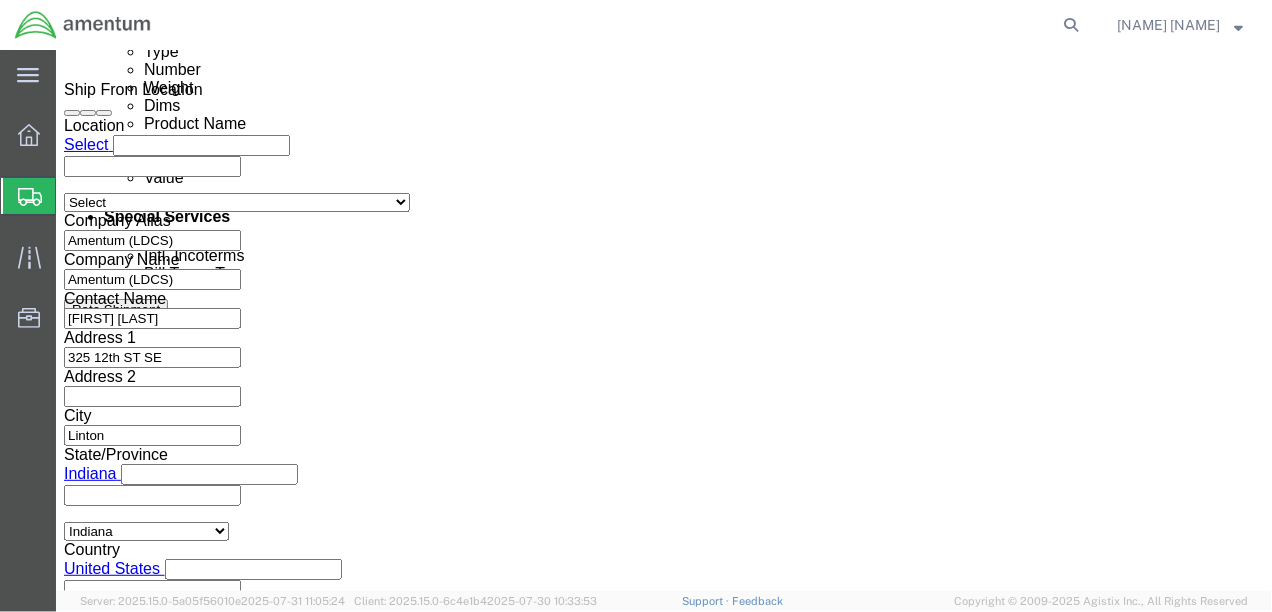 scroll, scrollTop: 1063, scrollLeft: 0, axis: vertical 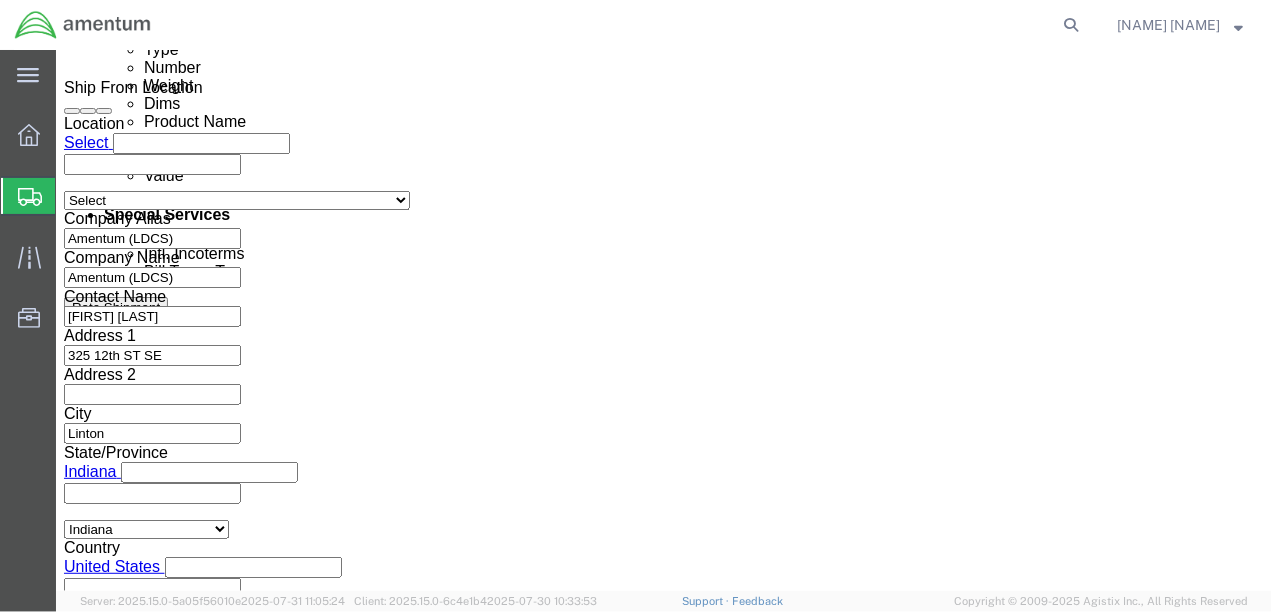 click on "Previous" 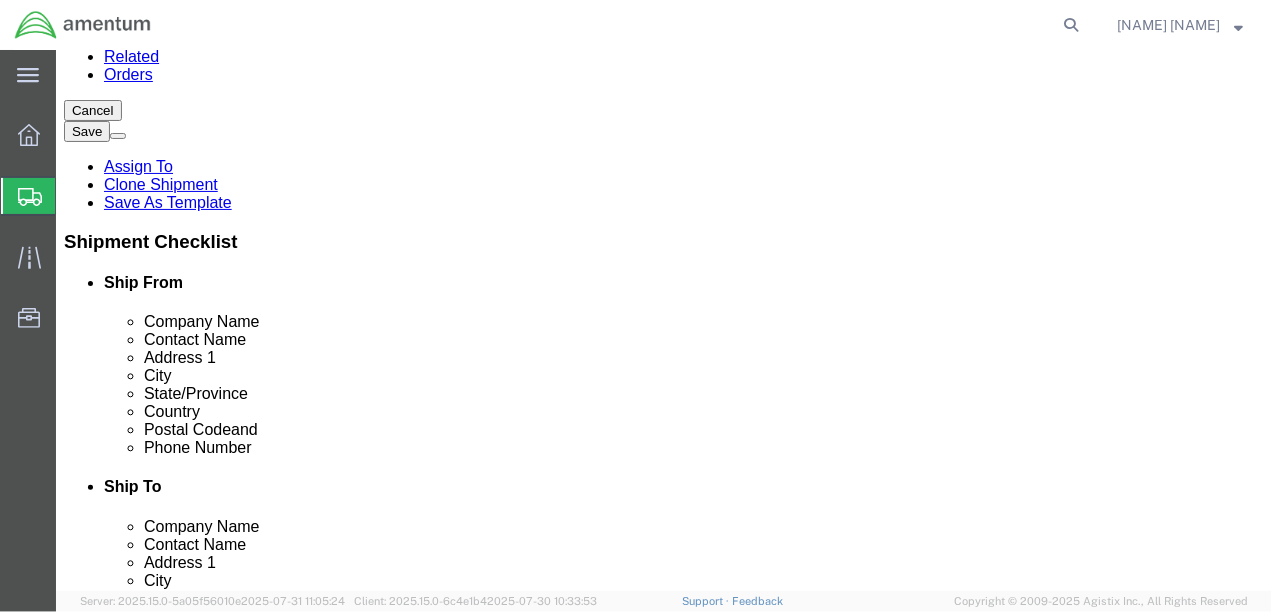 scroll, scrollTop: 292, scrollLeft: 0, axis: vertical 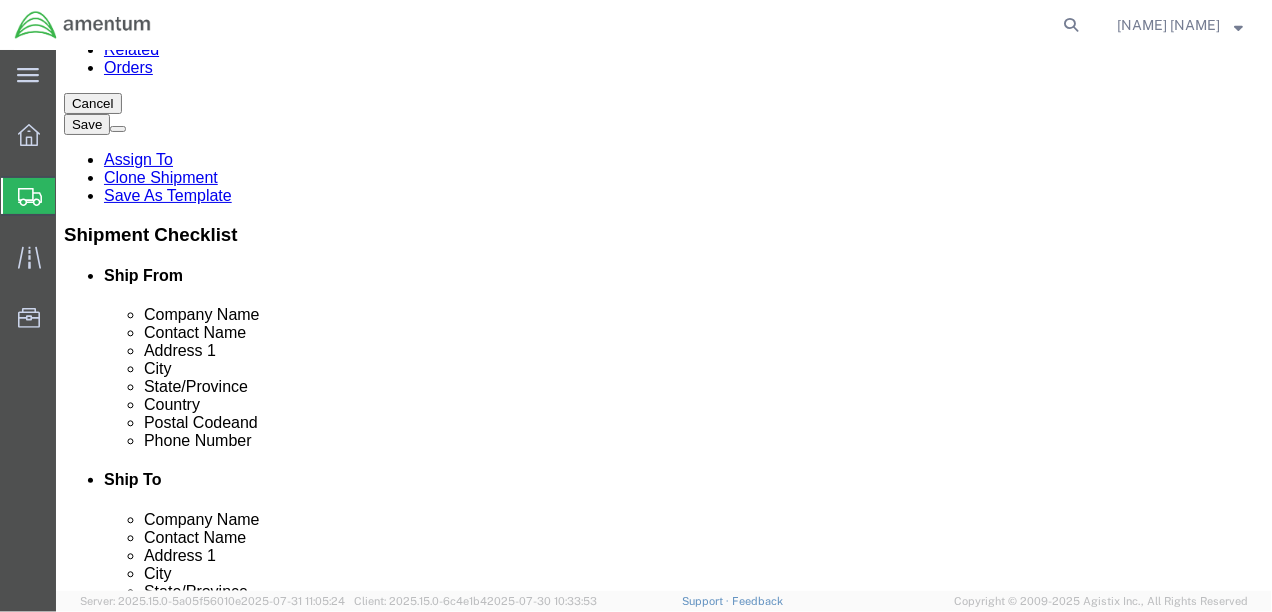 click on "Add Content" 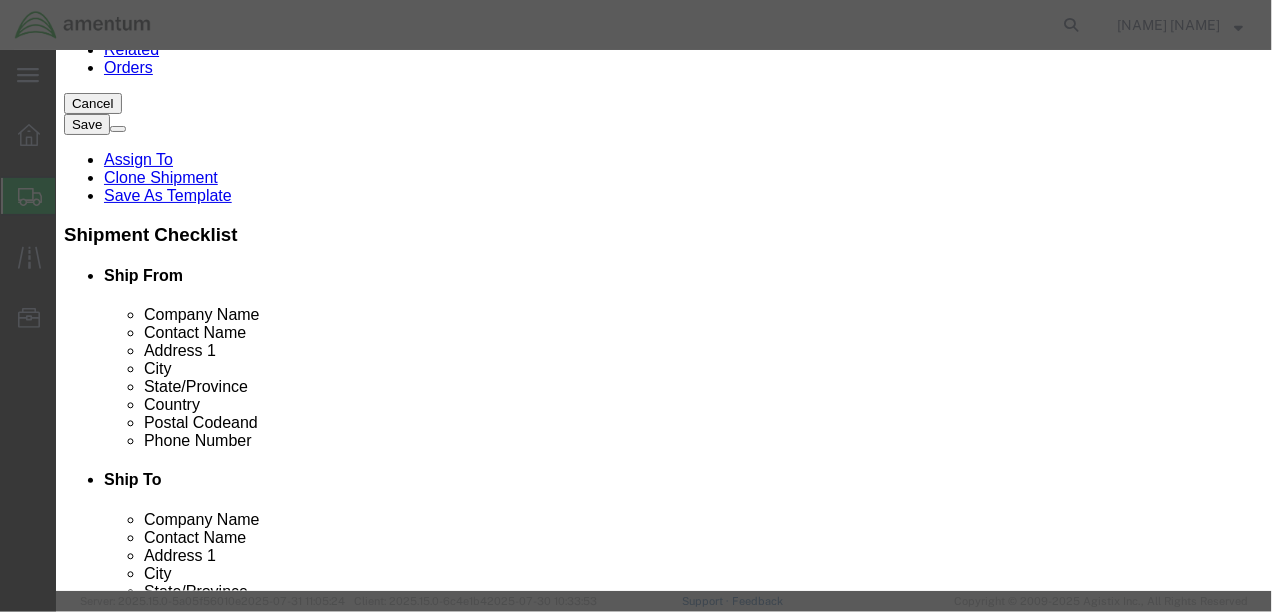 click 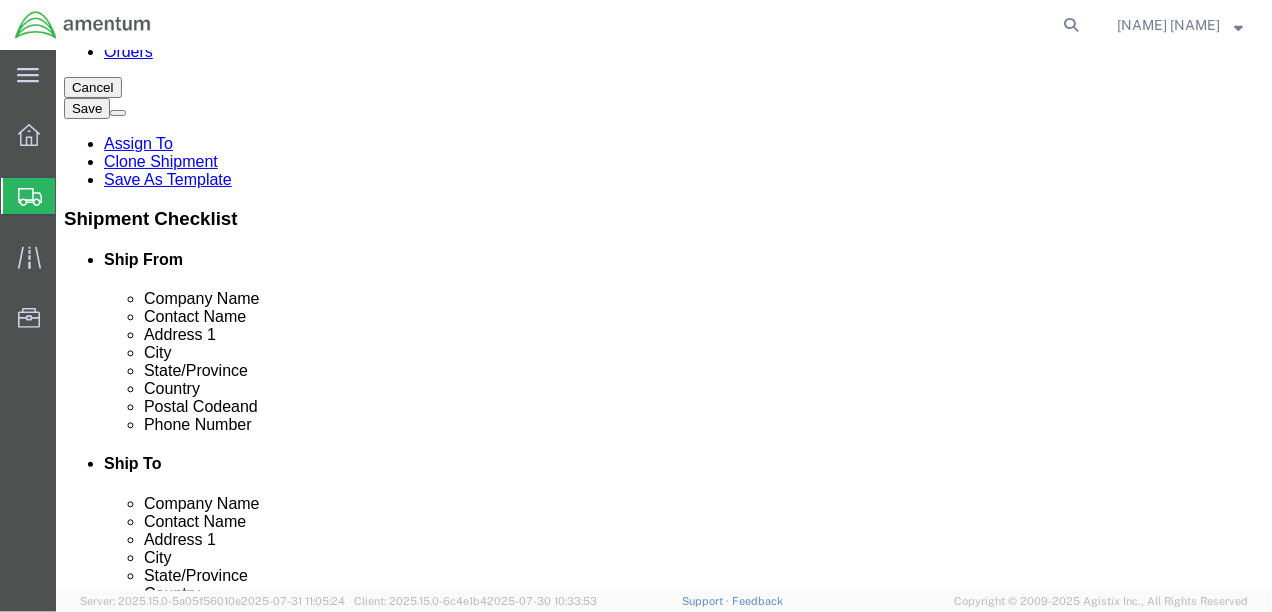 scroll, scrollTop: 317, scrollLeft: 0, axis: vertical 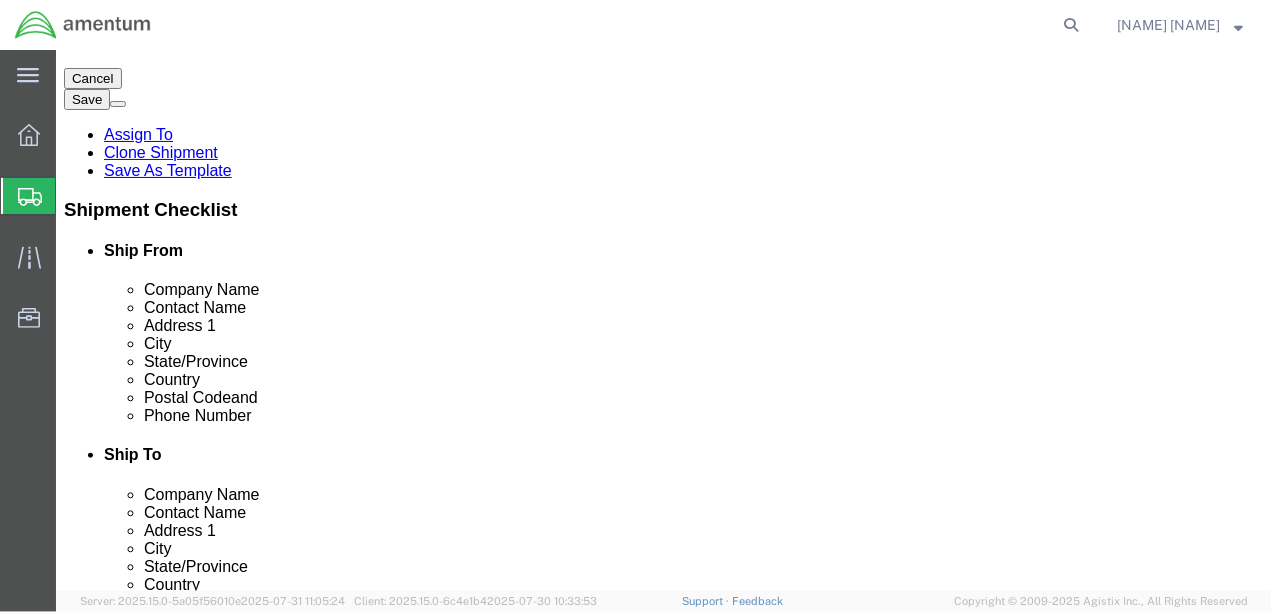 click on "Delete this content" 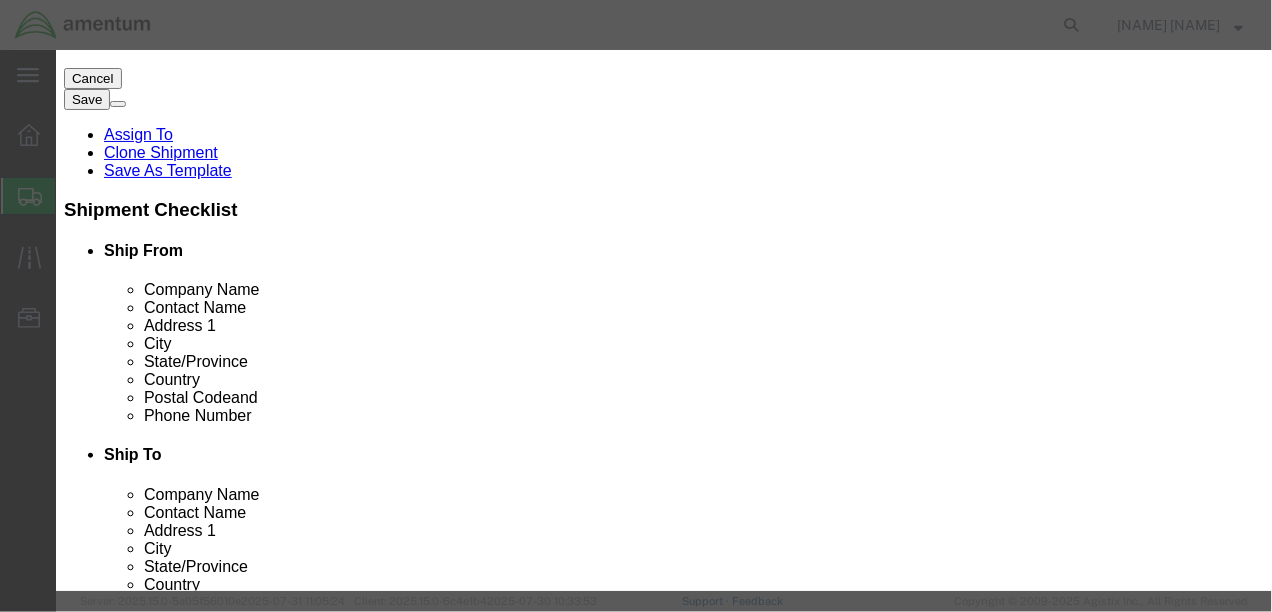 click on "Yes" 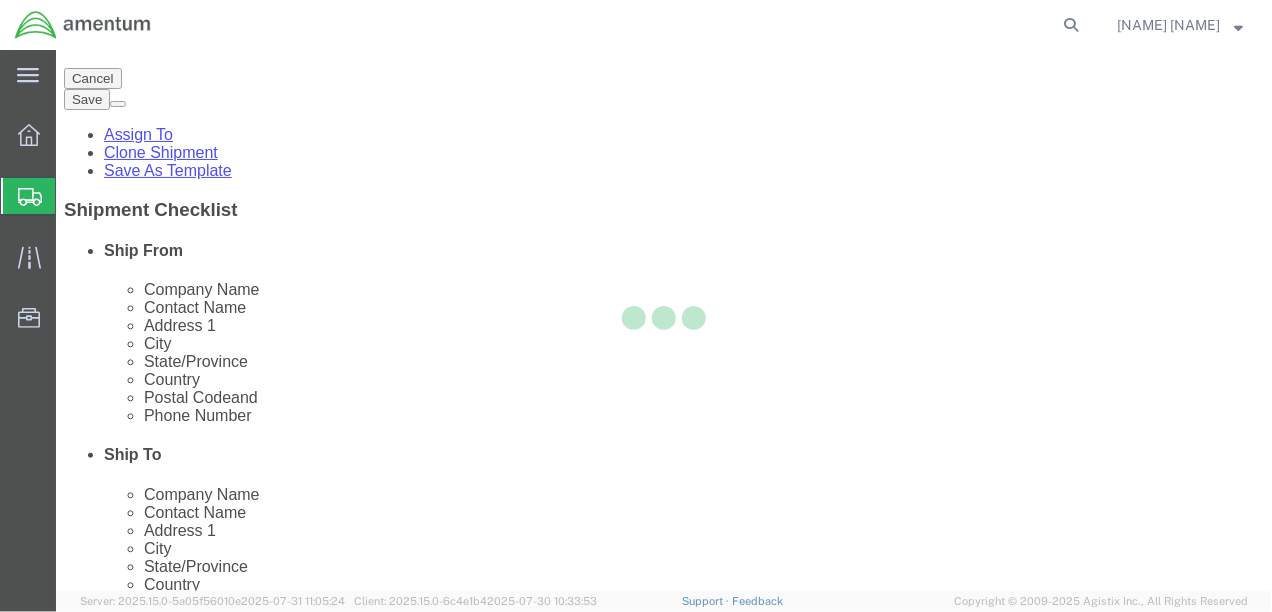select on "PONS" 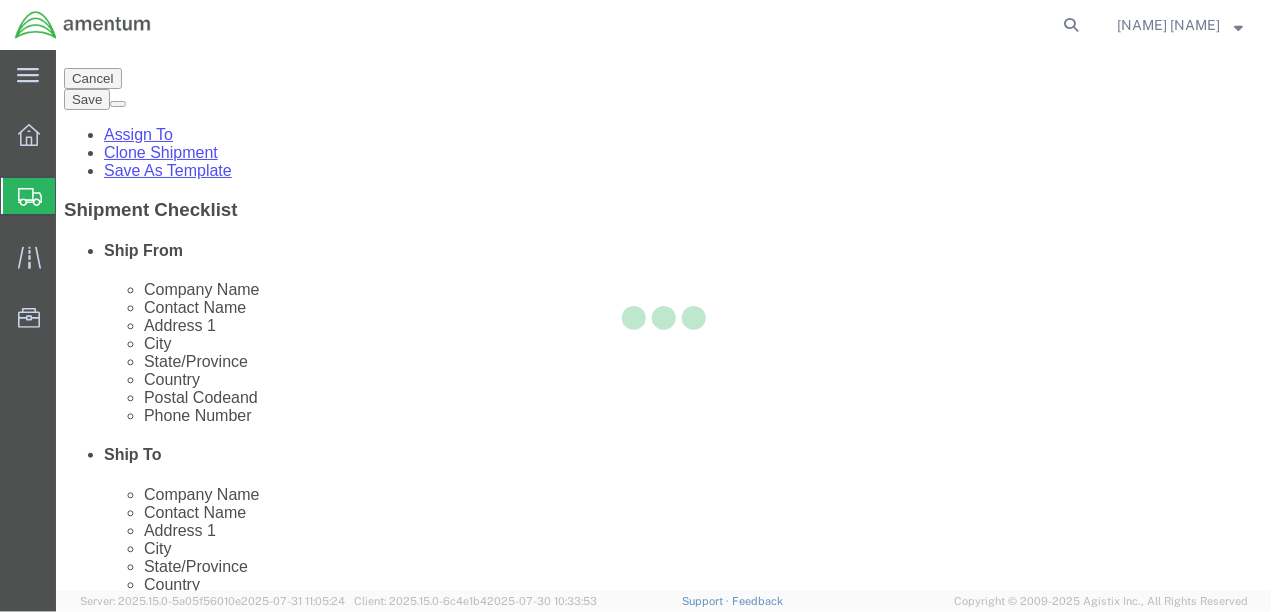 select on "PONS" 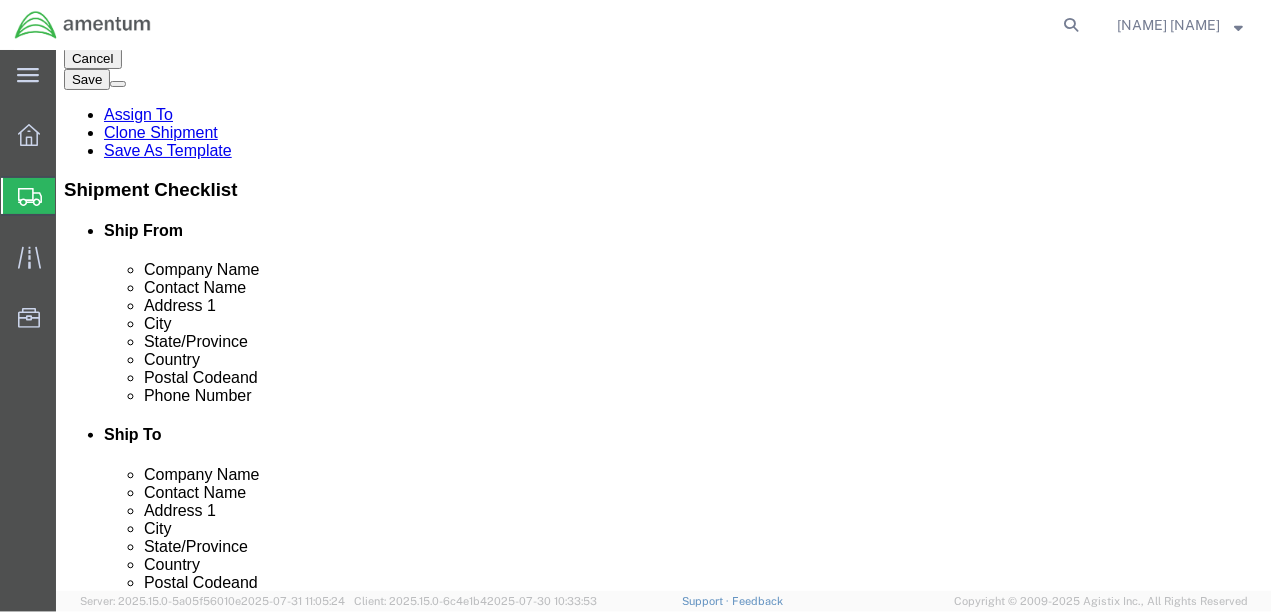 scroll, scrollTop: 367, scrollLeft: 0, axis: vertical 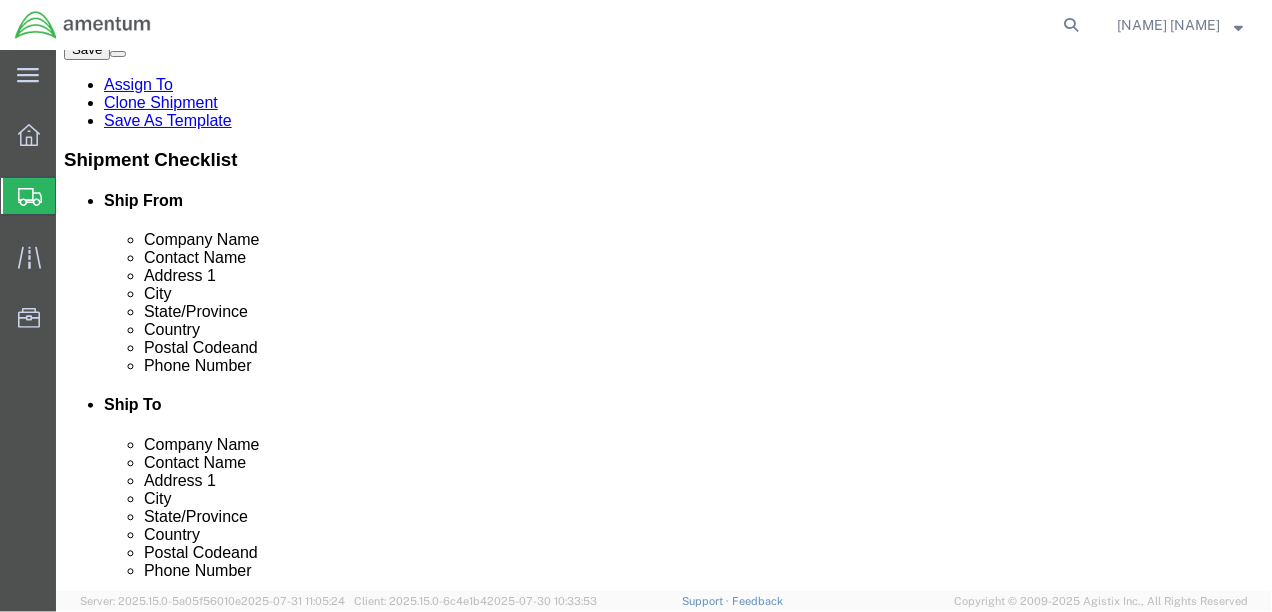 click on "Package Content
# 1-2 2
x
Pallet(s) Oversized (Not Stackable)
Package  Type
Select Bale(s) Basket(s) Bolt(s) Bottle(s) Buckets Bulk Bundle(s) Can(s) Cardboard Box(es) Carton(s) Case(s) Cask(s) Crate(s) Crating Bid Required Cylinder(s) Drum(s) (Metal) Drum(s) (Plastic) Envelope Large Box Loose Agricultrural Product Medium Box Naked Cargo (UnPackaged) PAK Pail(s) Pallet(s) Oversized (Not Stackable) Pallet(s) Oversized (Stackable) Pallet(s) Standard (Not Stackable) Pallet(s) Standard (Stackable) Rack Roll(s) Skid(s) Slipsheet Small Box Tube Vendor Packaging Your Packaging
Carton Count
0
Number
2
Dimensions
Length
54.00
x
Width
96.00
x
Height
cm" 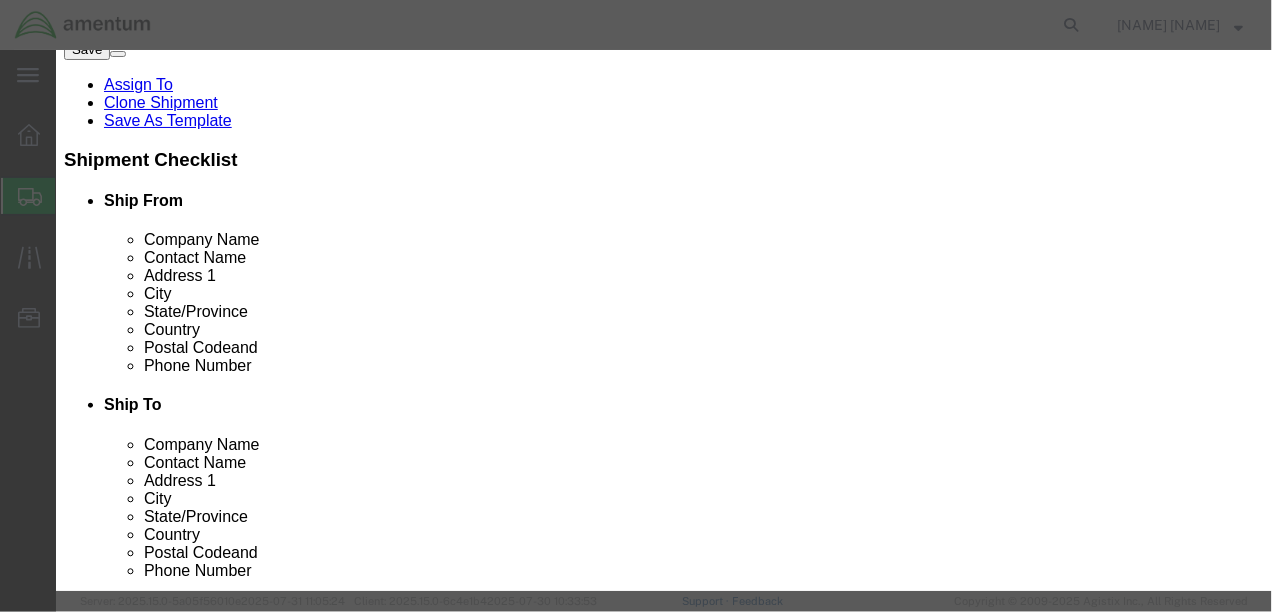 scroll, scrollTop: 183, scrollLeft: 0, axis: vertical 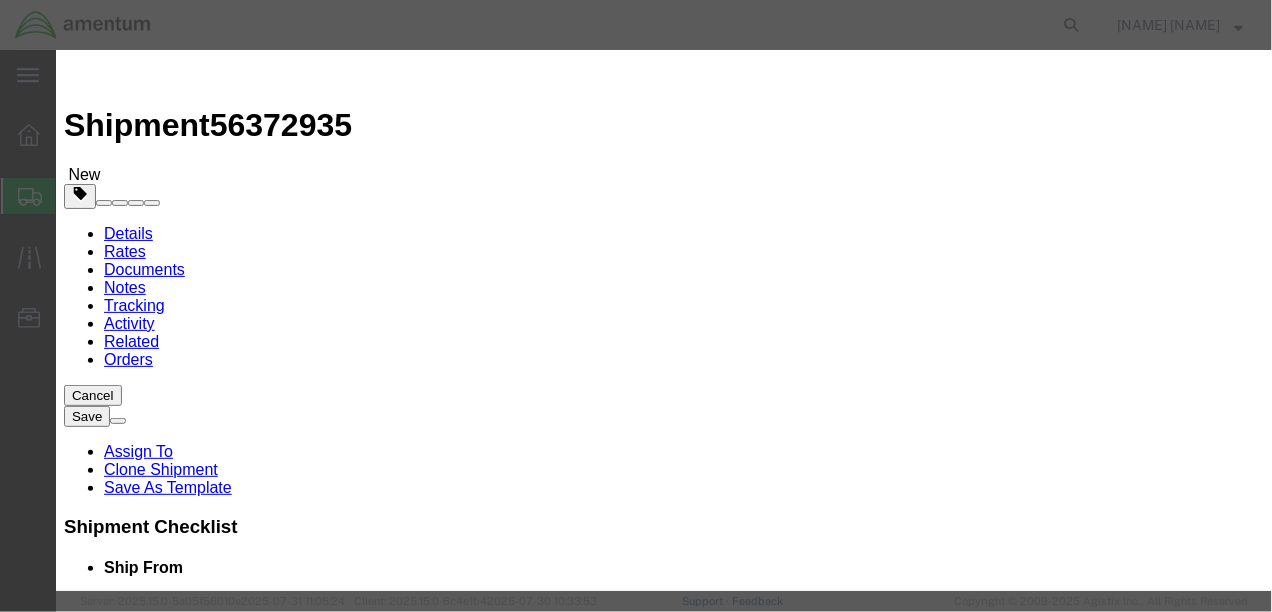 click on "Save & Close" 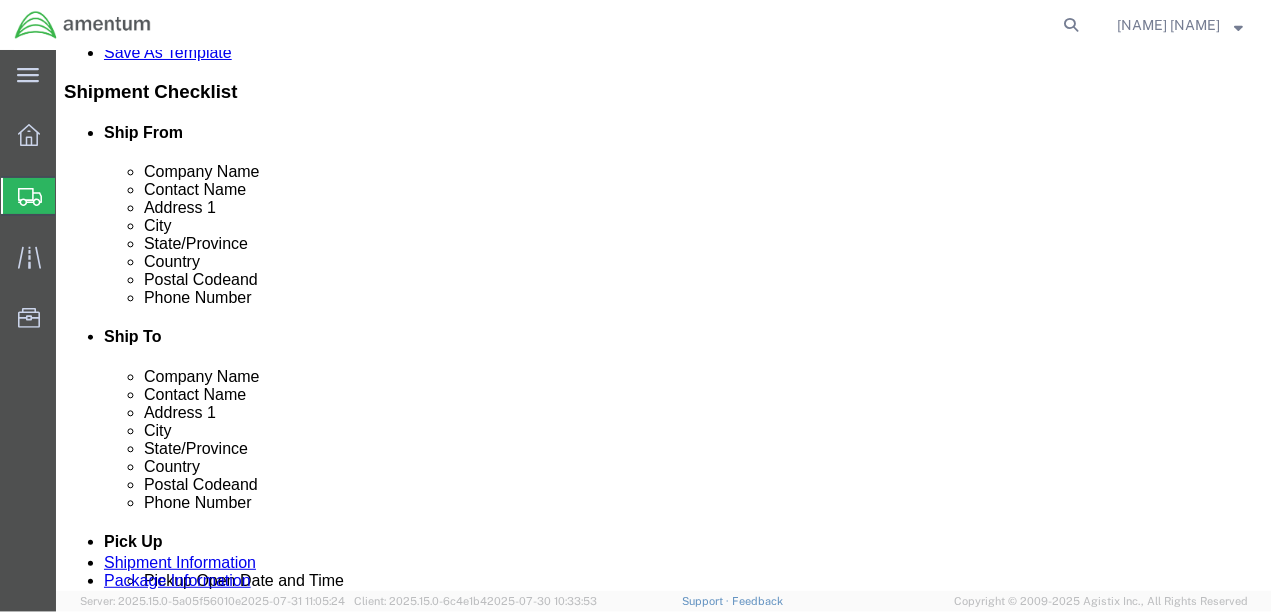 scroll, scrollTop: 468, scrollLeft: 0, axis: vertical 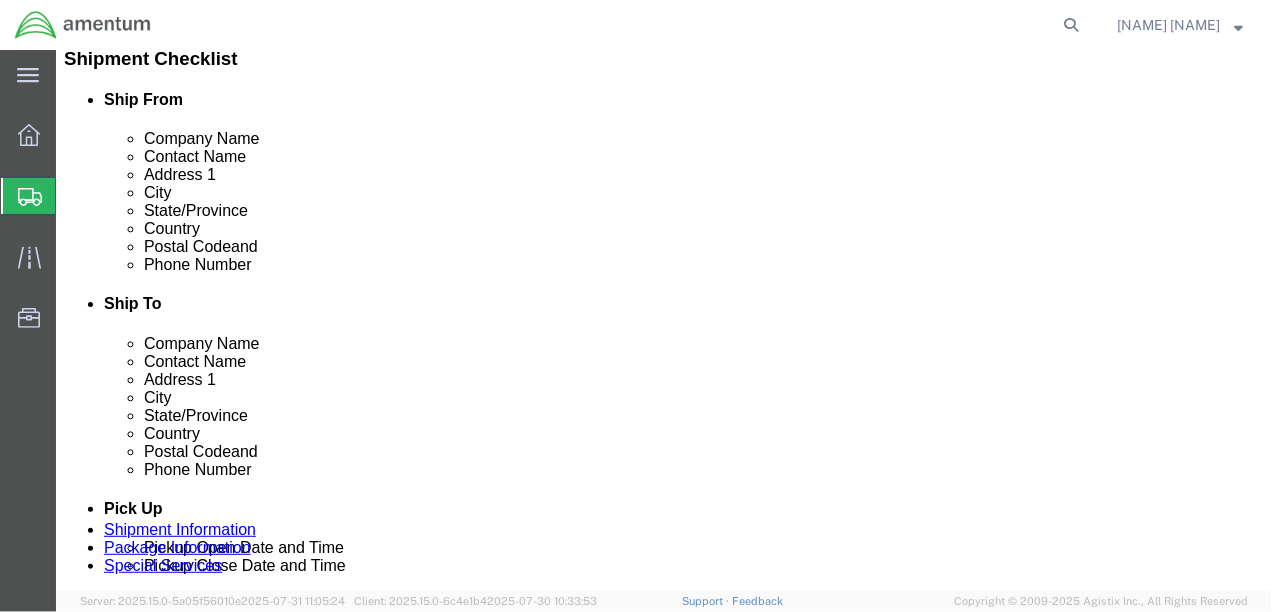 click on "Delete this content" 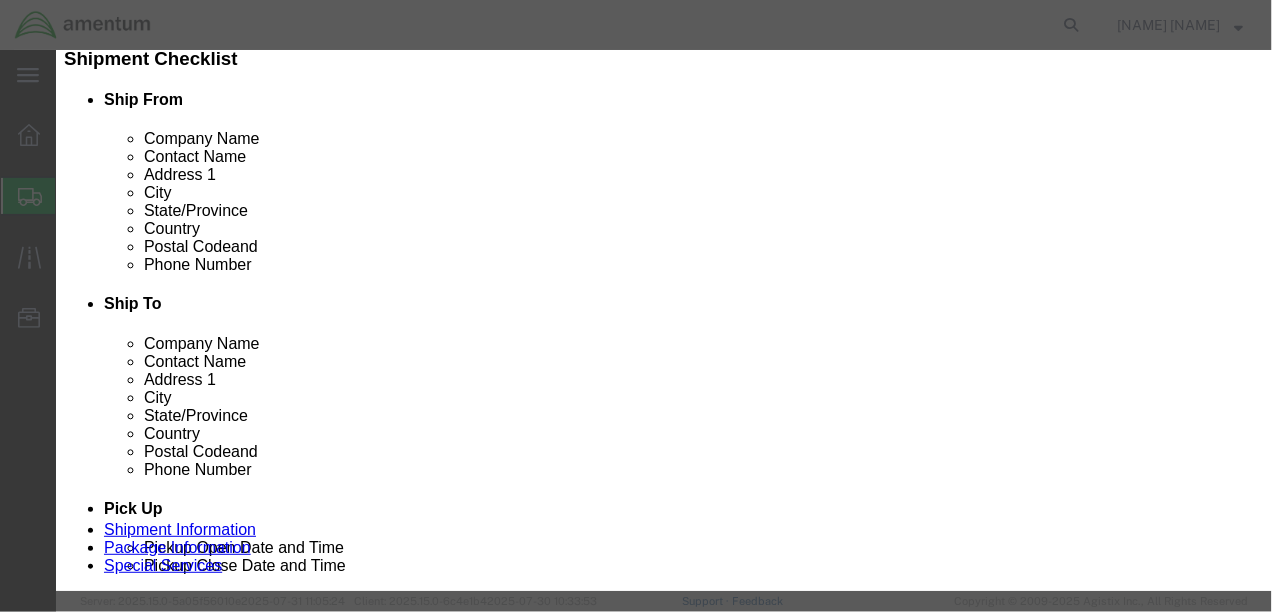 click on "Yes" 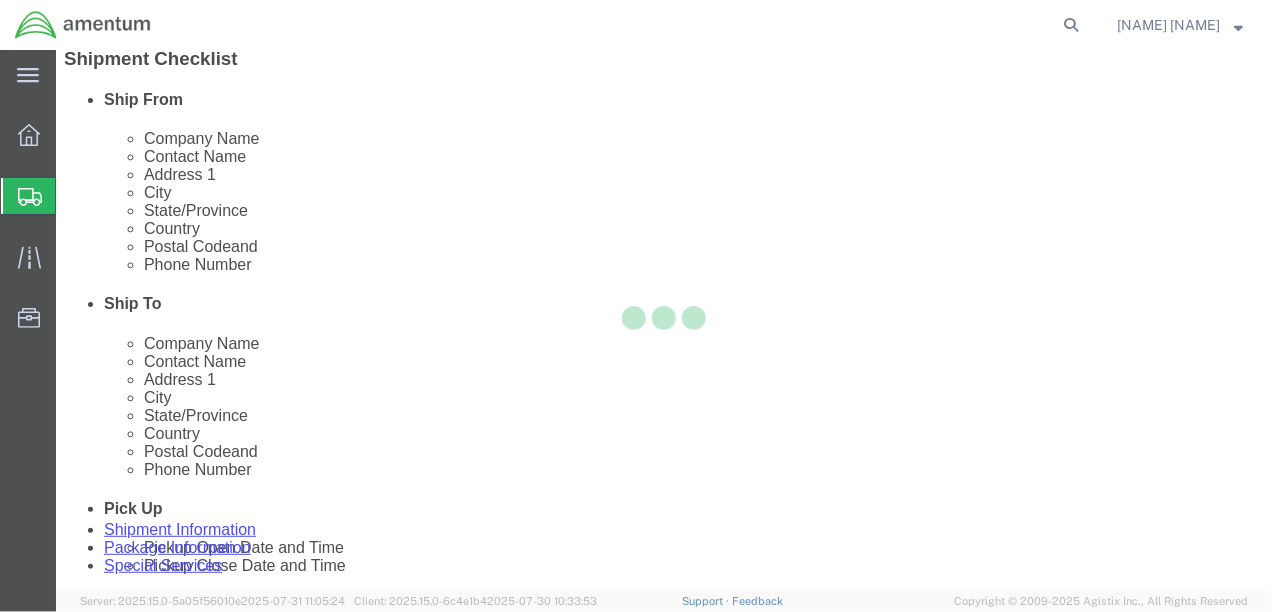 select on "PONS" 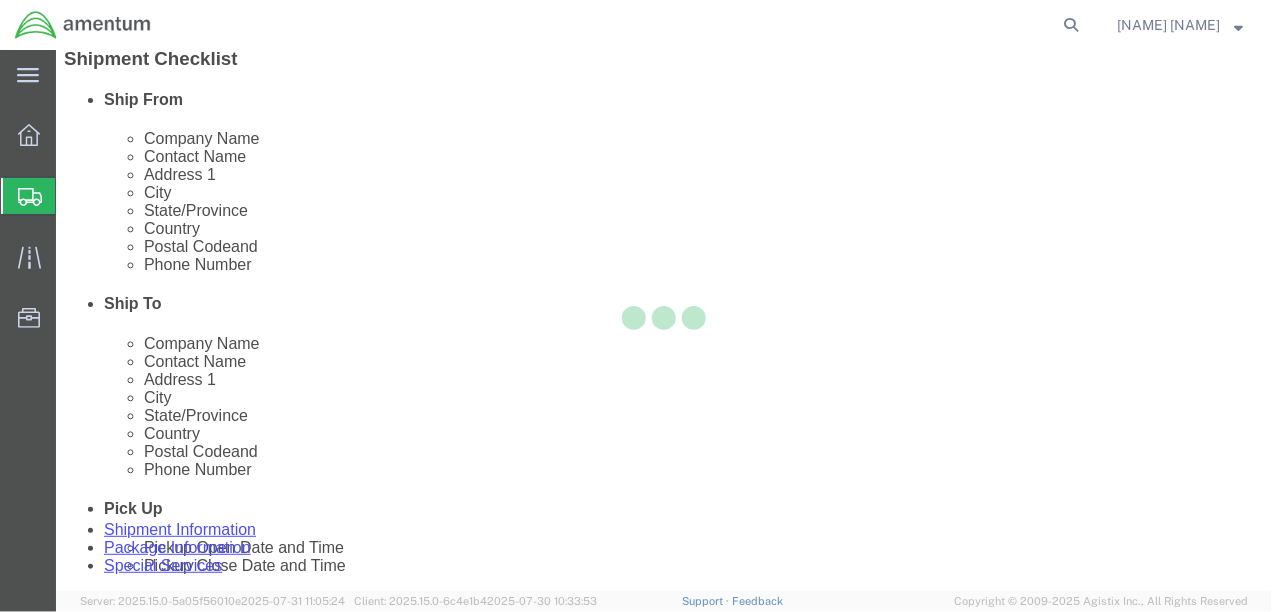 select on "PONS" 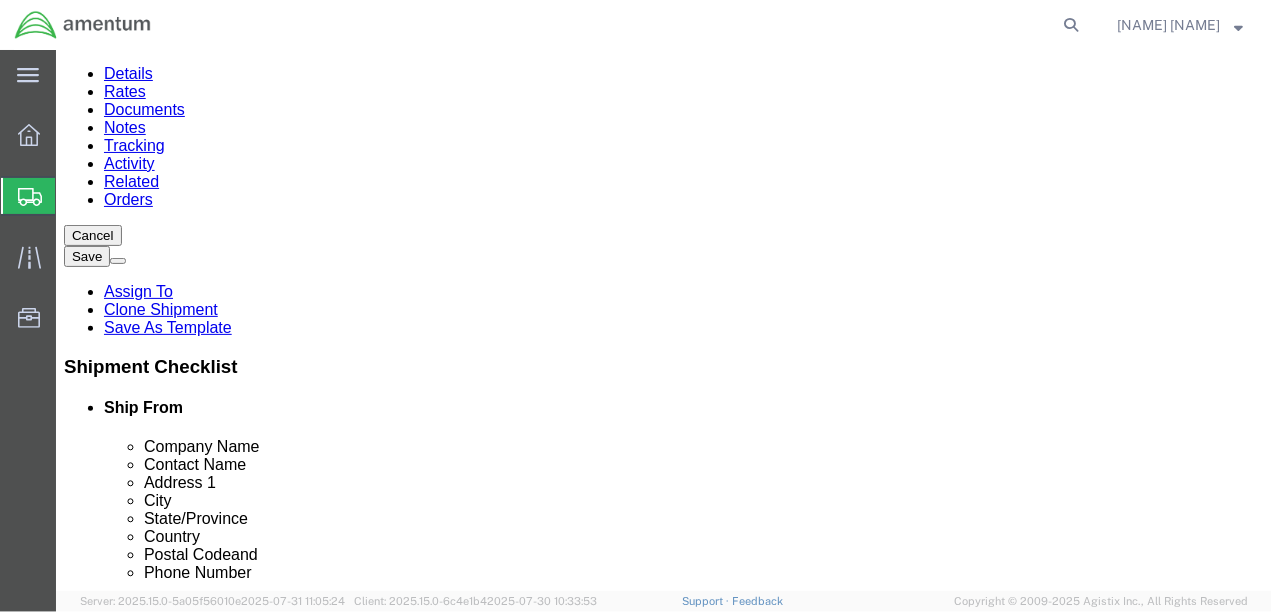 scroll, scrollTop: 171, scrollLeft: 0, axis: vertical 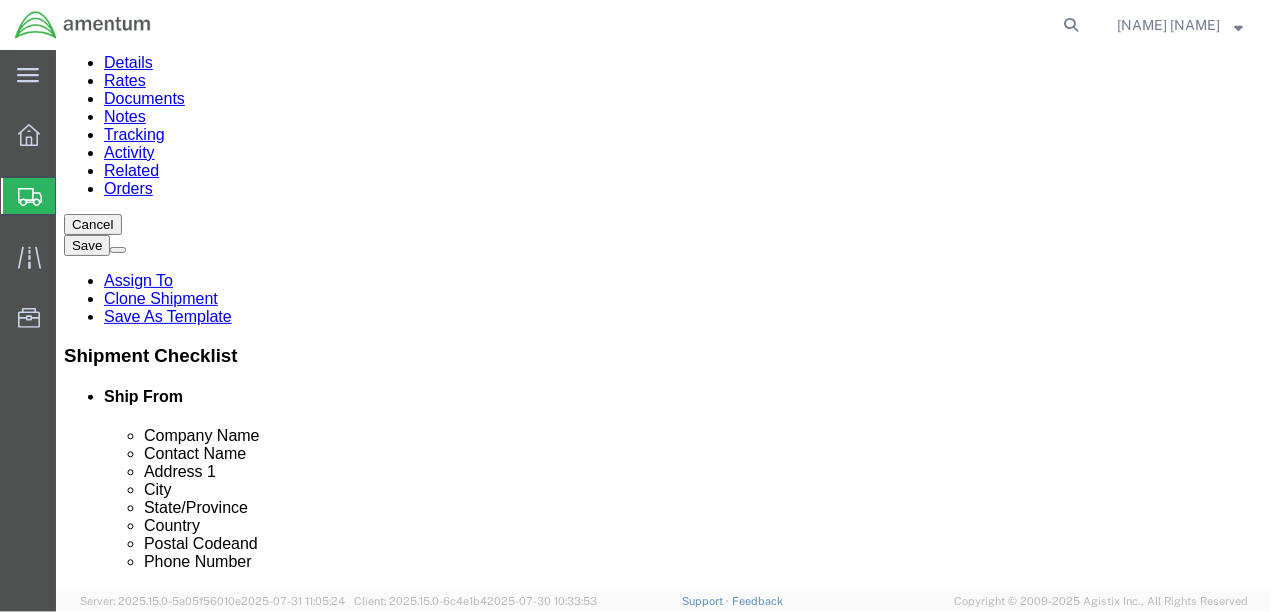 click 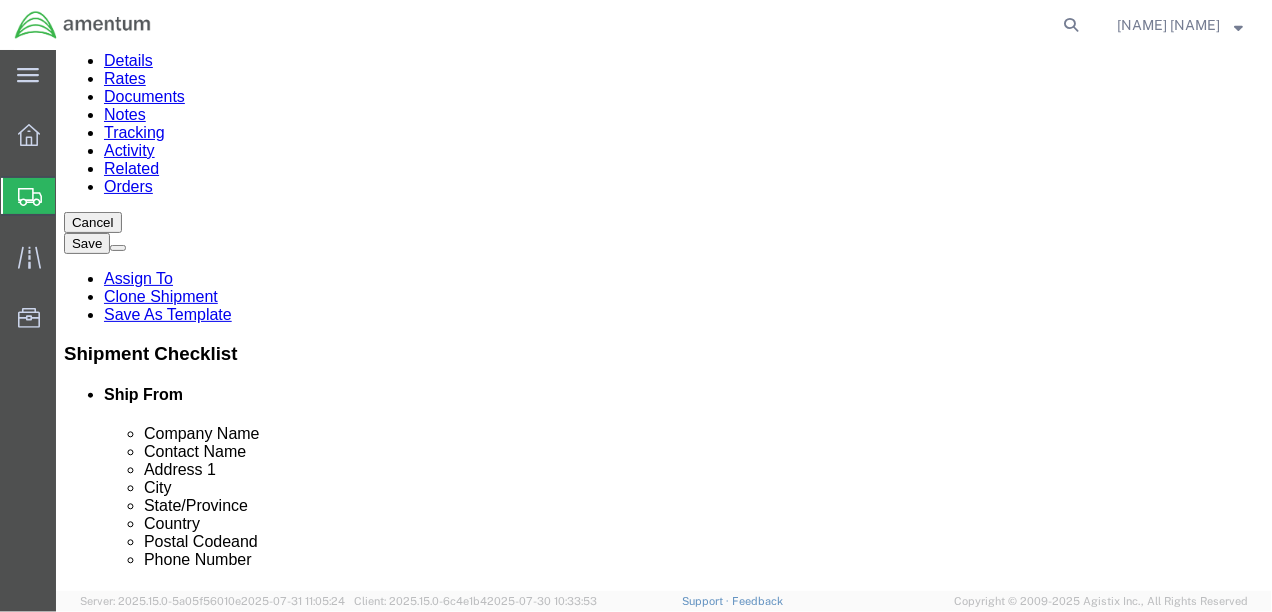 scroll, scrollTop: 371, scrollLeft: 0, axis: vertical 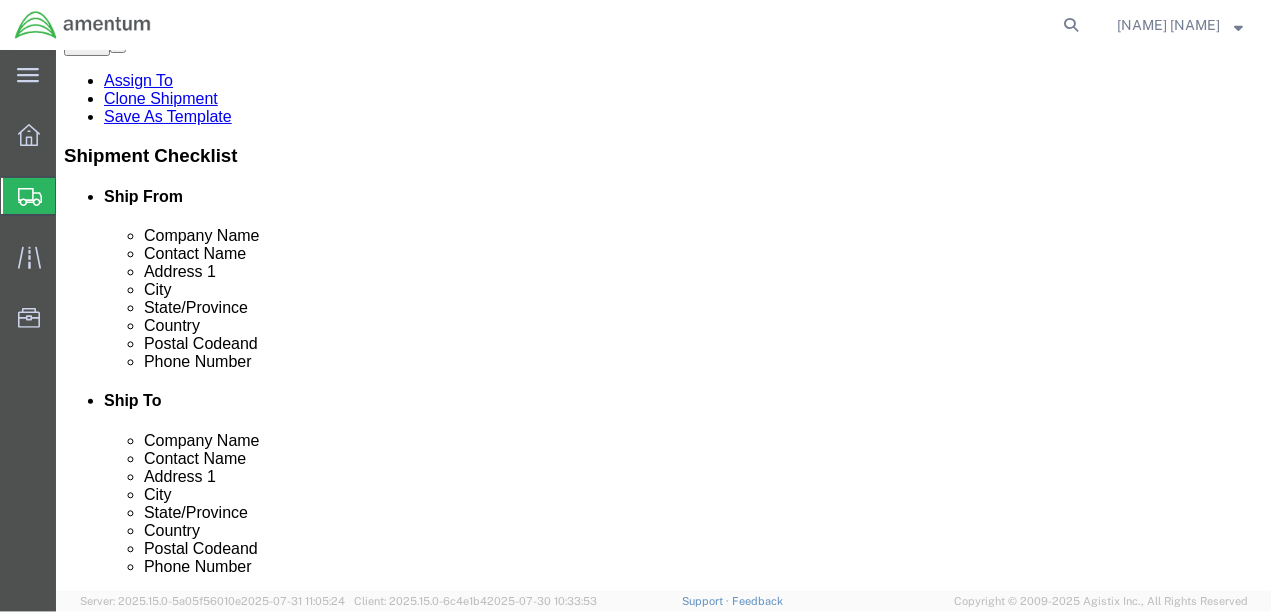 click 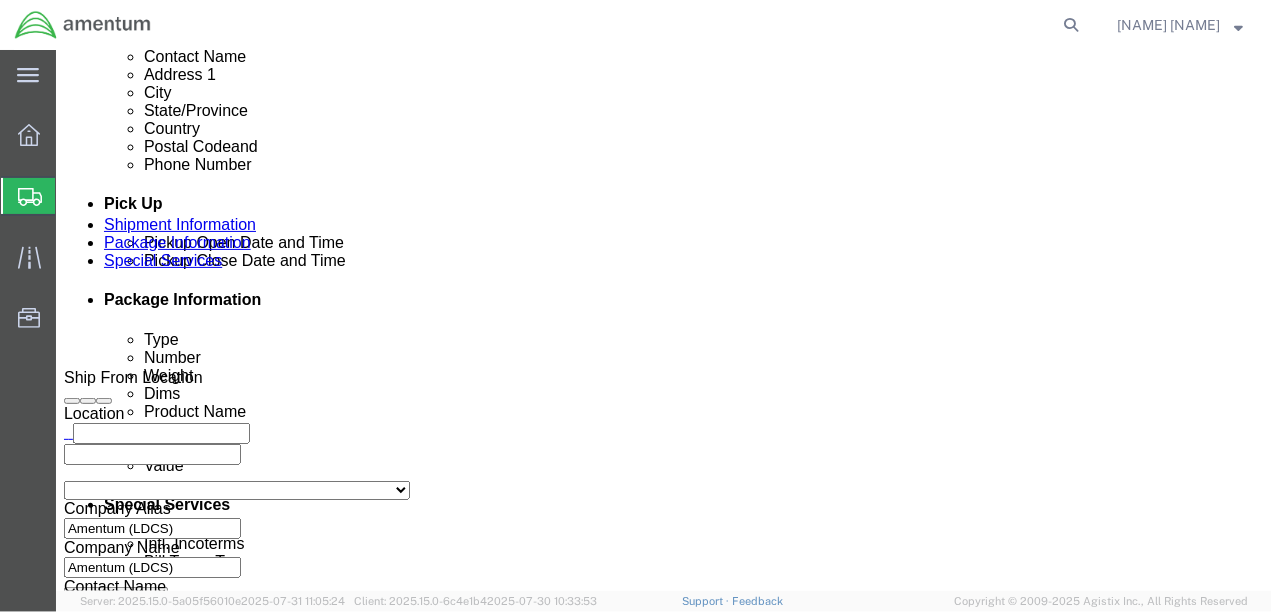 scroll, scrollTop: 775, scrollLeft: 0, axis: vertical 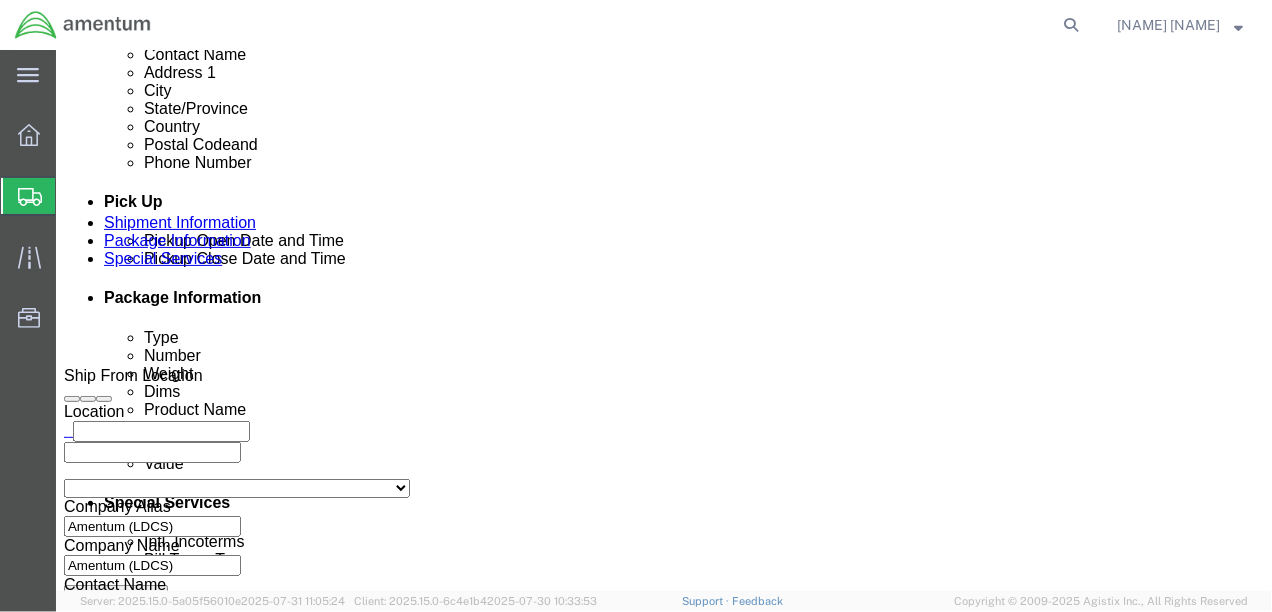 click on "Package Content
# 1-2 2
x
Pallet(s) Oversized (Not Stackable)
Package  Type
Select Bale(s) Basket(s) Bolt(s) Bottle(s) Buckets Bulk Bundle(s) Can(s) Cardboard Box(es) Carton(s) Case(s) Cask(s) Crate(s) Crating Bid Required Cylinder(s) Drum(s) (Metal) Drum(s) (Plastic) Envelope Large Box Loose Agricultrural Product Medium Box Naked Cargo (UnPackaged) PAK Pail(s) Pallet(s) Oversized (Not Stackable) Pallet(s) Oversized (Stackable) Pallet(s) Standard (Not Stackable) Pallet(s) Standard (Stackable) Rack Roll(s) Skid(s) Slipsheet Small Box Tube Vendor Packaging Your Packaging
Carton Count
0
Number
2
Dimensions
Length
54.00
x
Width
96.00
x
Height
cm" 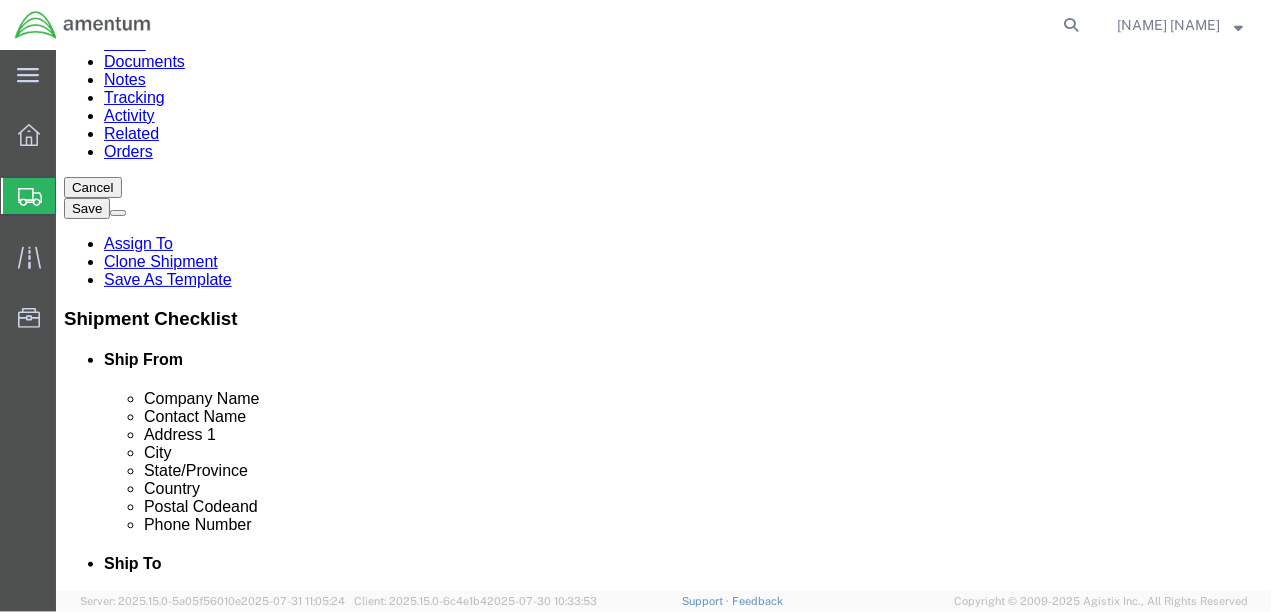 scroll, scrollTop: 193, scrollLeft: 0, axis: vertical 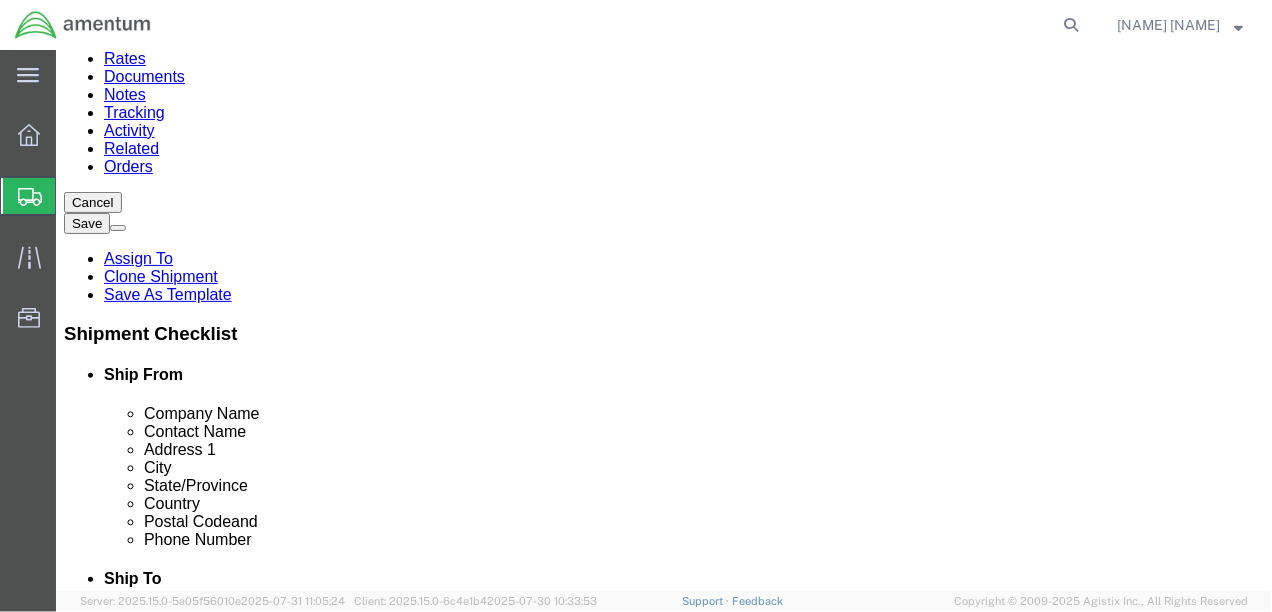 click 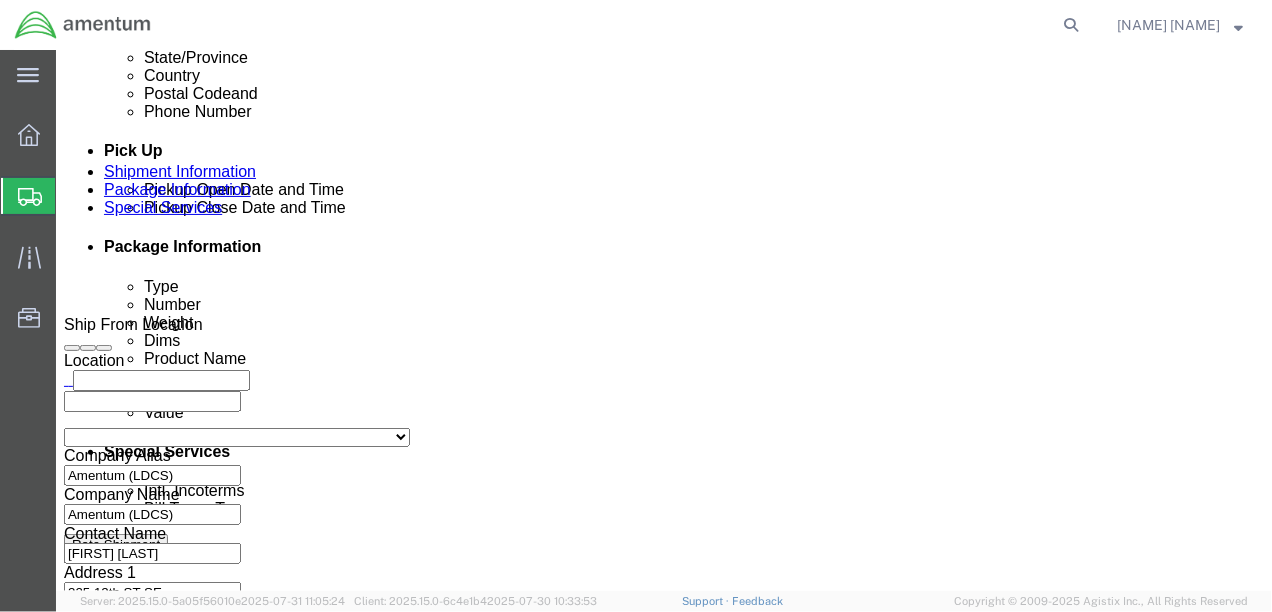 scroll, scrollTop: 843, scrollLeft: 0, axis: vertical 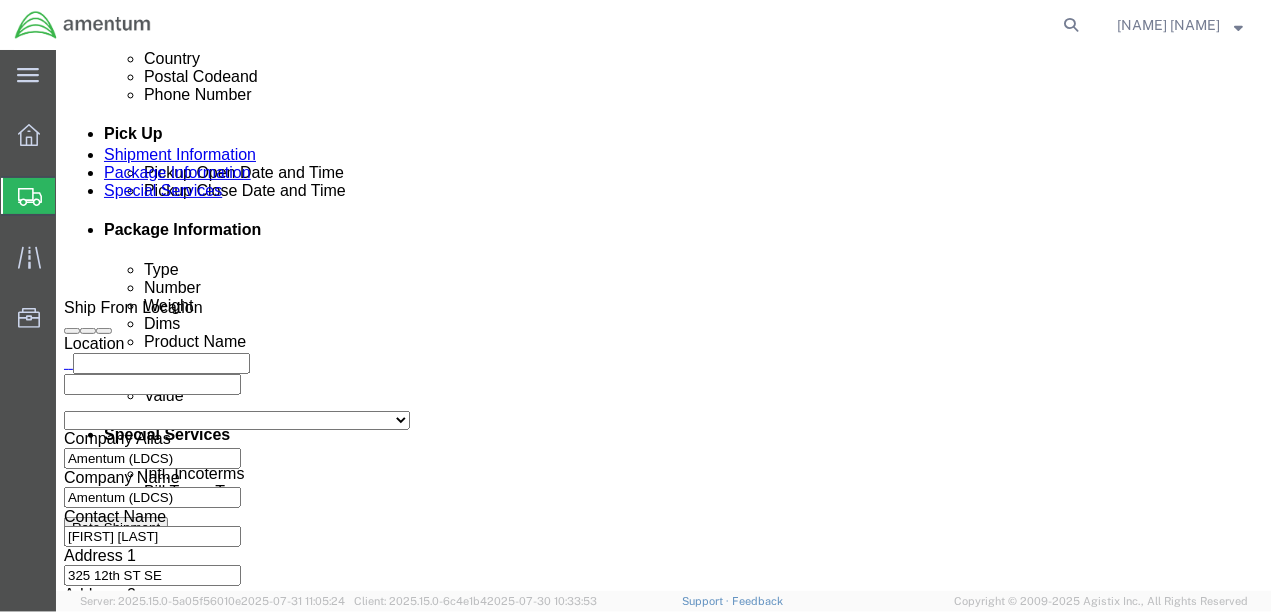 click 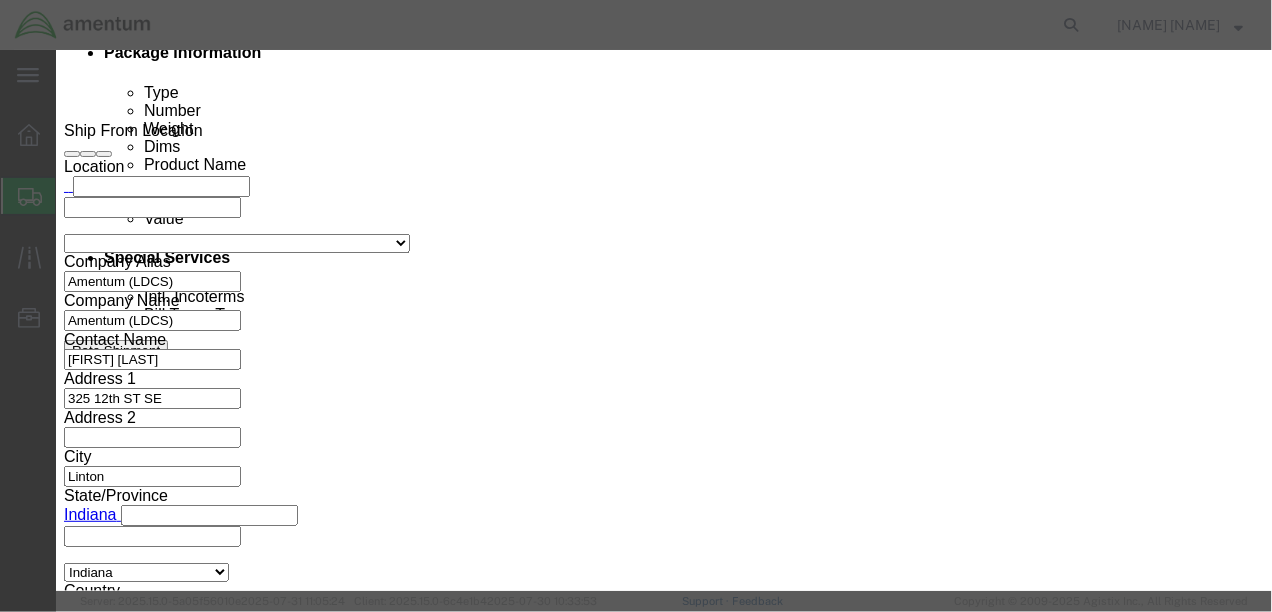 scroll, scrollTop: 1043, scrollLeft: 0, axis: vertical 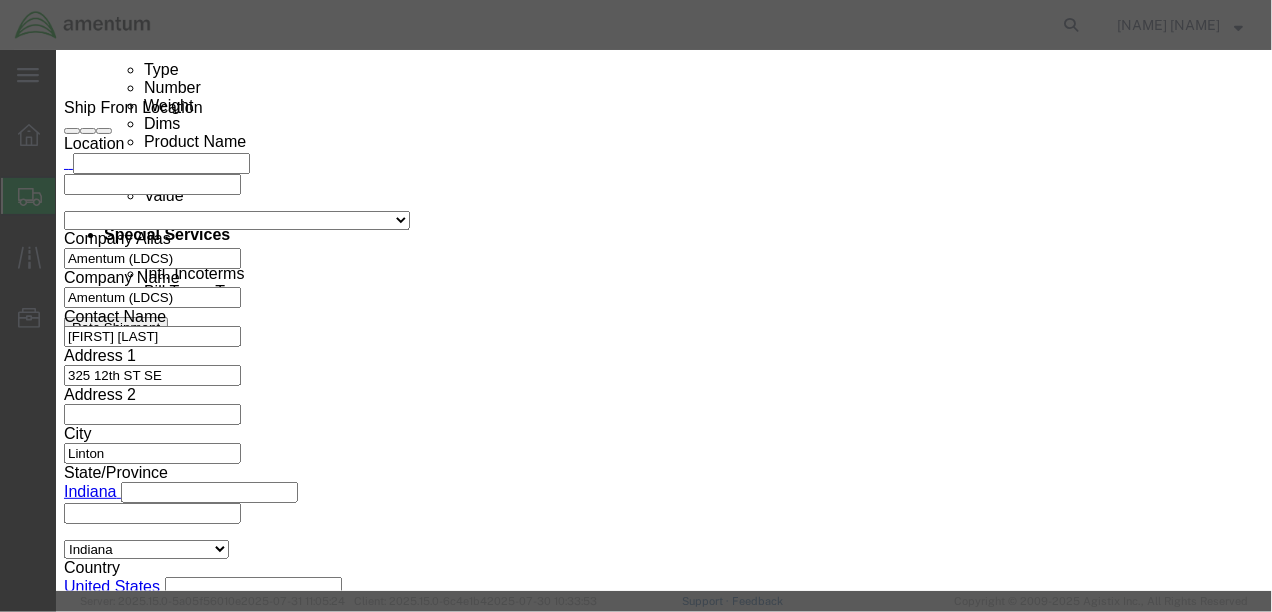 click on "Save & Close" 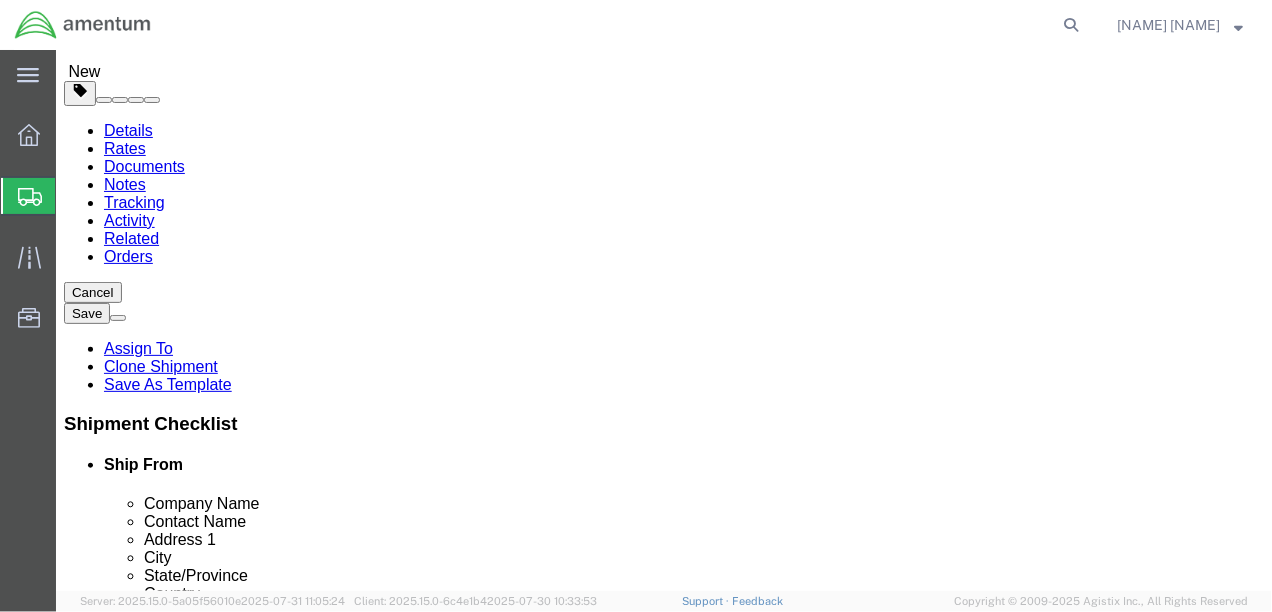scroll, scrollTop: 68, scrollLeft: 0, axis: vertical 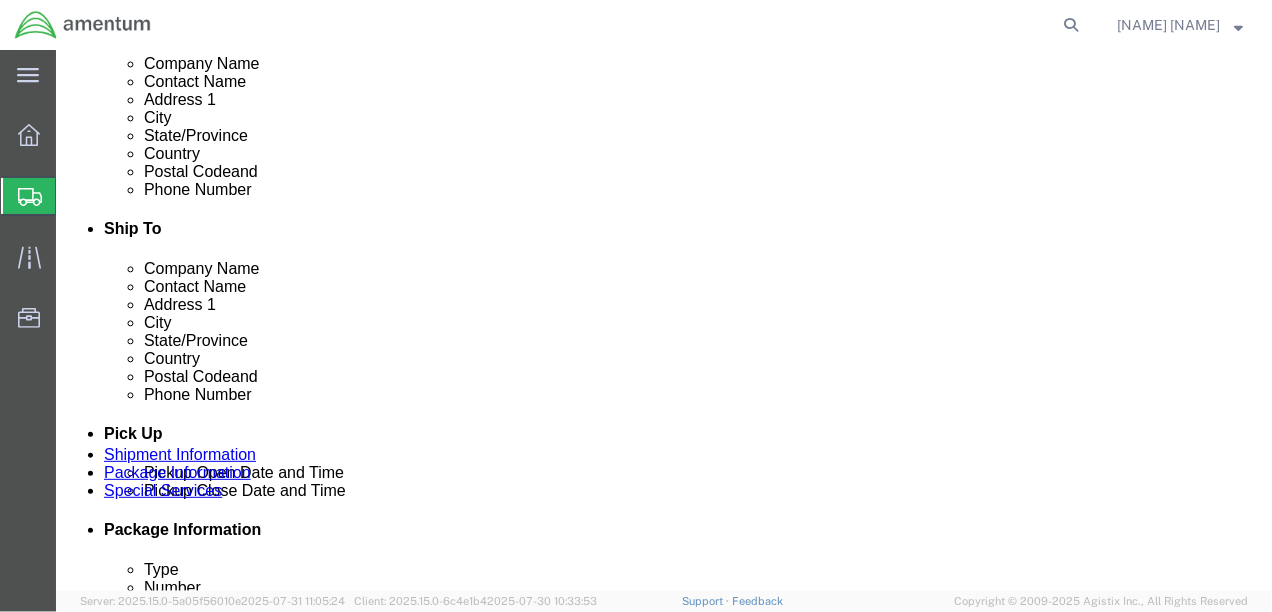 click on "Continue" 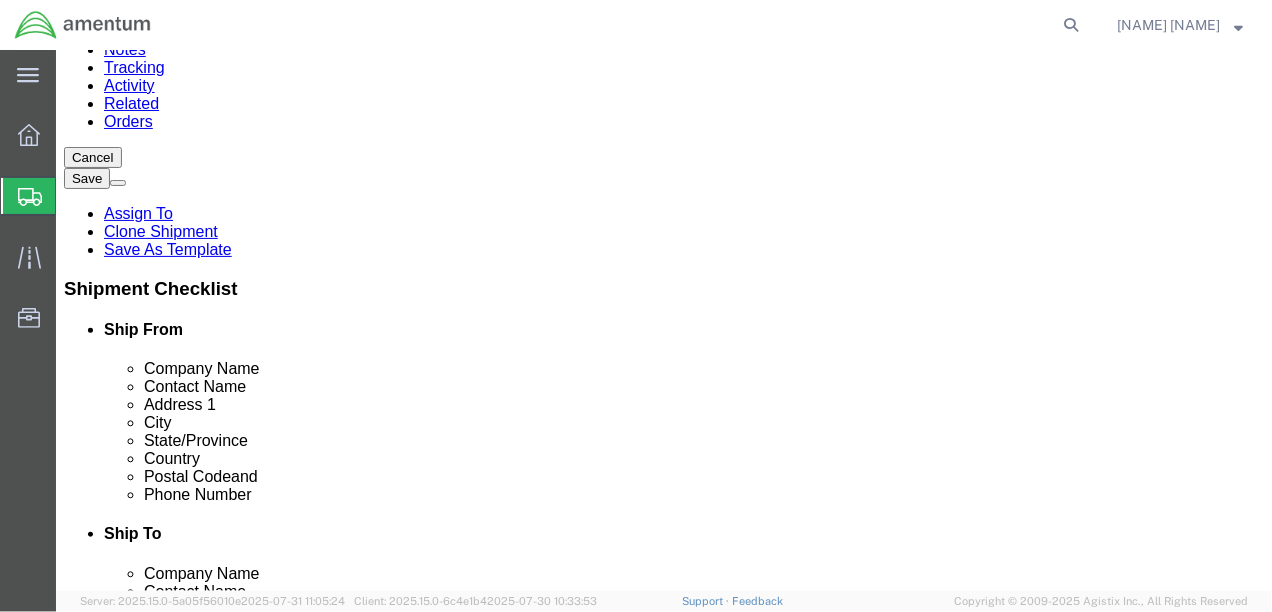 scroll, scrollTop: 263, scrollLeft: 0, axis: vertical 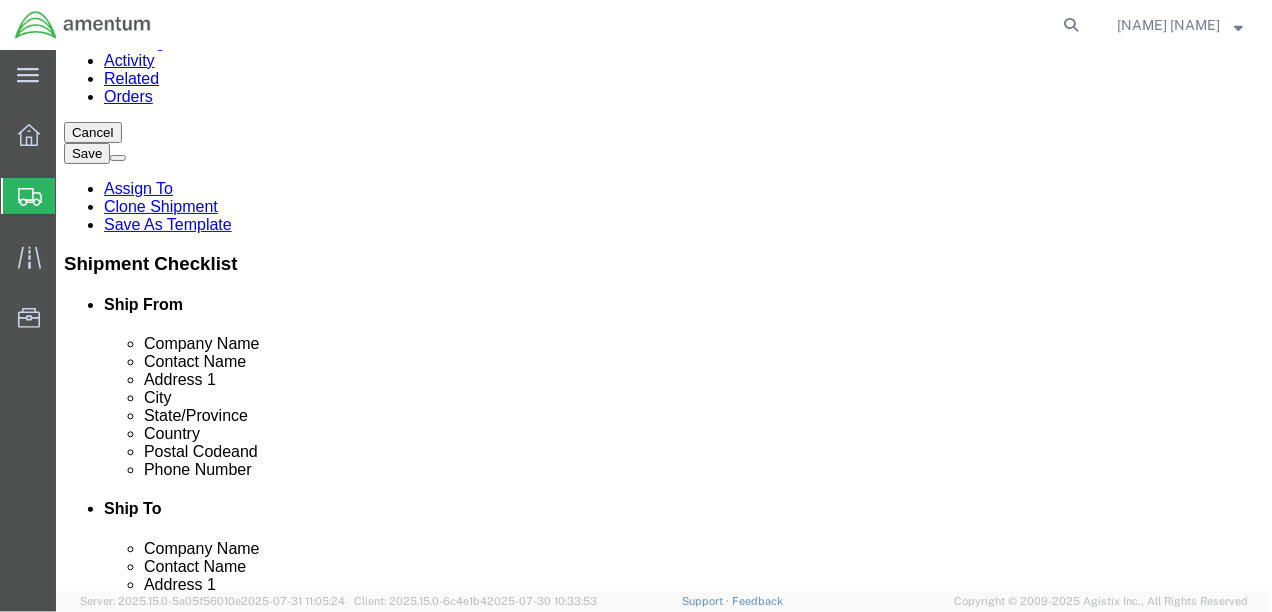 click on "Select Recipient Account Sender/Shipper Third Party Account" 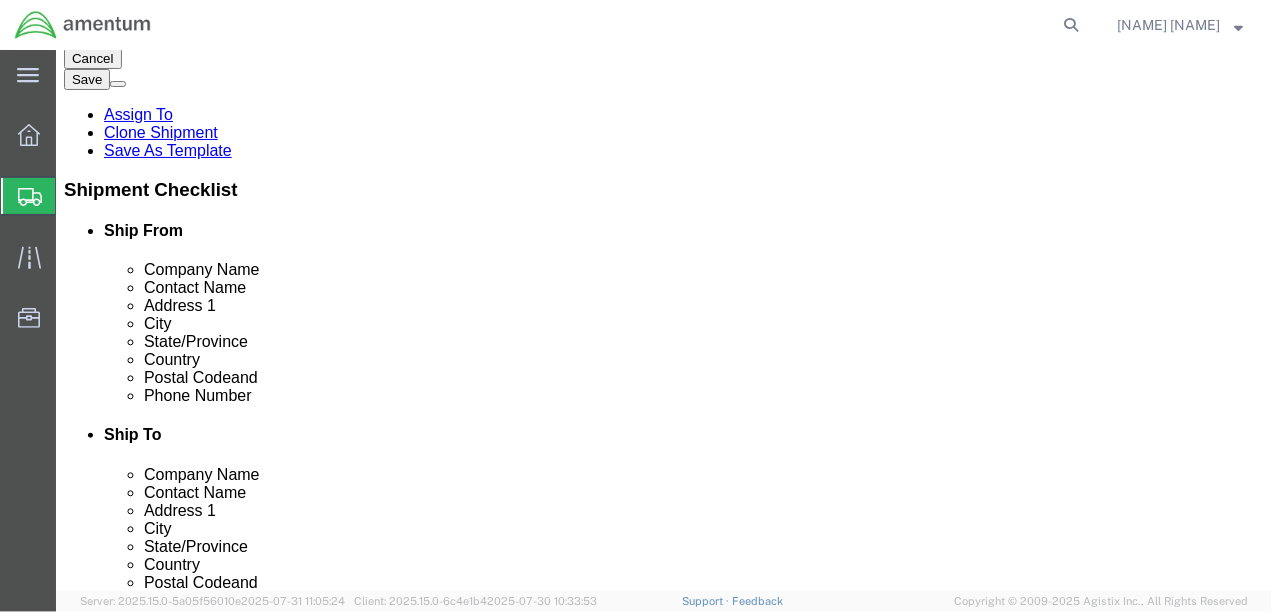 scroll, scrollTop: 363, scrollLeft: 0, axis: vertical 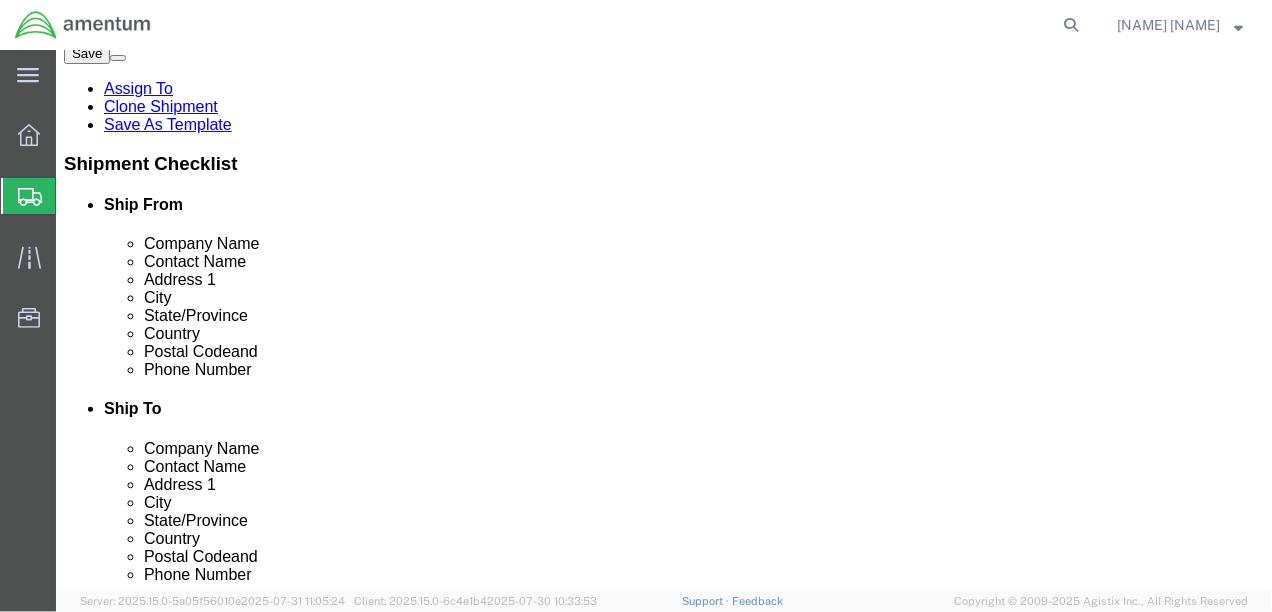 click on "Select DHL FedEx Express UPS" 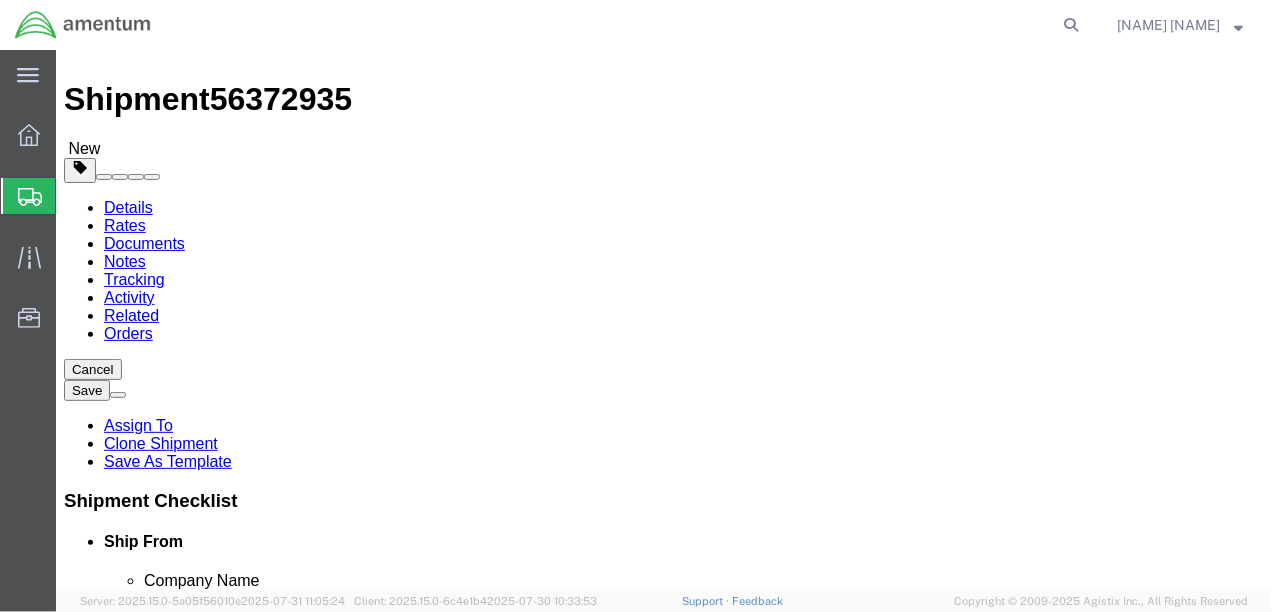 scroll, scrollTop: 0, scrollLeft: 0, axis: both 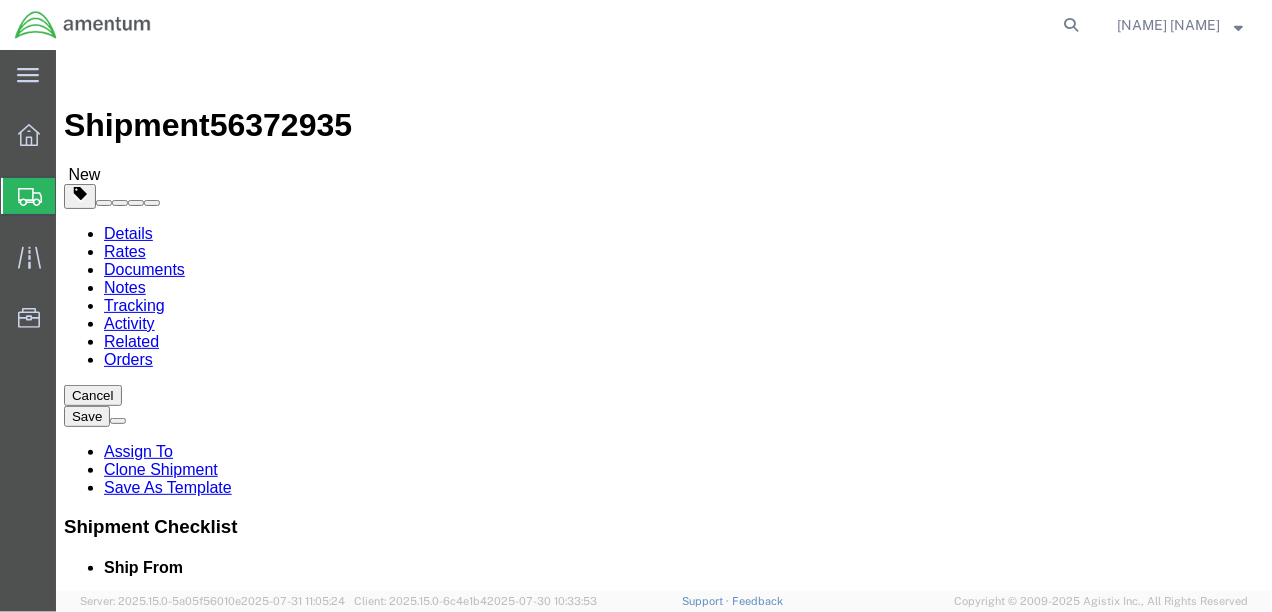 click on "Select 1 Day 2 Day 3-5 Day Economy 5+ Day" 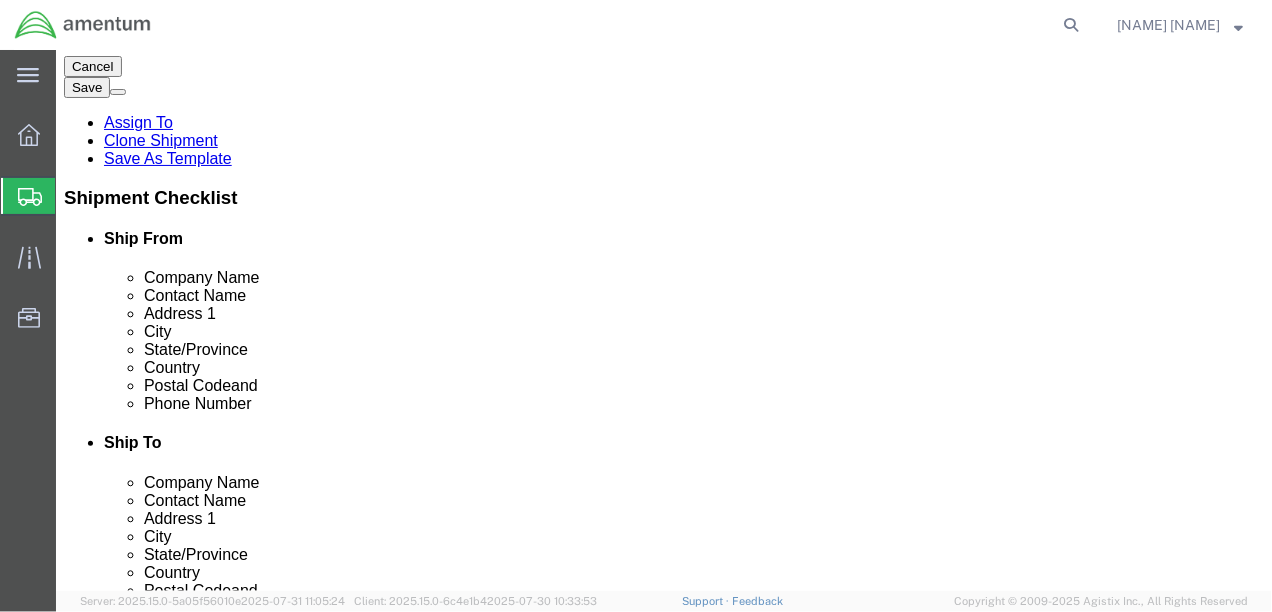 scroll, scrollTop: 317, scrollLeft: 0, axis: vertical 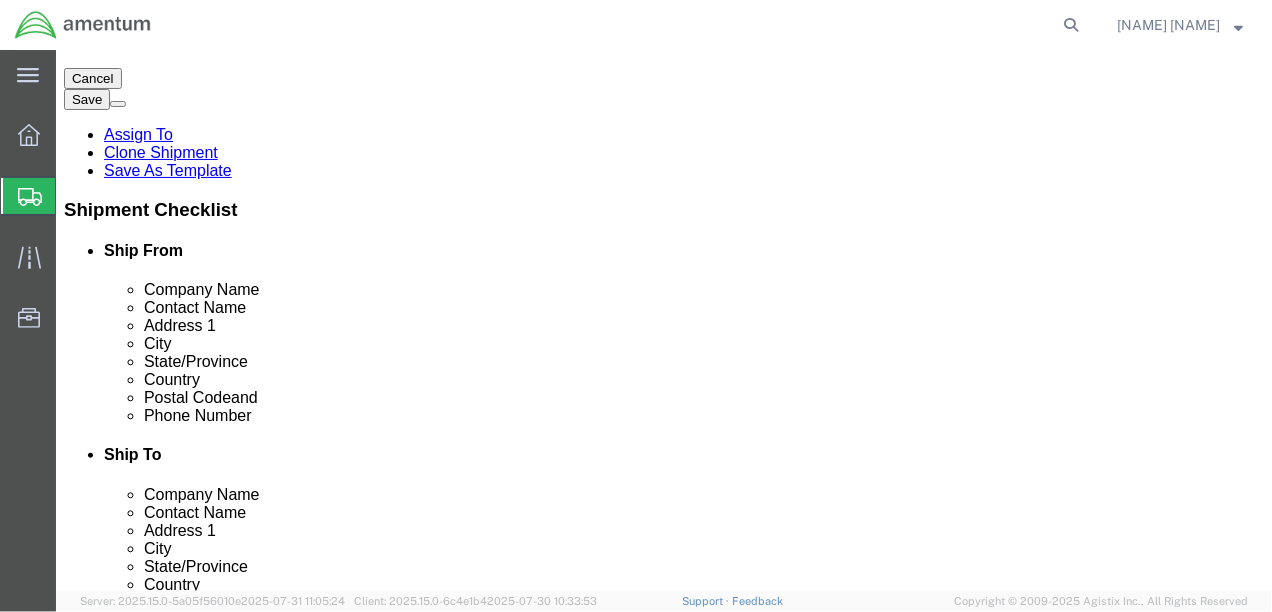 click on "Select DHL FedEx Express UPS" 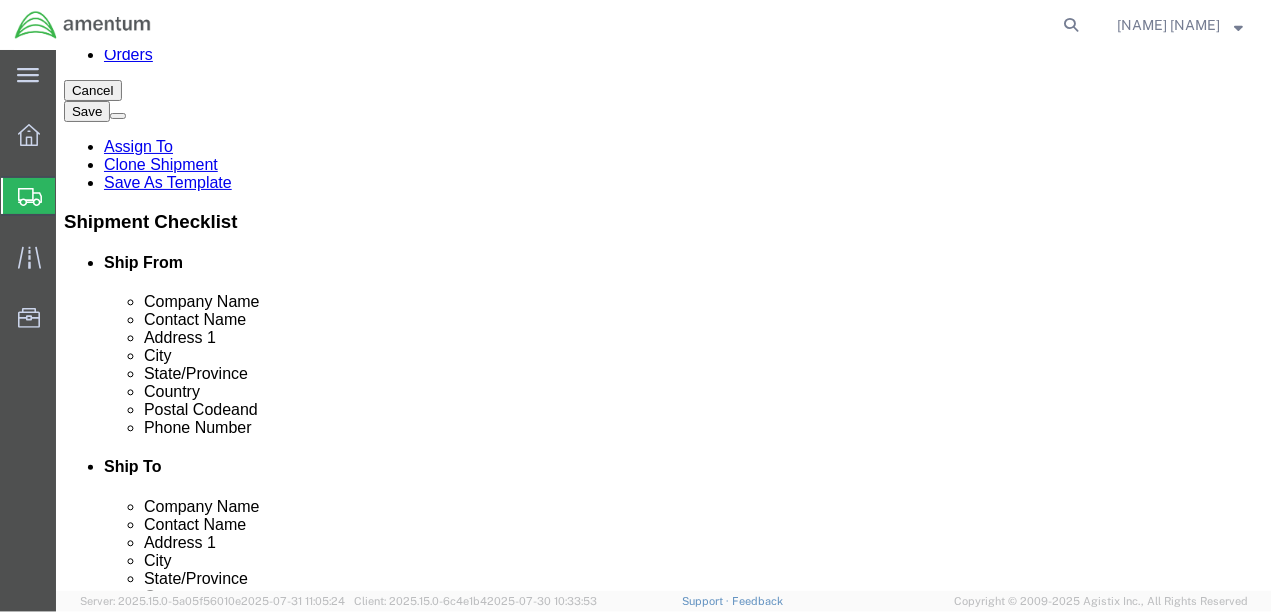scroll, scrollTop: 342, scrollLeft: 0, axis: vertical 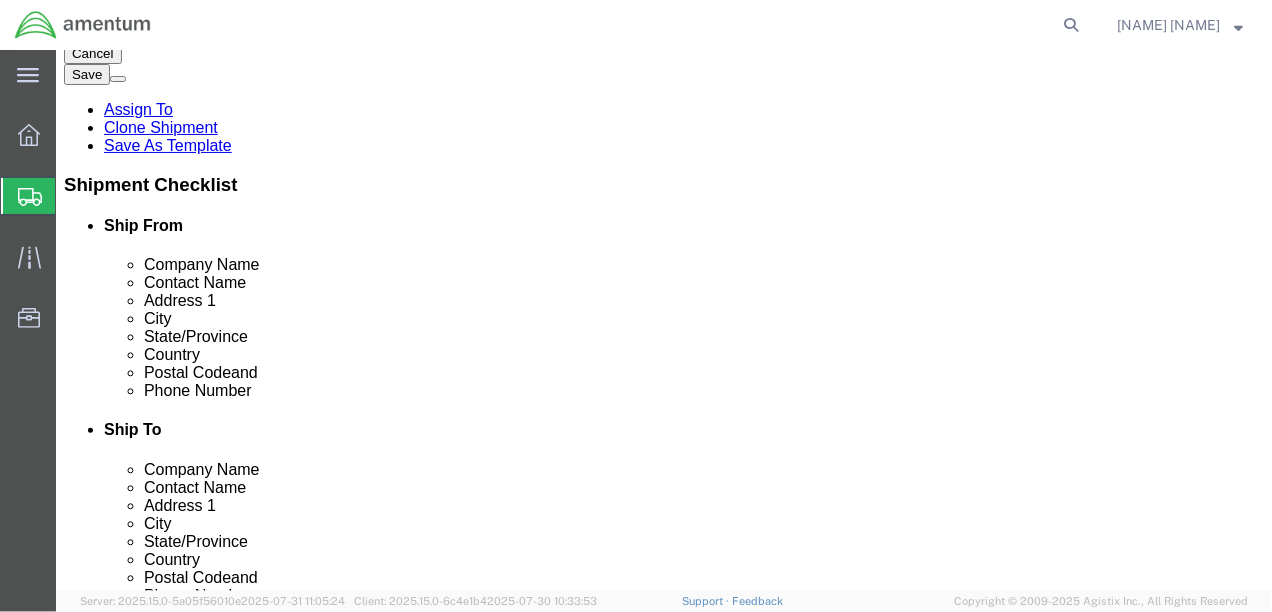 click on "Select Recipient Account Sender/Shipper Third Party Account" 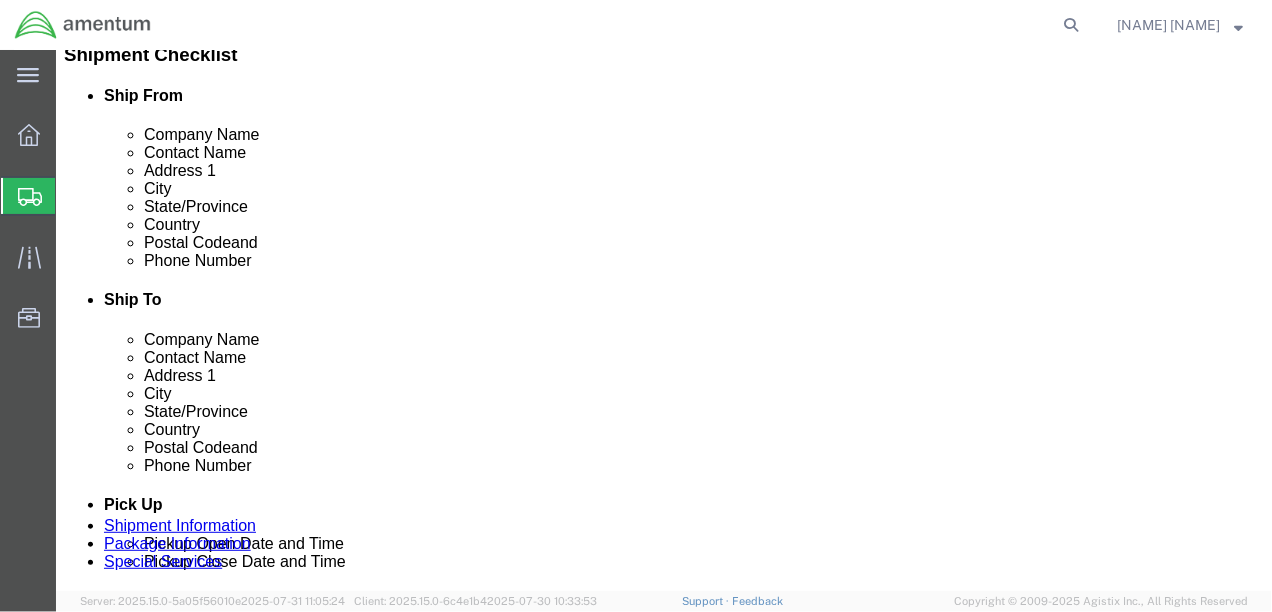 scroll, scrollTop: 392, scrollLeft: 0, axis: vertical 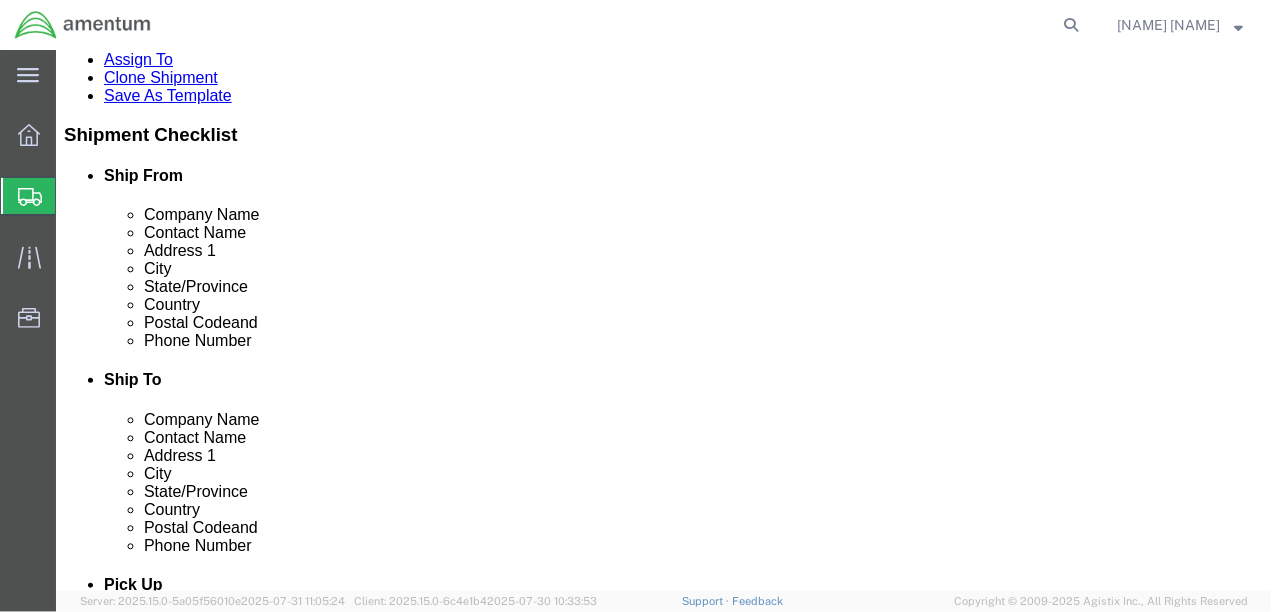 click on "Select Recipient Account Sender/Shipper Third Party Account" 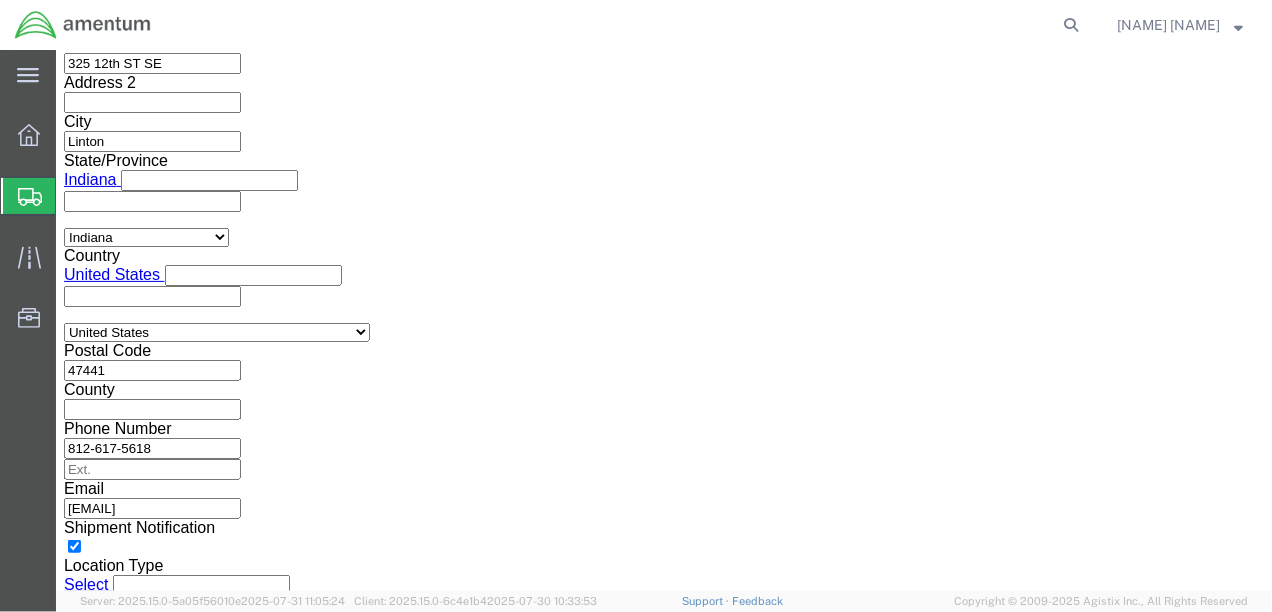 scroll, scrollTop: 1442, scrollLeft: 0, axis: vertical 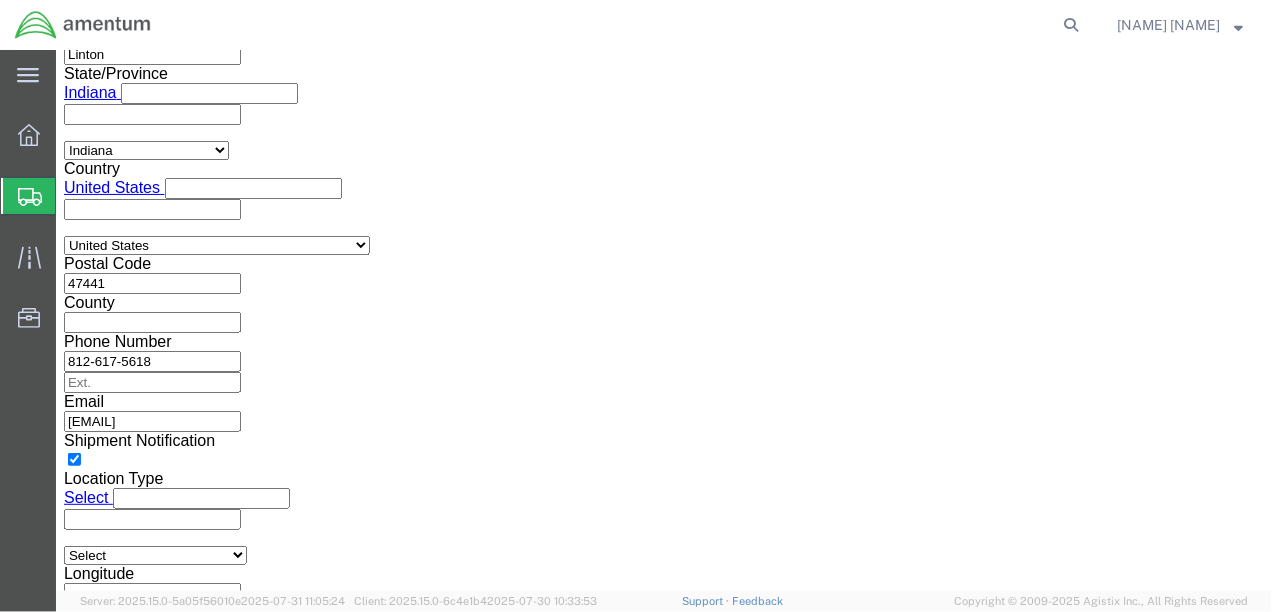 click on "Previous" 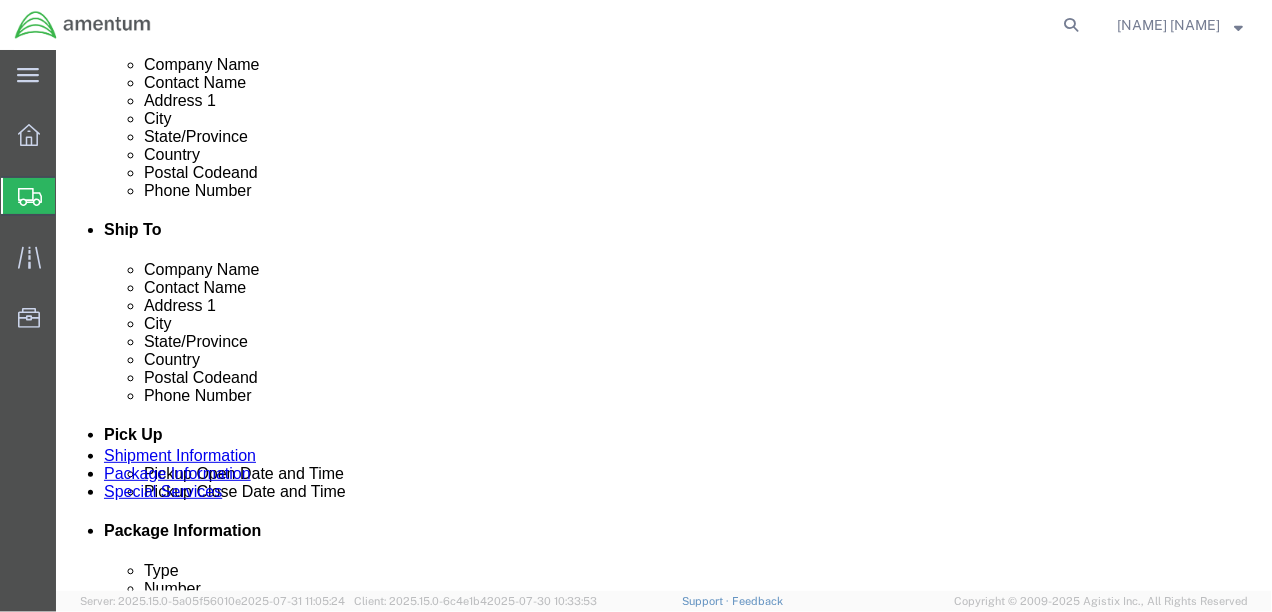 click on "Previous" 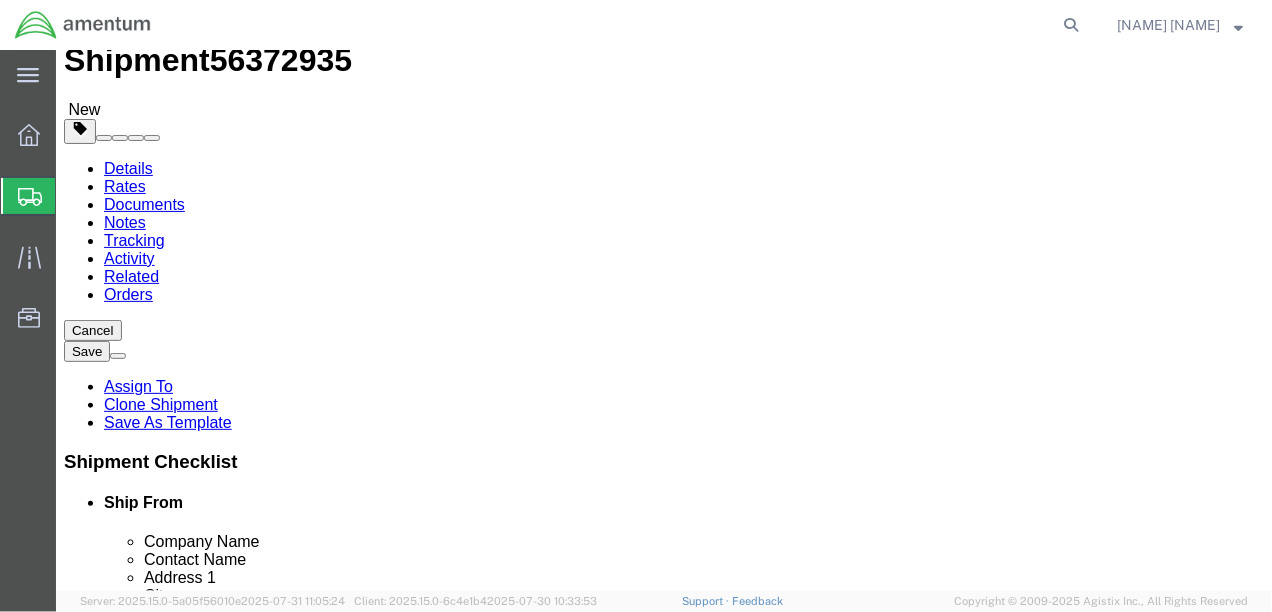 scroll, scrollTop: 0, scrollLeft: 0, axis: both 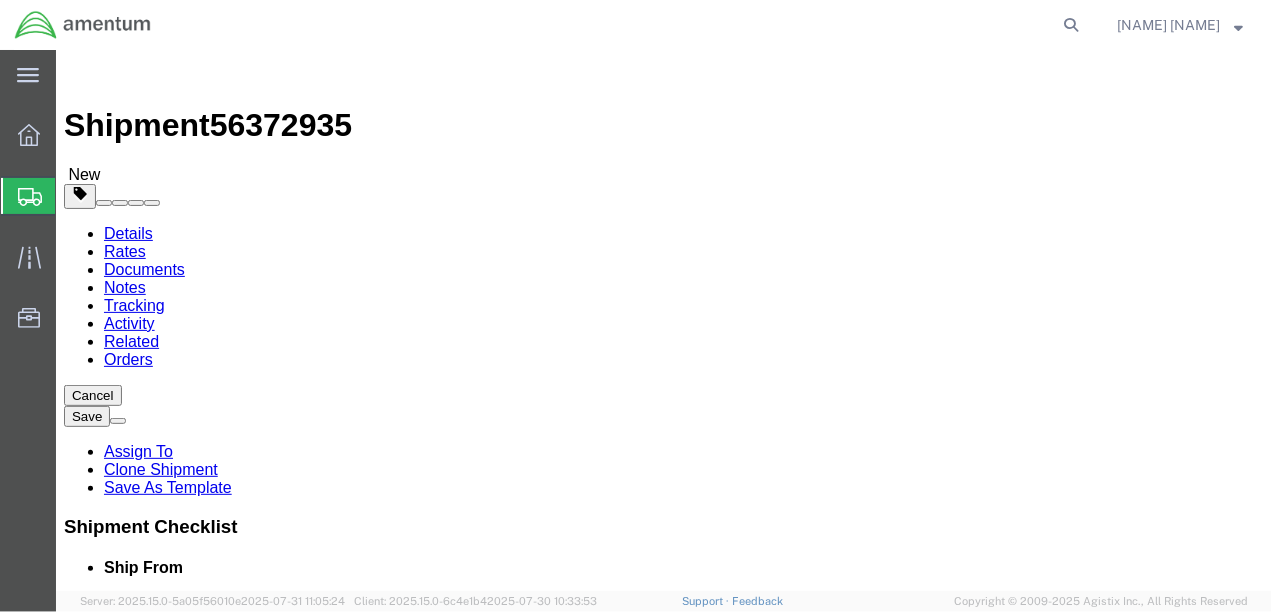 drag, startPoint x: 323, startPoint y: 340, endPoint x: 125, endPoint y: 314, distance: 199.69977 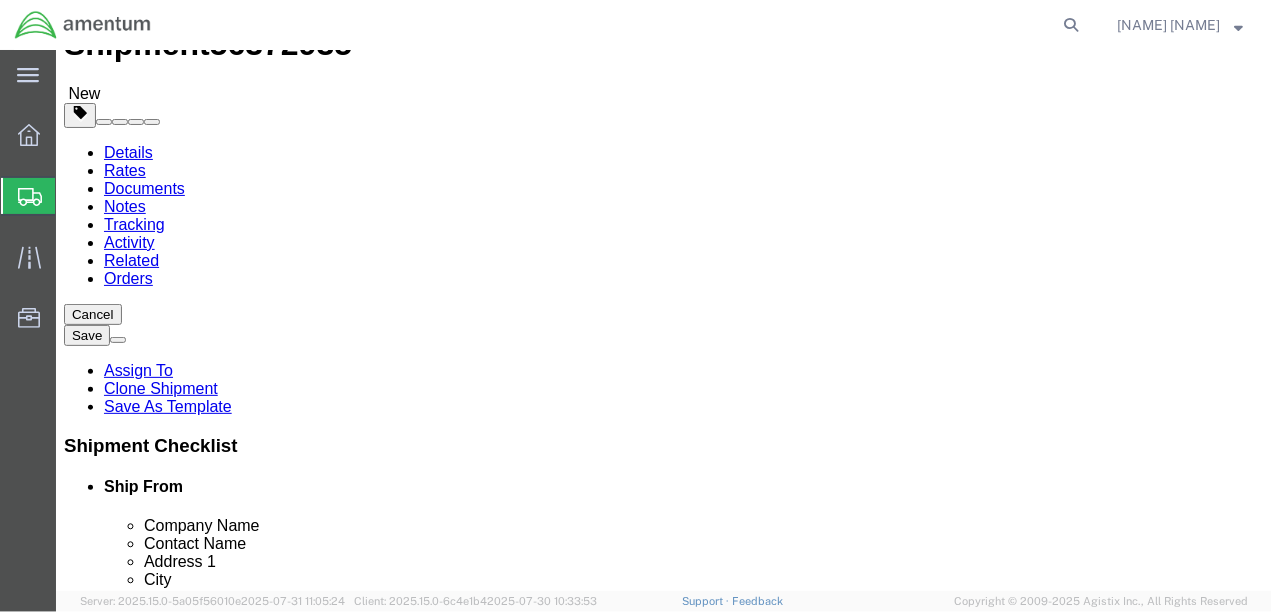 scroll, scrollTop: 150, scrollLeft: 0, axis: vertical 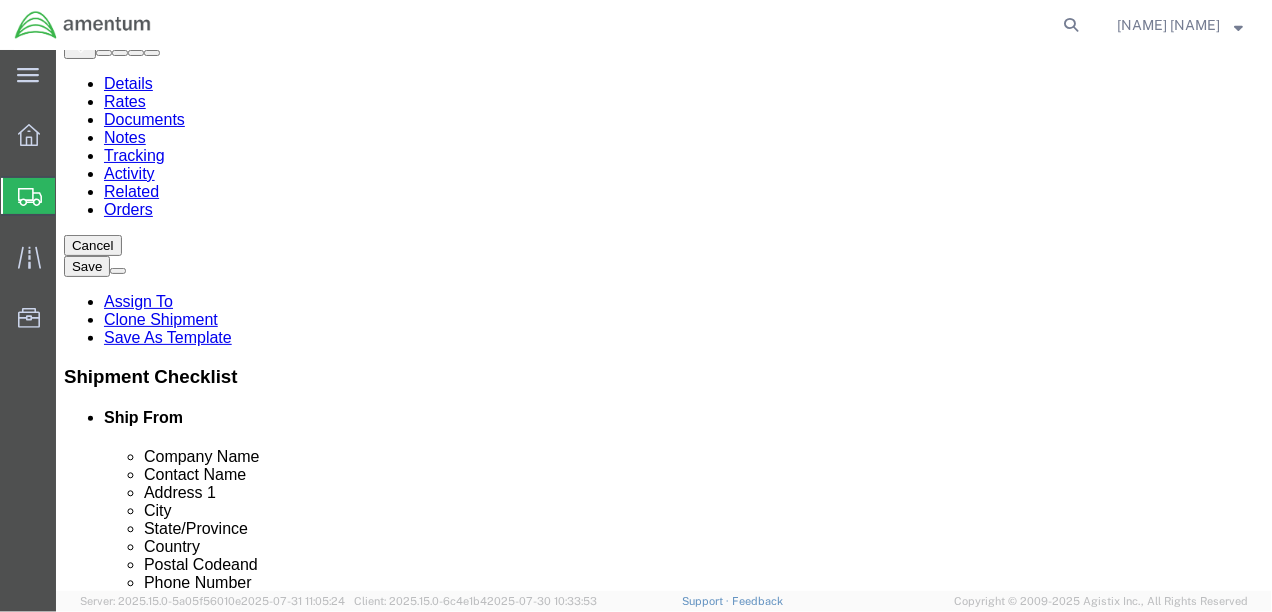 type 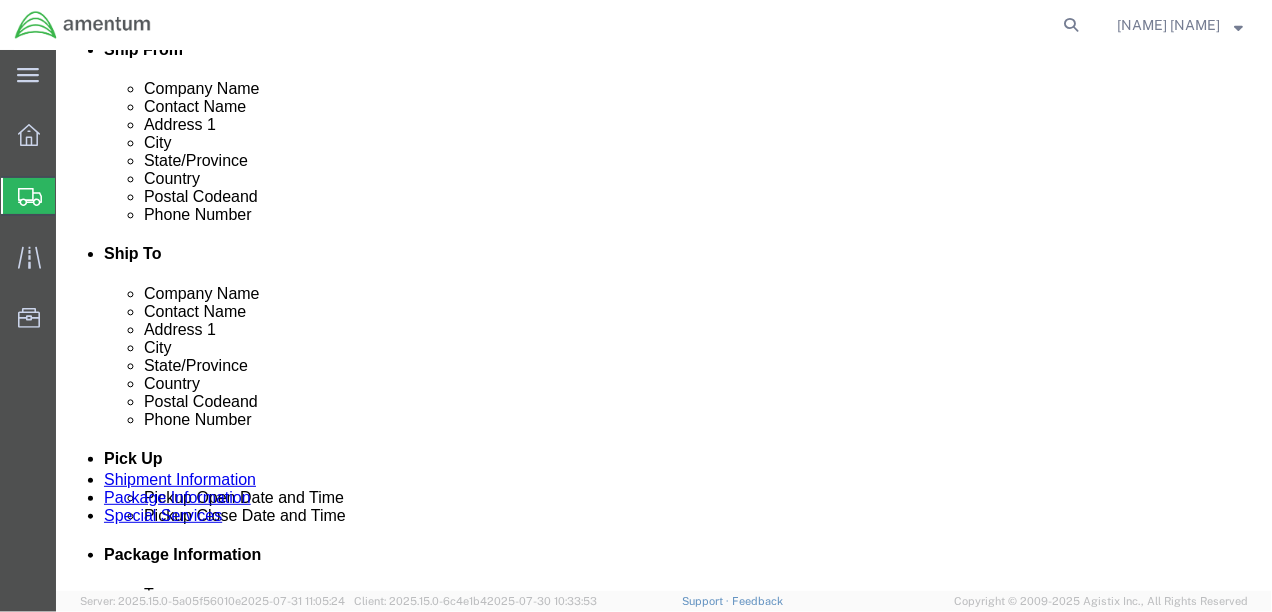 scroll, scrollTop: 525, scrollLeft: 0, axis: vertical 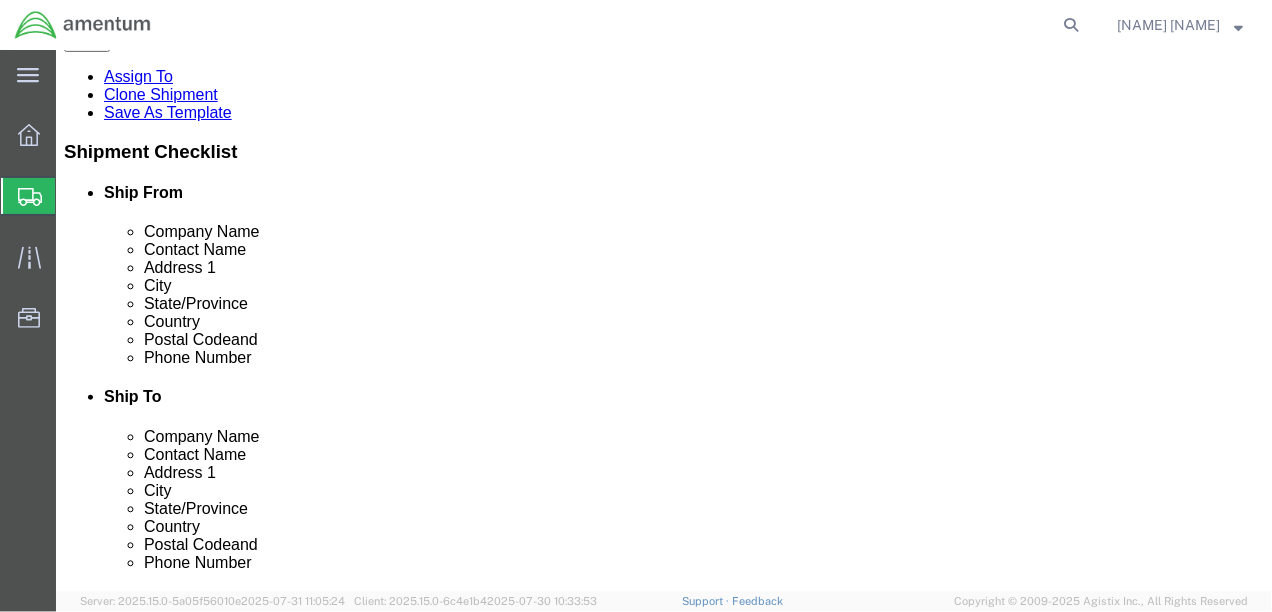 drag, startPoint x: 238, startPoint y: 279, endPoint x: 205, endPoint y: 296, distance: 37.12142 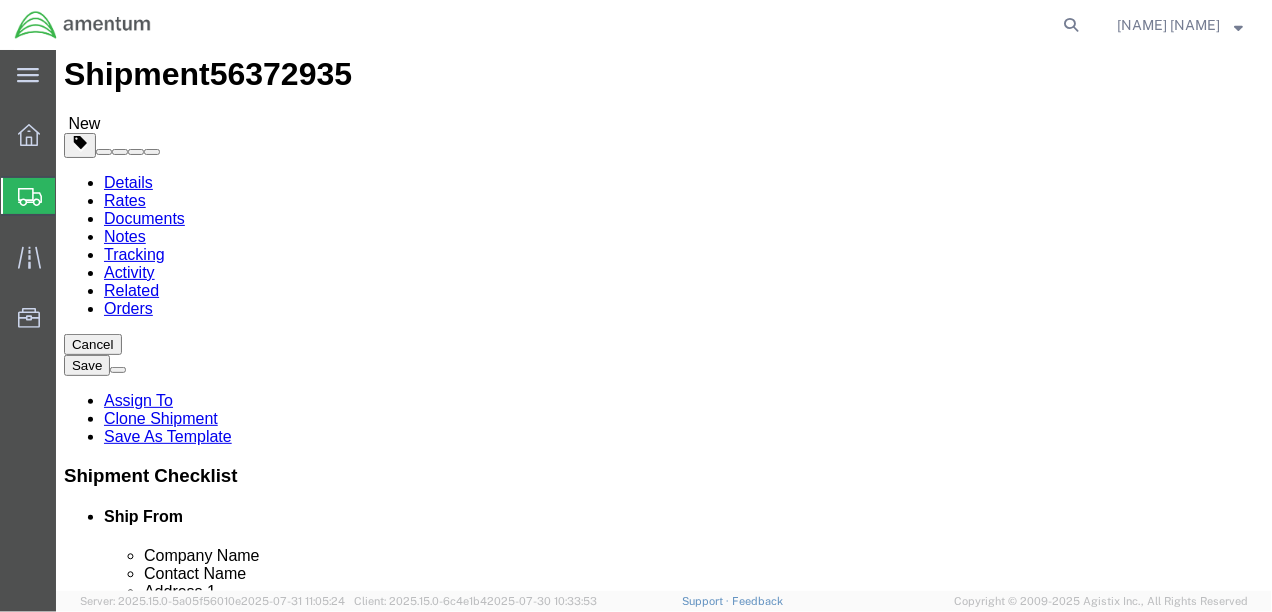 scroll, scrollTop: 25, scrollLeft: 0, axis: vertical 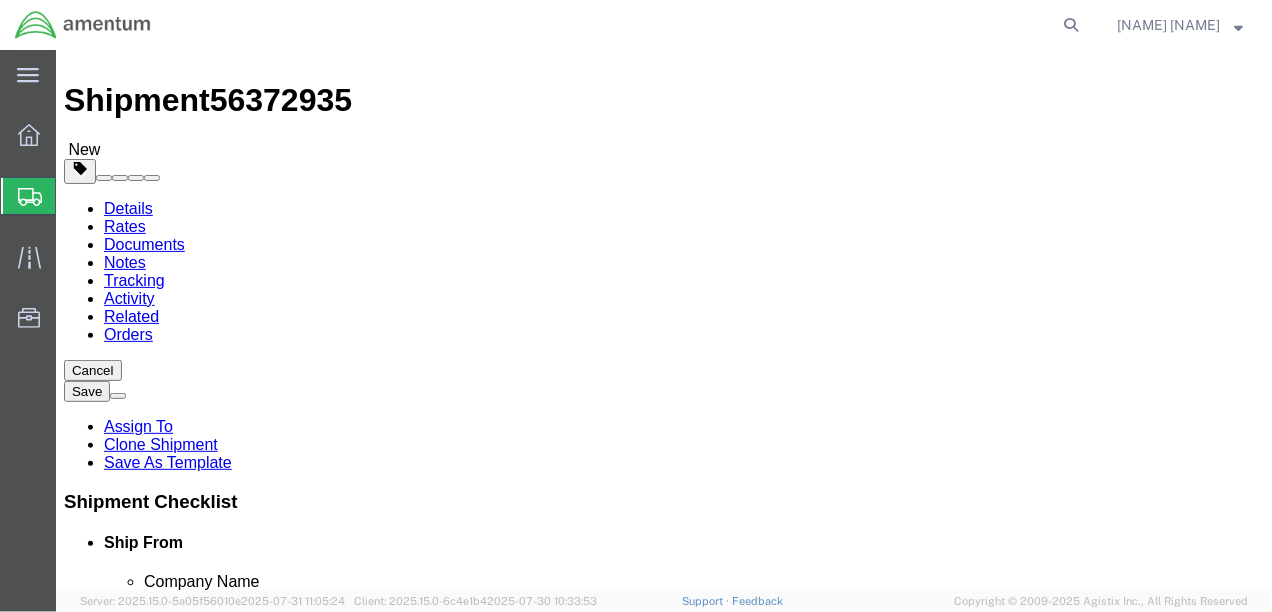 type 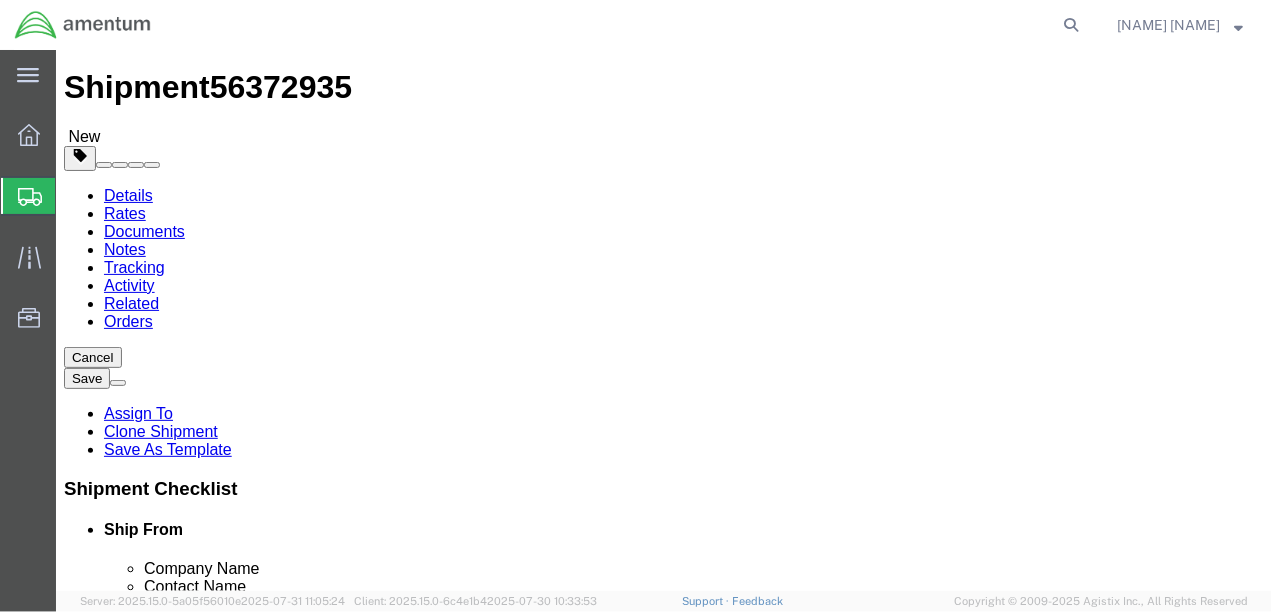 scroll, scrollTop: 50, scrollLeft: 0, axis: vertical 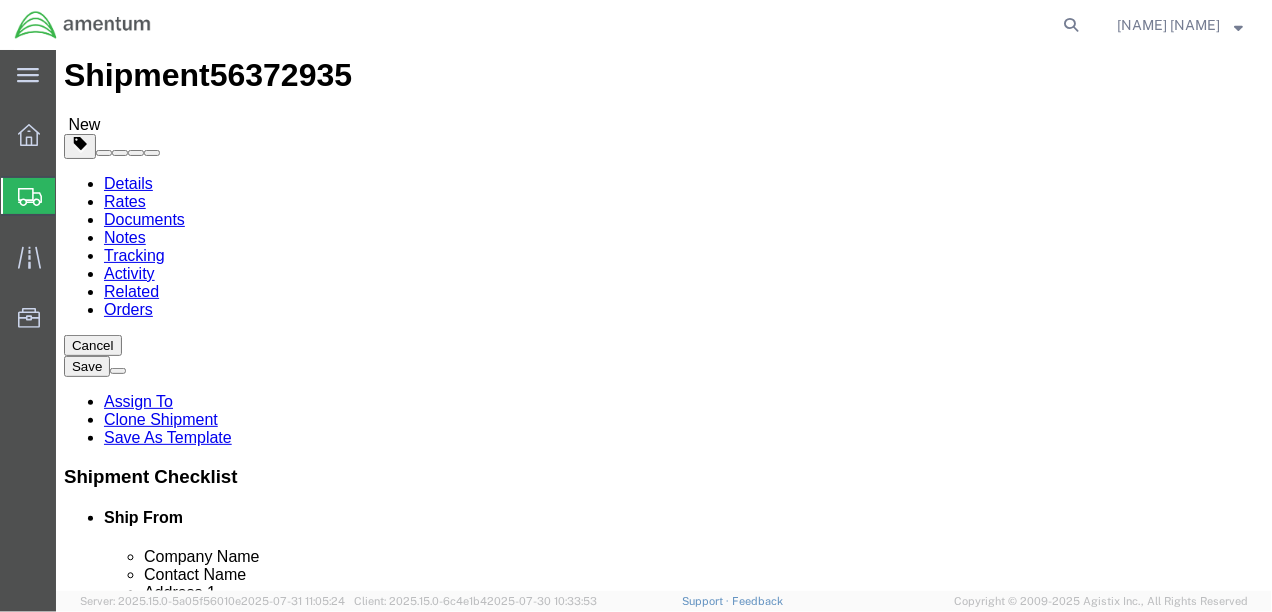 click on "- Backerworks Manufacturing - ([FIRST] [LAST]) [NUMBER] [STREET], [CITY], [STATE], [ZIP], [COUNTRY]" 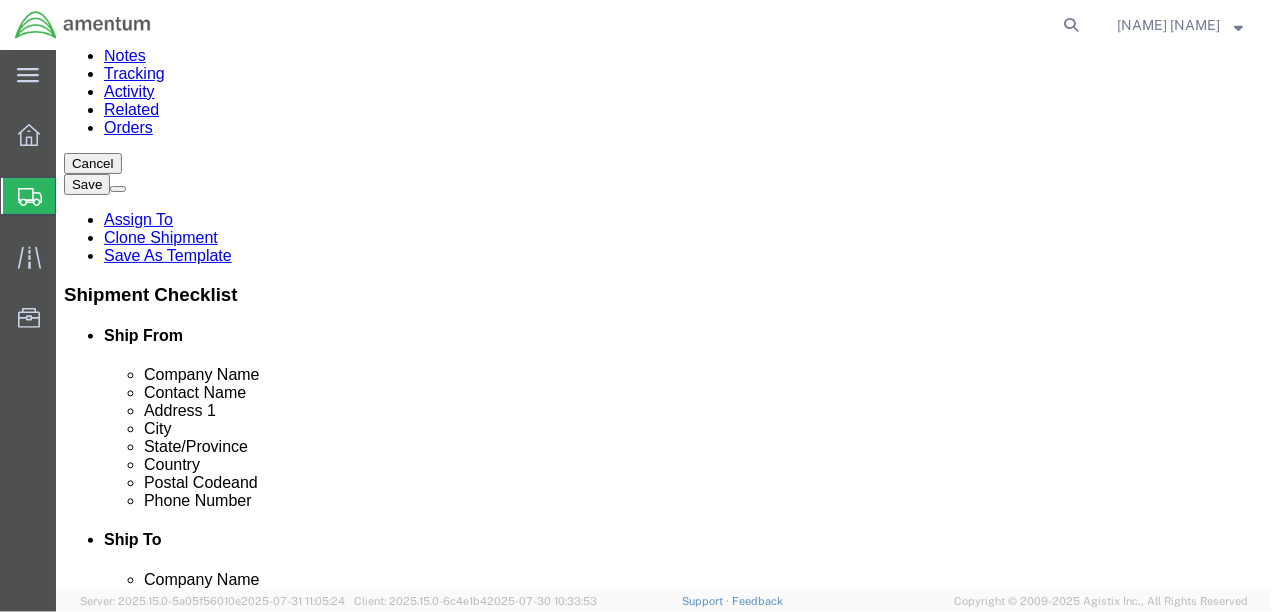 scroll, scrollTop: 0, scrollLeft: 0, axis: both 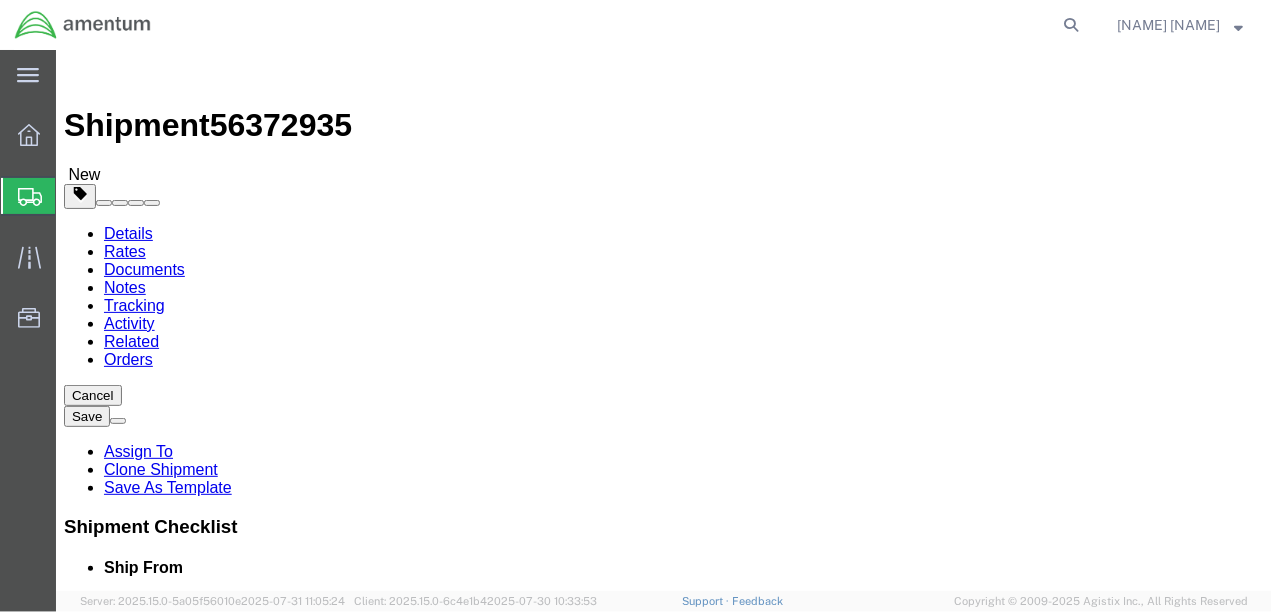 type on "Backerworks Manufacturing" 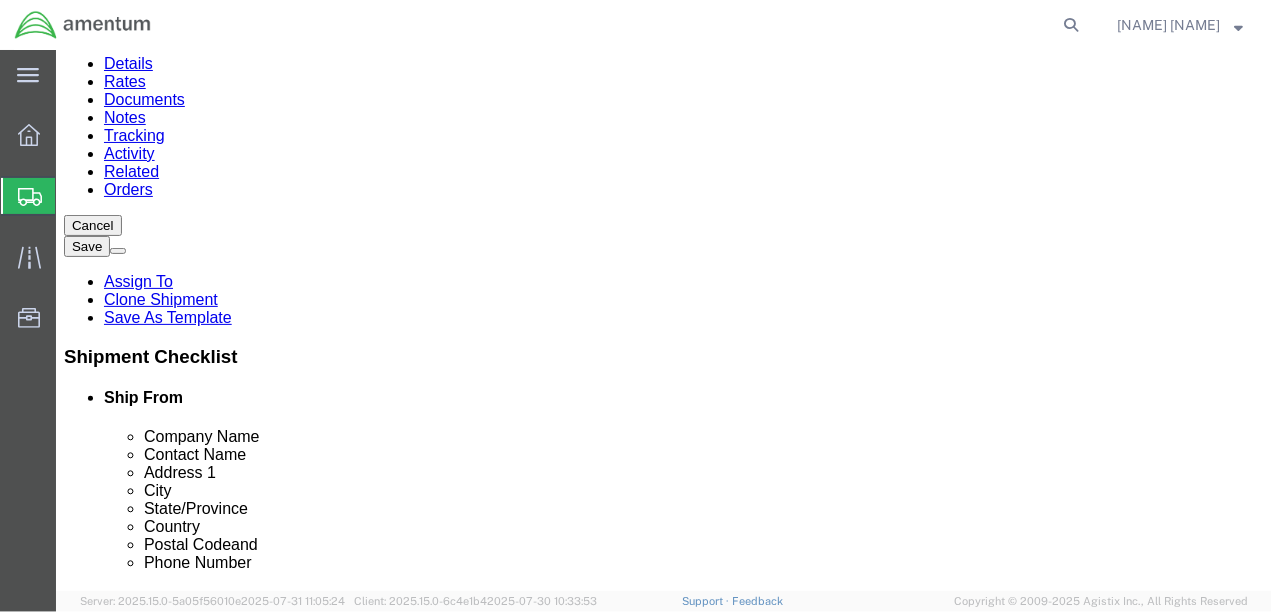 scroll, scrollTop: 200, scrollLeft: 0, axis: vertical 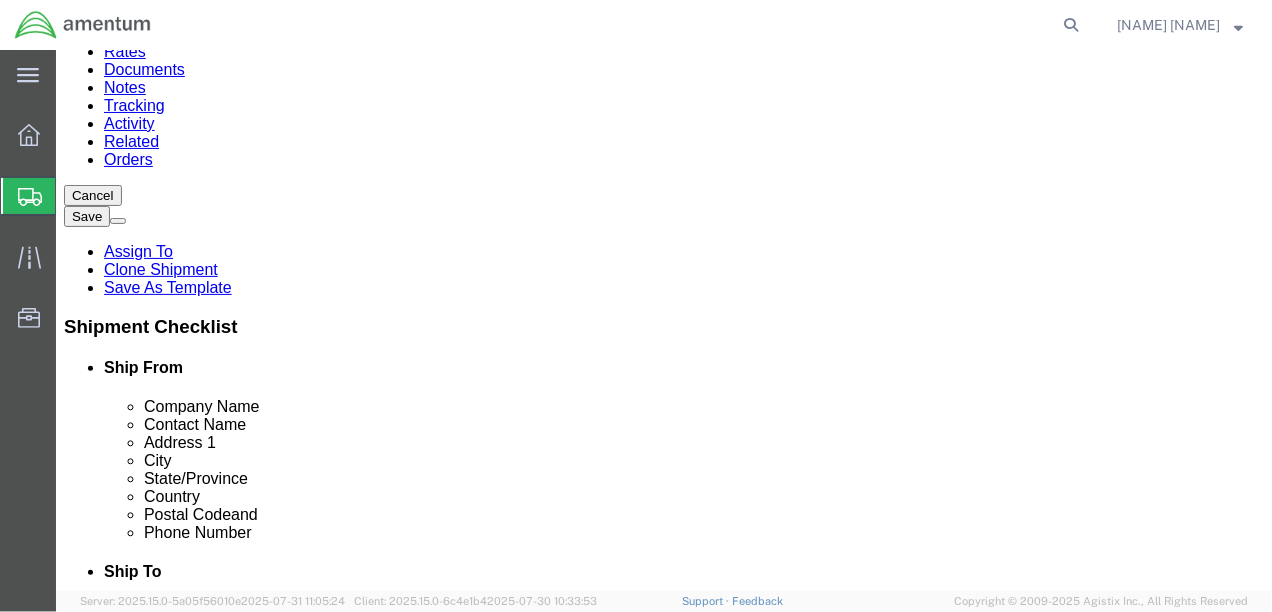 type 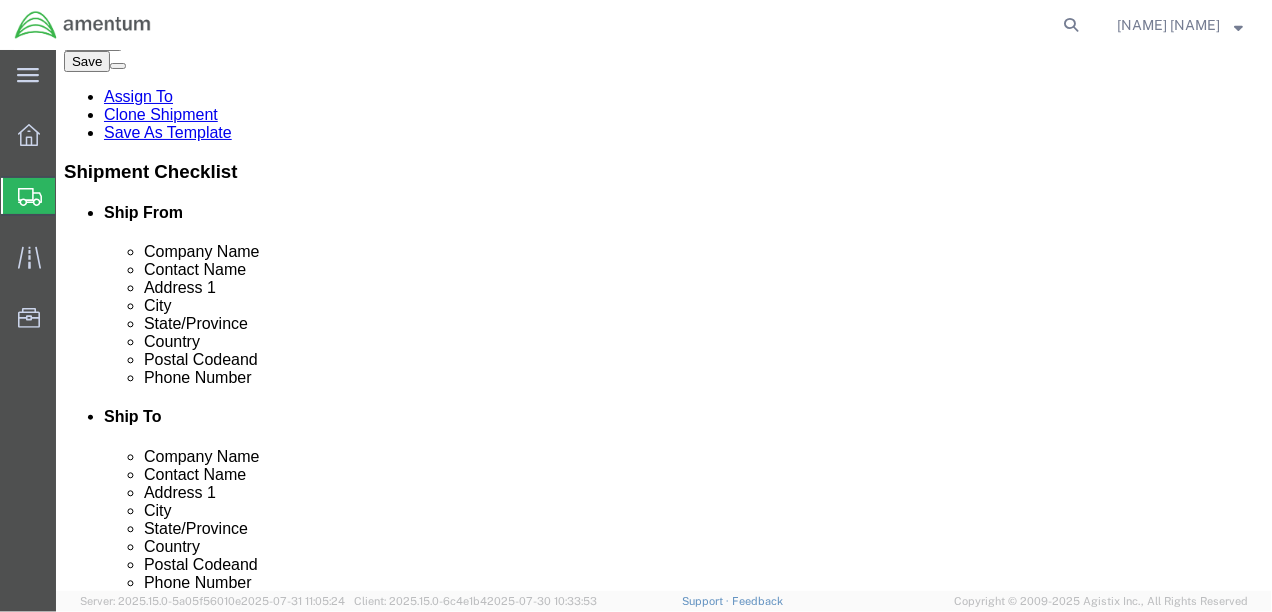 scroll, scrollTop: 350, scrollLeft: 0, axis: vertical 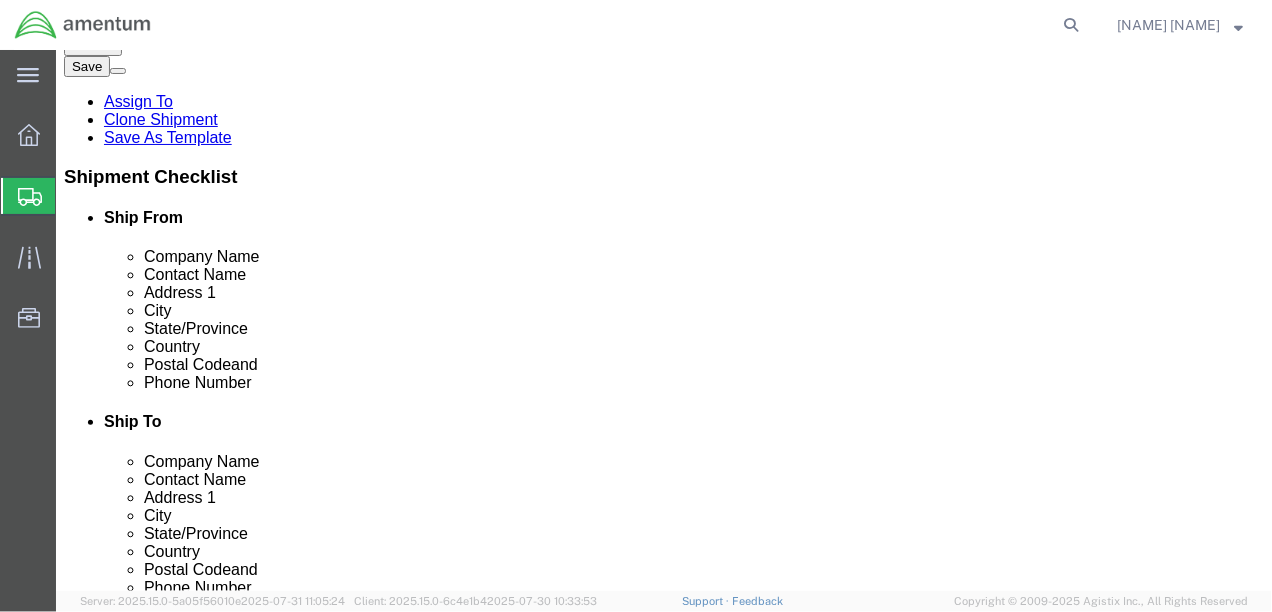 drag, startPoint x: 677, startPoint y: 301, endPoint x: 608, endPoint y: 300, distance: 69.00725 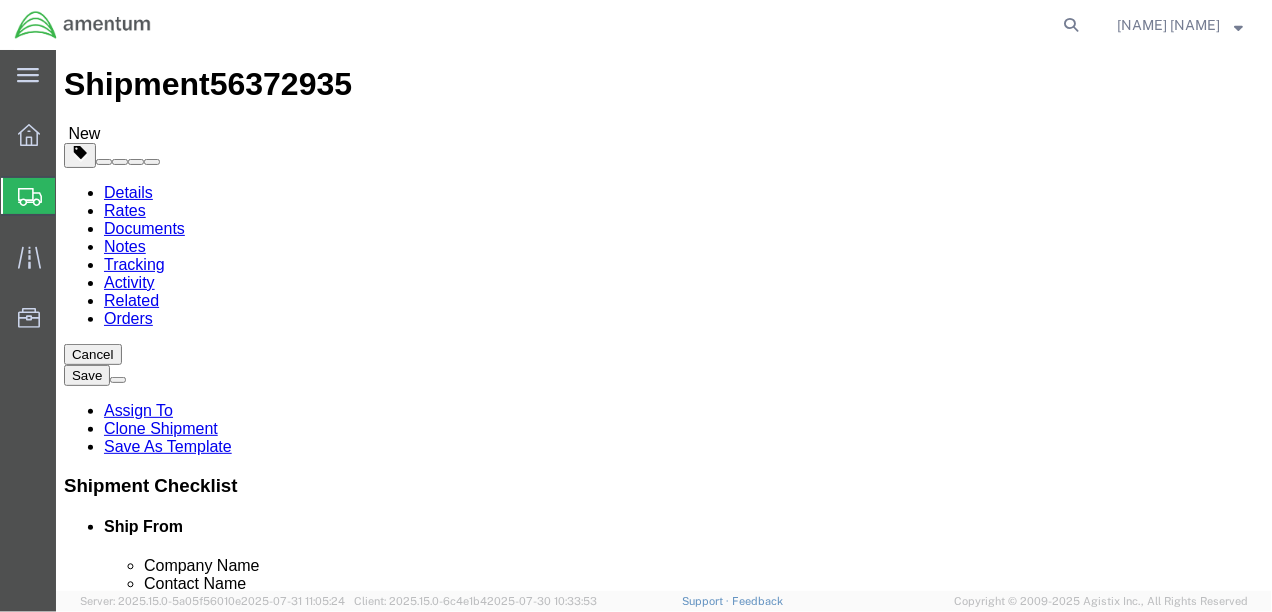 scroll, scrollTop: 0, scrollLeft: 0, axis: both 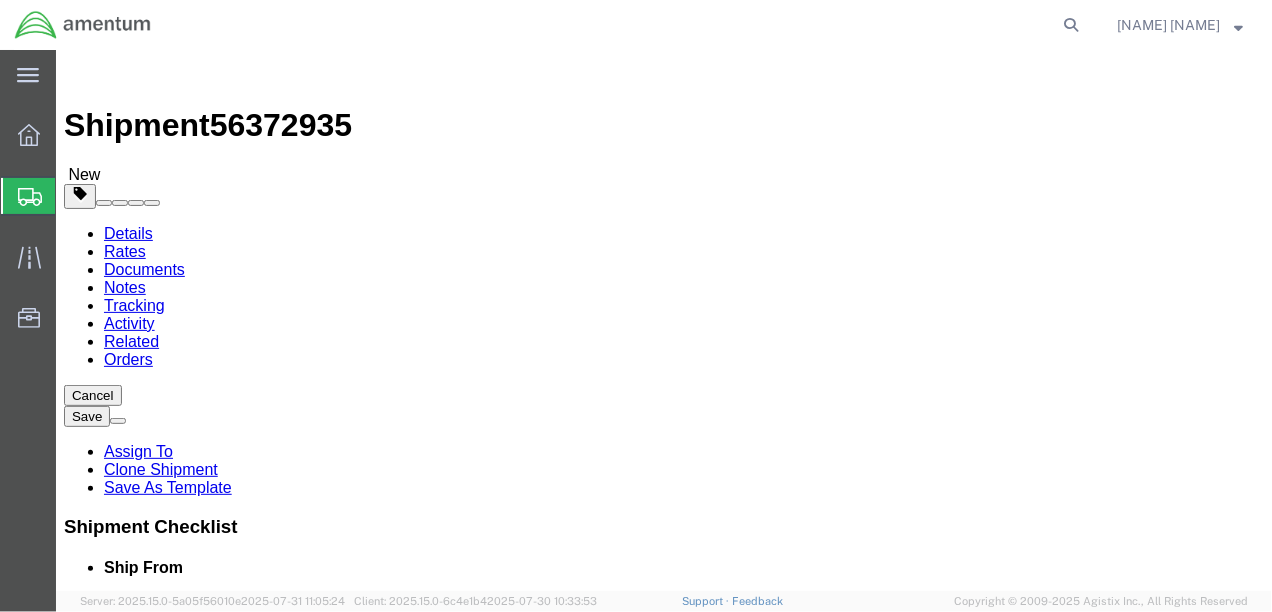 click 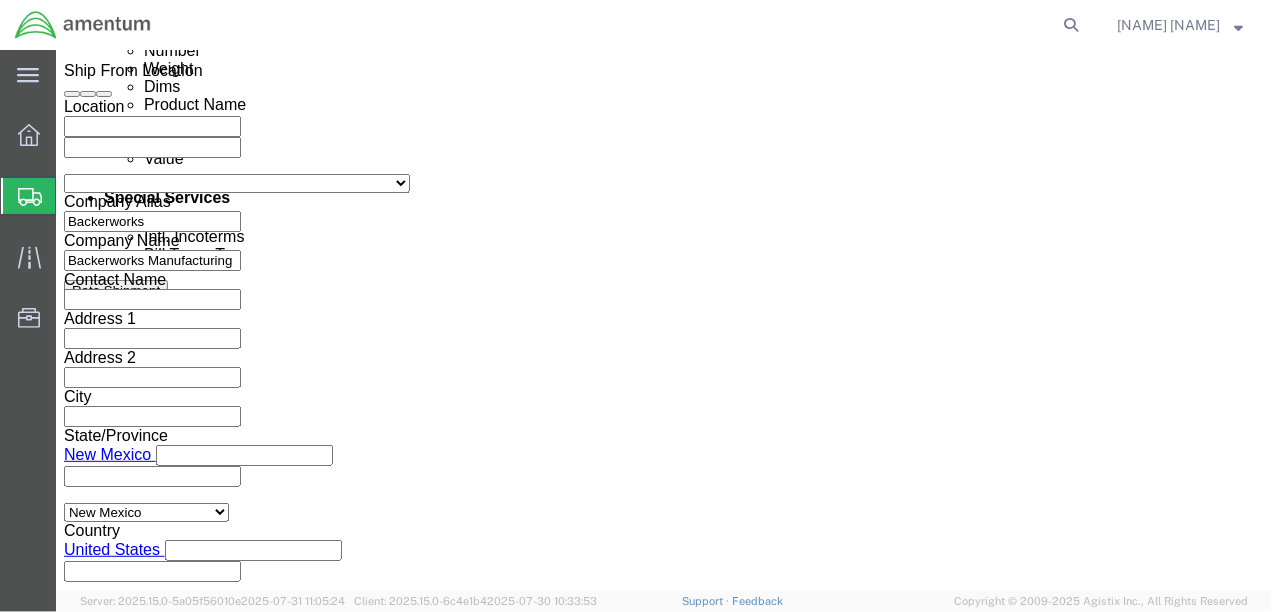 scroll, scrollTop: 1075, scrollLeft: 0, axis: vertical 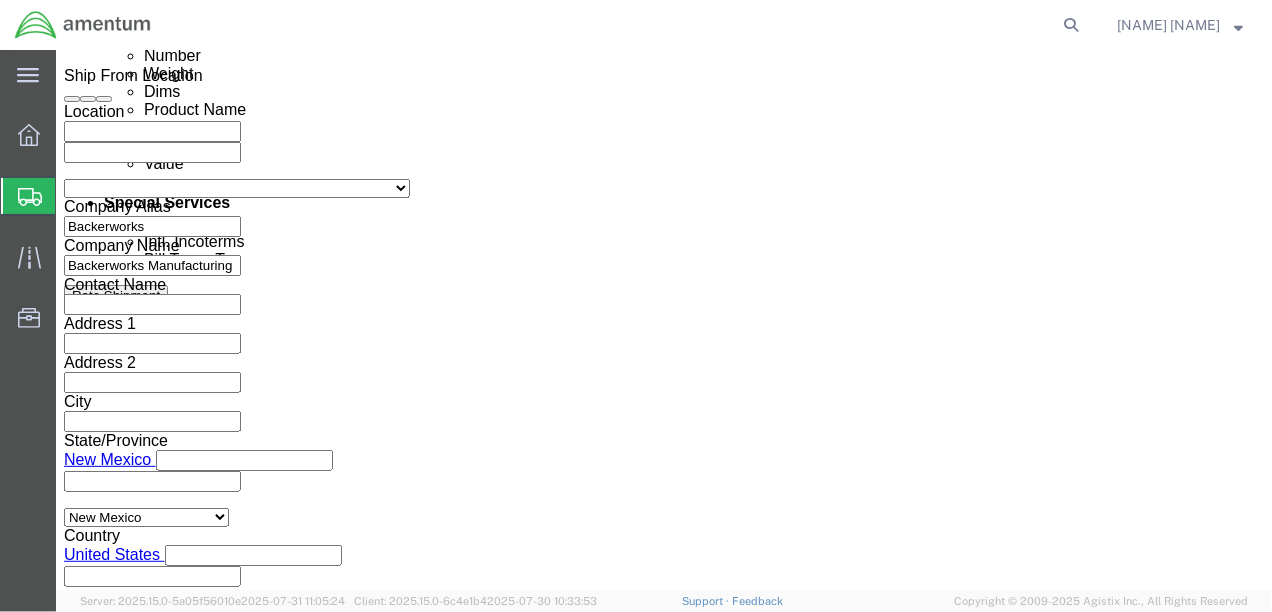 click on "Select Account Type Activity ID Airline Appointment Number ASN Batch Request # Bill Of Lading Bin Booking Number Booking Request ID Cancel Pickup Location CBP Entry No Claim Container Number Customer Ref Delivery Number Department Document No Expenditure Export Reference Flight Number General GL Code House Airway Bill Internal Requisition Invoice Number ITN No Job Number License Lloyd's Code Lot Number Master Airway Bill Master Tracking Number Material Requisition Order Number Organization Packing Slip Pickup Number Pickup Request PO Line Item No PRO # Problem File Number Project Project Number Protocol Number Purchase Order Quote Number R.M.A. Release Number Route Sales Order Seal Number Serial No Shipment Id Number Shipment Line No Study Number Task Tender ID VAT Number Vessel Name VIN Voyage Number Waybill Number Work Order" 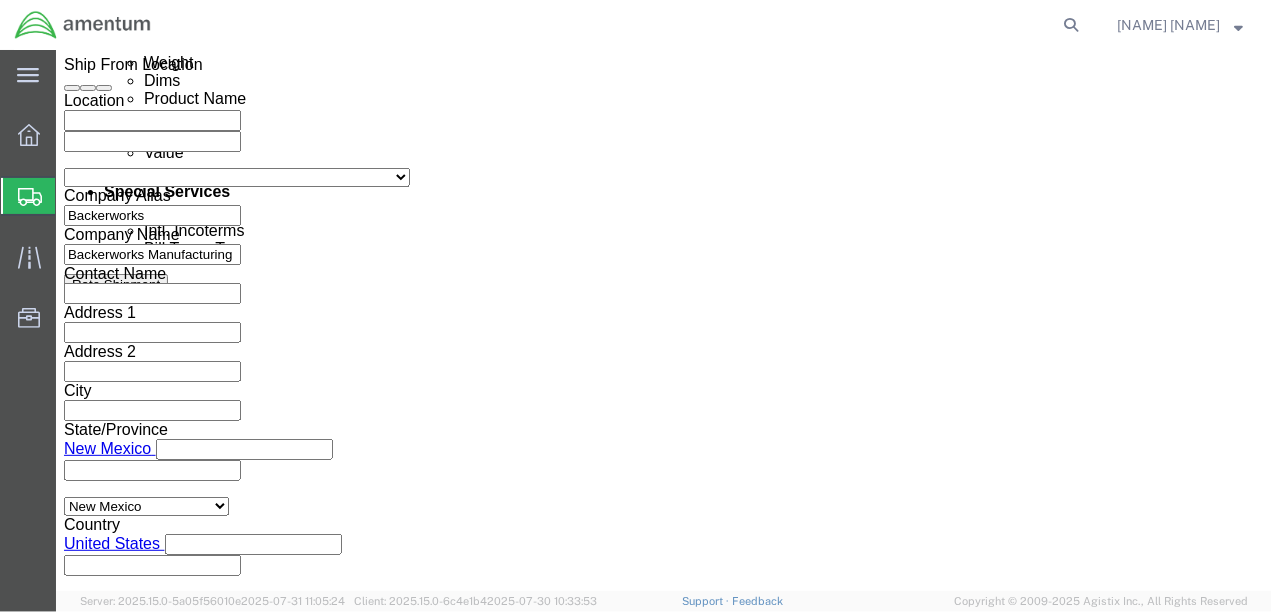 scroll, scrollTop: 1075, scrollLeft: 0, axis: vertical 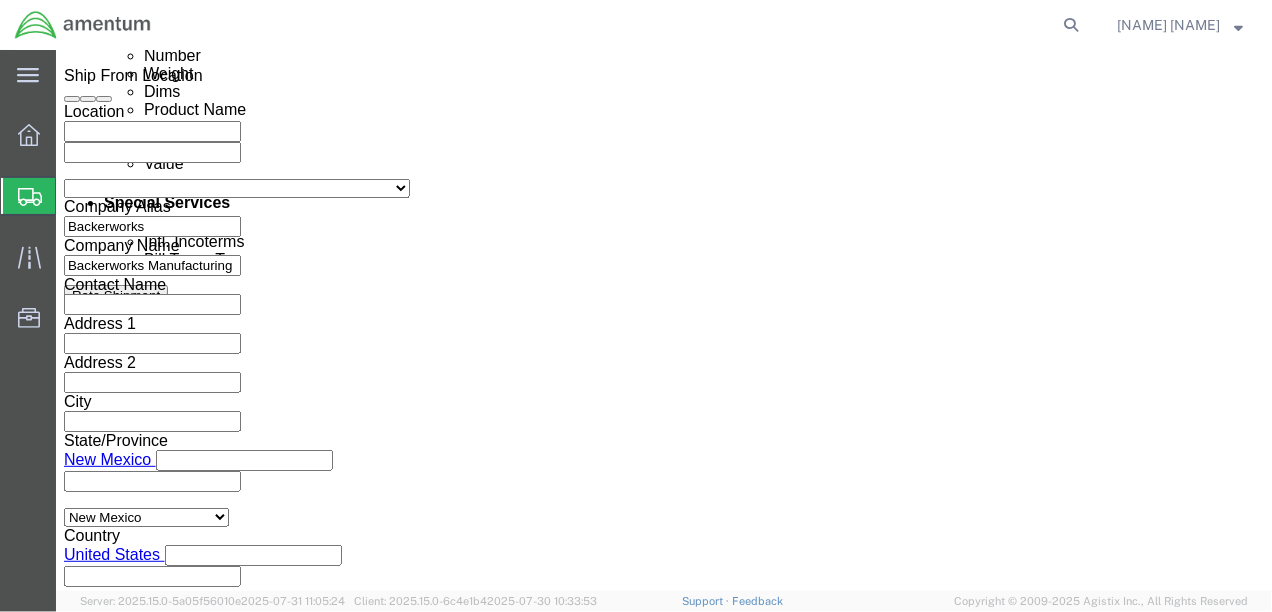 click on "Select Account Type Activity ID Airline Appointment Number ASN Batch Request # Bill Of Lading Bin Booking Number Booking Request ID Cancel Pickup Location CBP Entry No Claim Container Number Customer Ref Delivery Number Department Document No Expenditure Export Reference Flight Number General GL Code House Airway Bill Internal Requisition Invoice Number ITN No Job Number License Lloyd's Code Lot Number Master Airway Bill Master Tracking Number Material Requisition Order Number Organization Packing Slip Pickup Number Pickup Request PO Line Item No PRO # Problem File Number Project Project Number Protocol Number Purchase Order Quote Number R.M.A. Release Number Route Sales Order Seal Number Serial No Shipment Id Number Shipment Line No Study Number Task Tender ID VAT Number Vessel Name VIN Voyage Number Waybill Number Work Order" 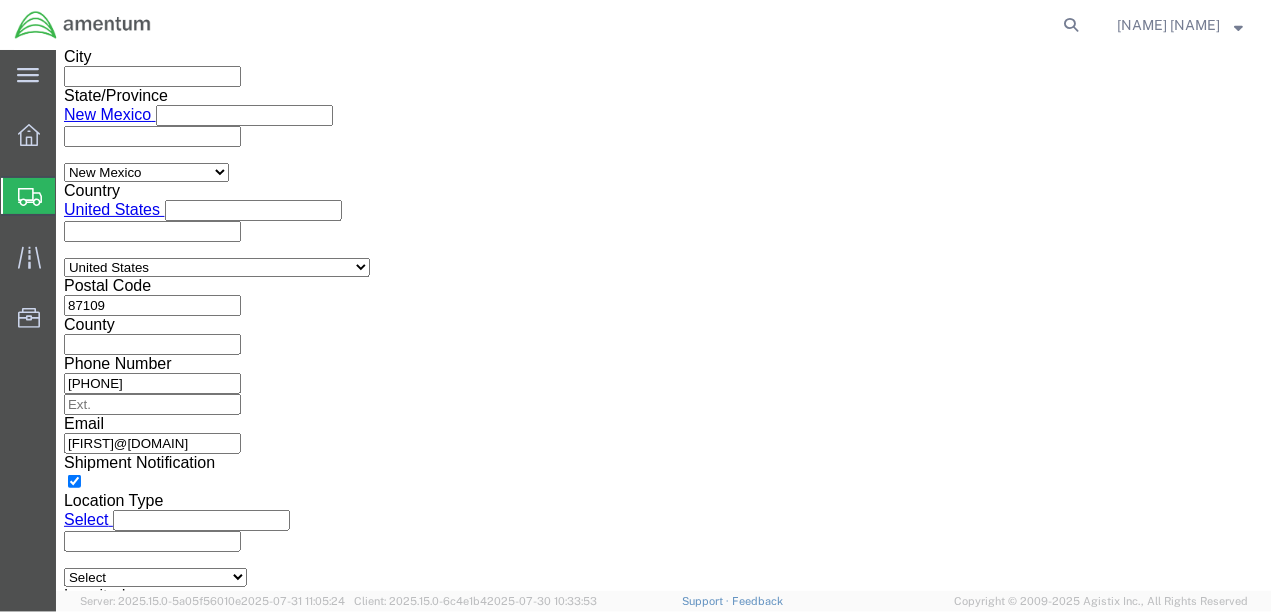 scroll, scrollTop: 1425, scrollLeft: 0, axis: vertical 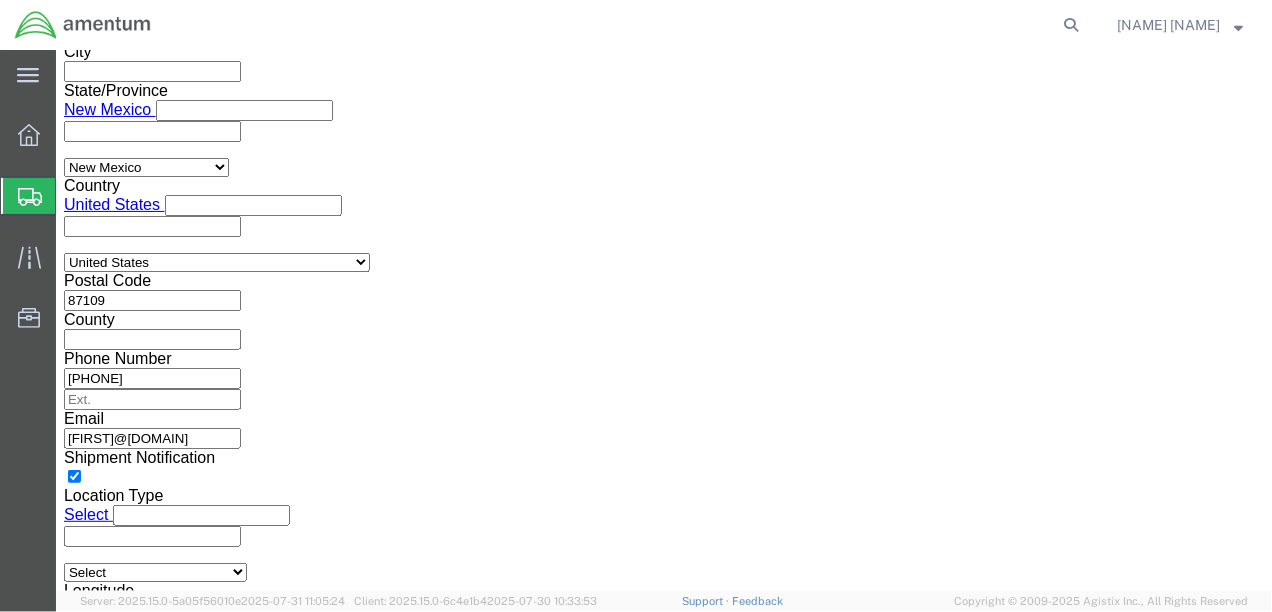 click on "Continue" 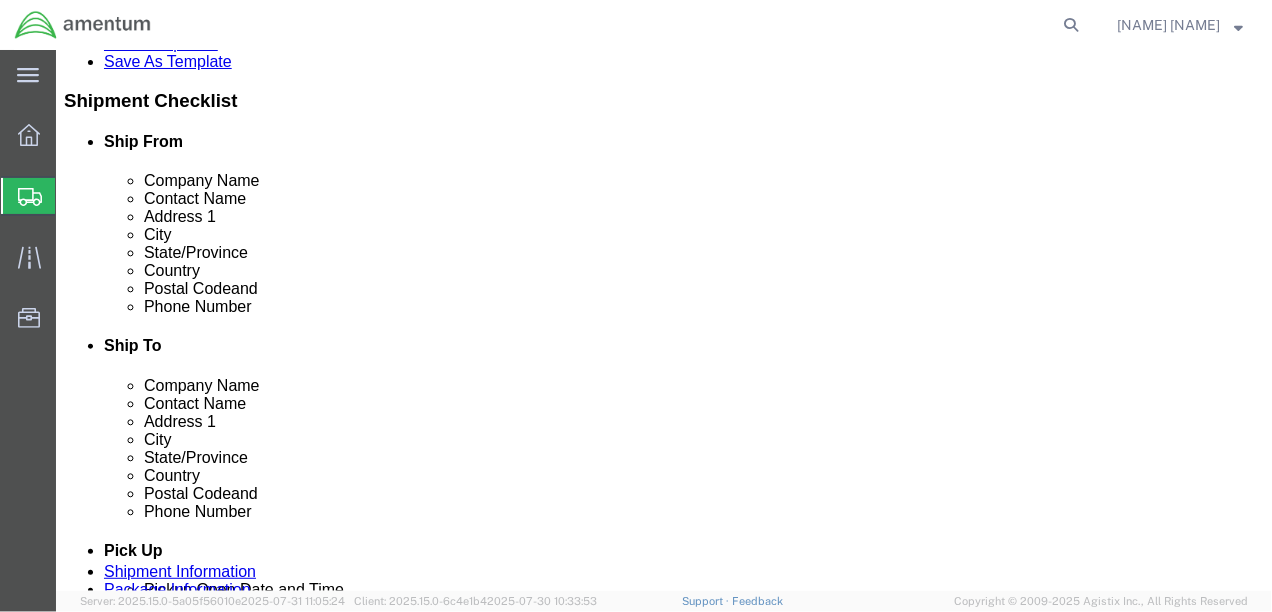 scroll, scrollTop: 543, scrollLeft: 0, axis: vertical 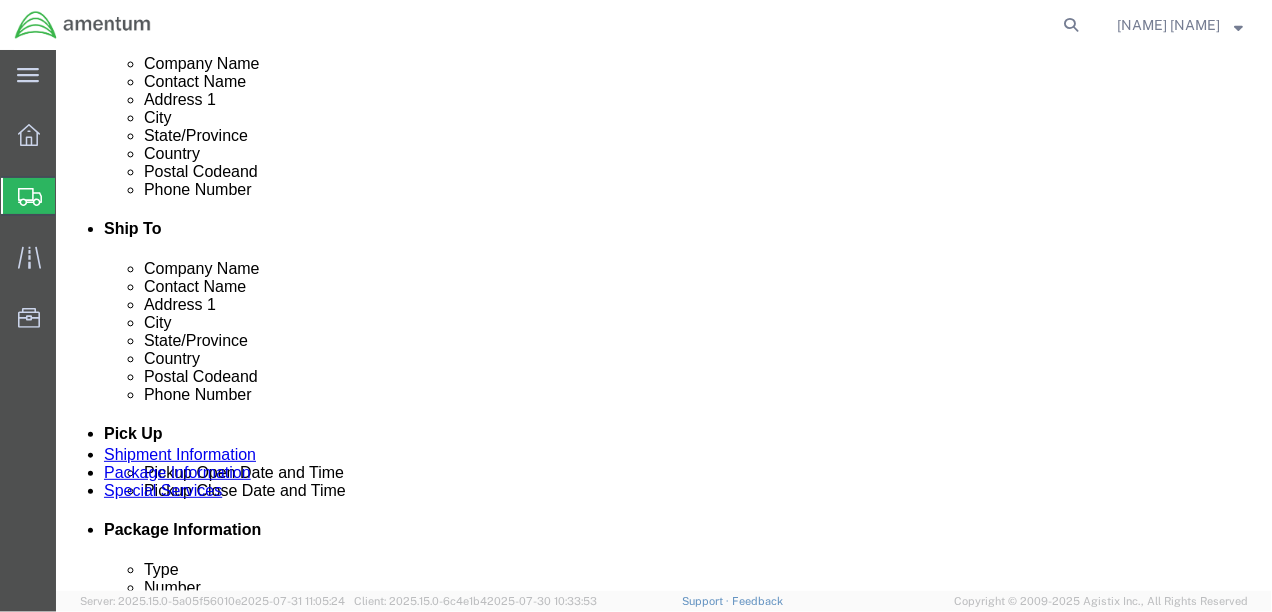 click on "Continue" 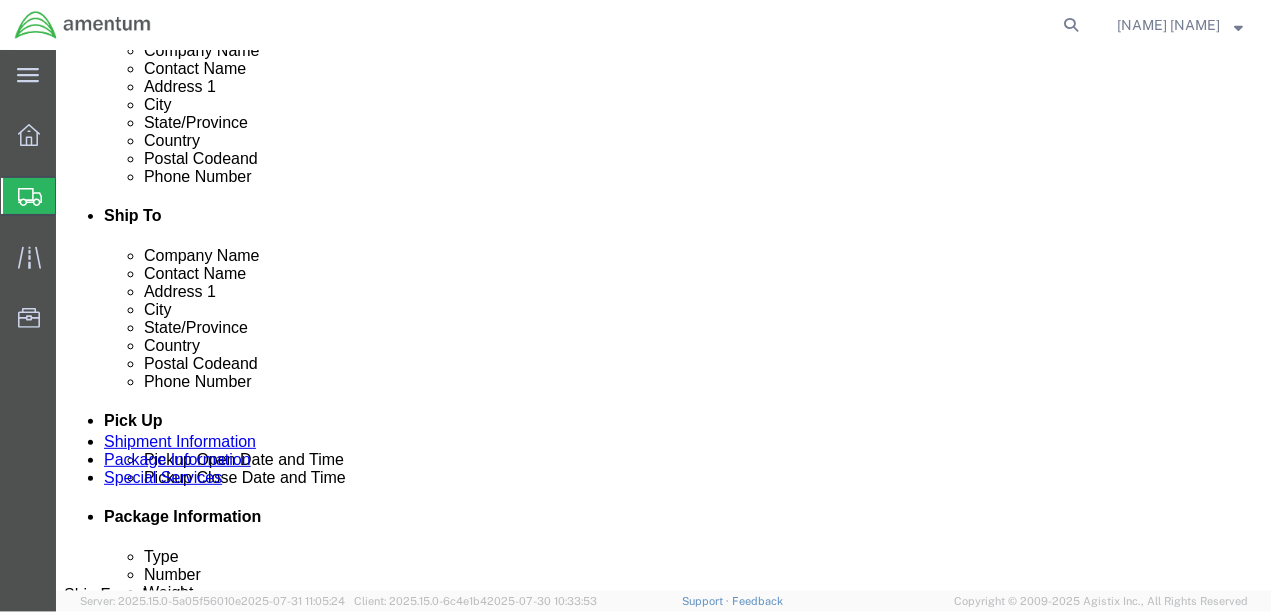scroll, scrollTop: 581, scrollLeft: 0, axis: vertical 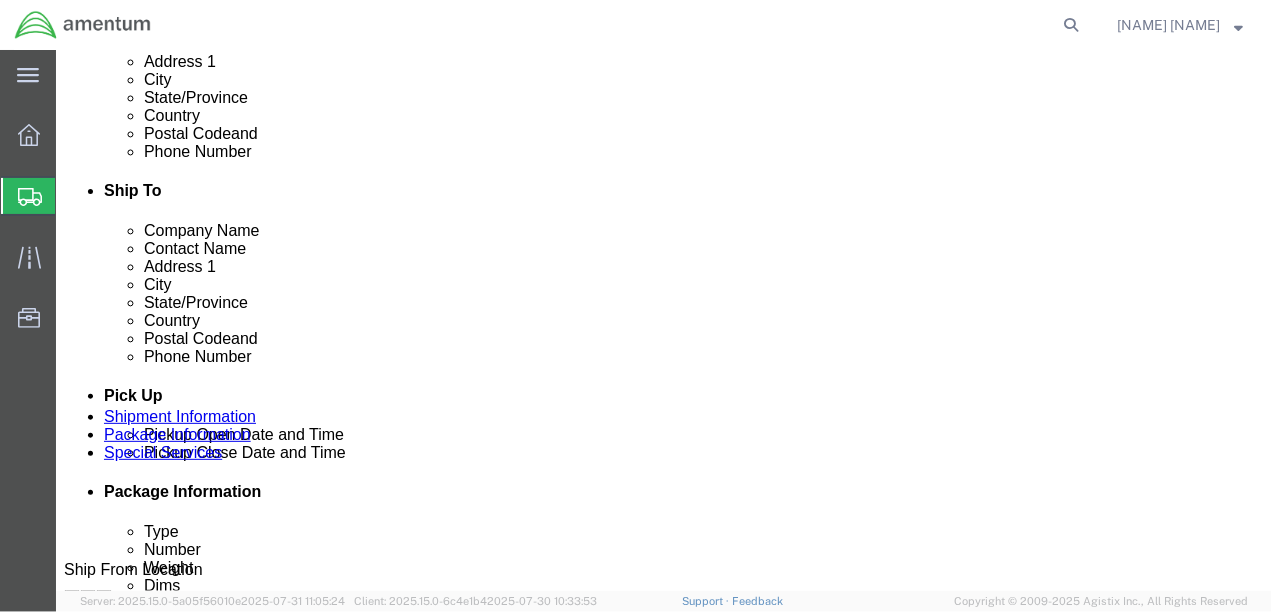 click on "Backerworks Manufacturing" 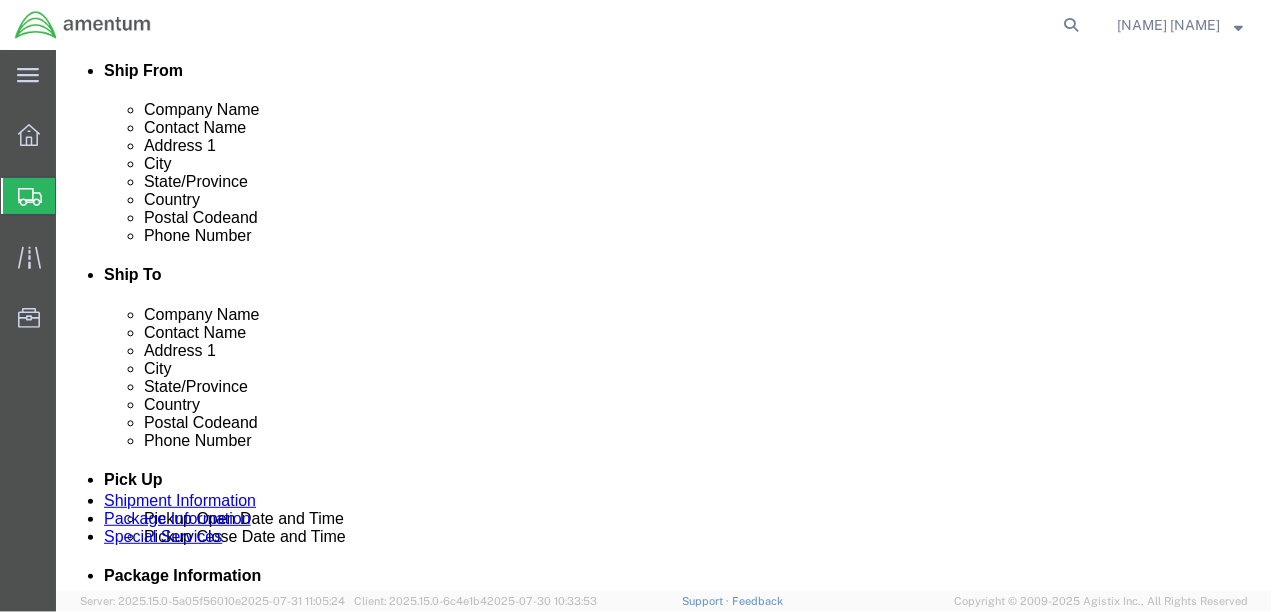 scroll, scrollTop: 481, scrollLeft: 0, axis: vertical 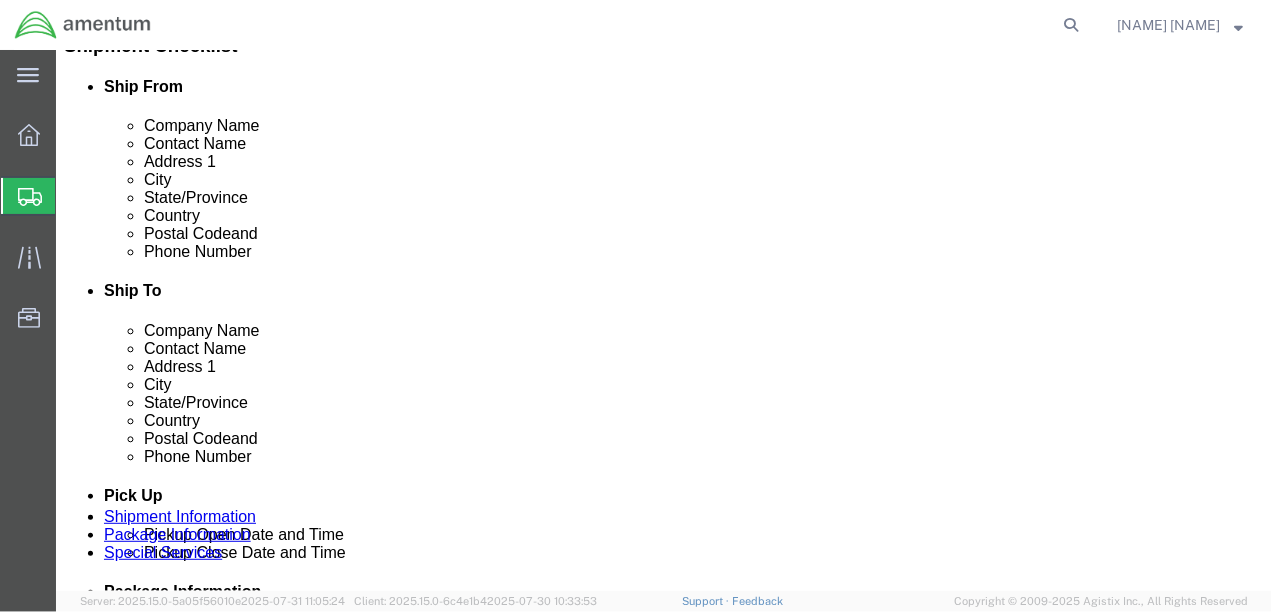 click 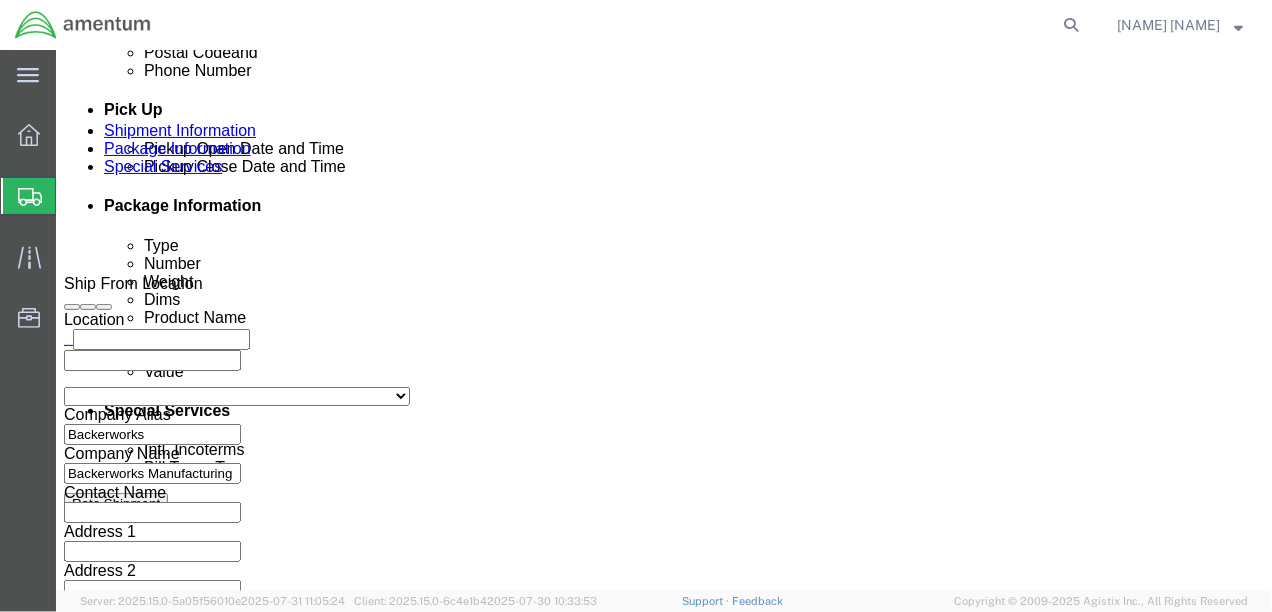 scroll, scrollTop: 881, scrollLeft: 0, axis: vertical 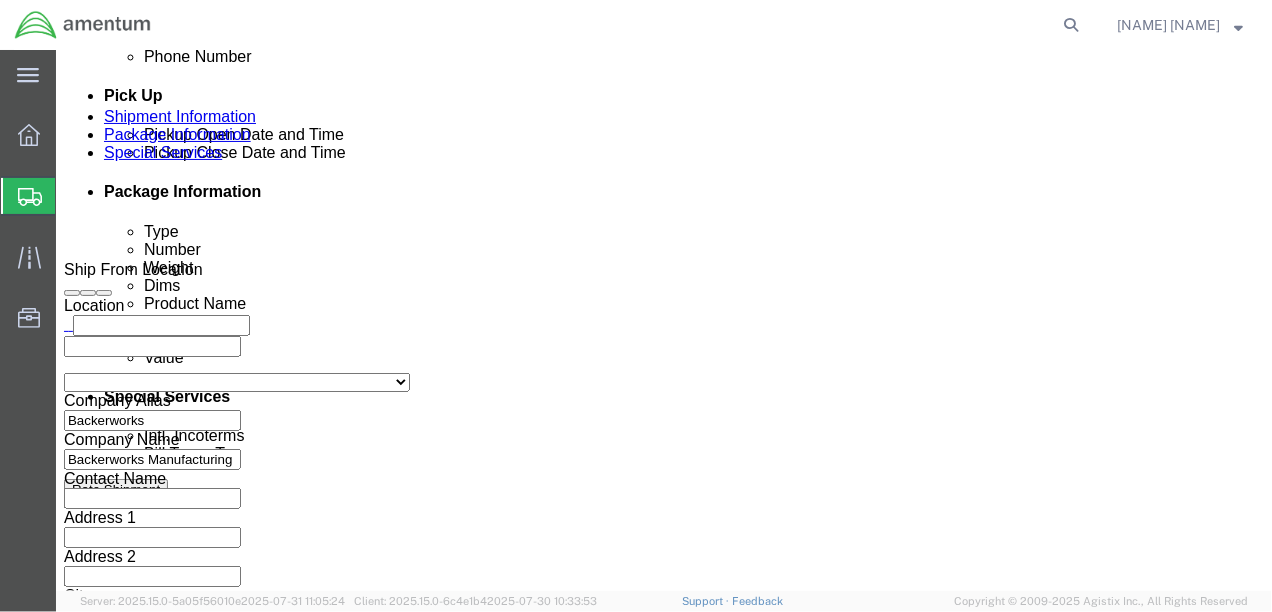 click 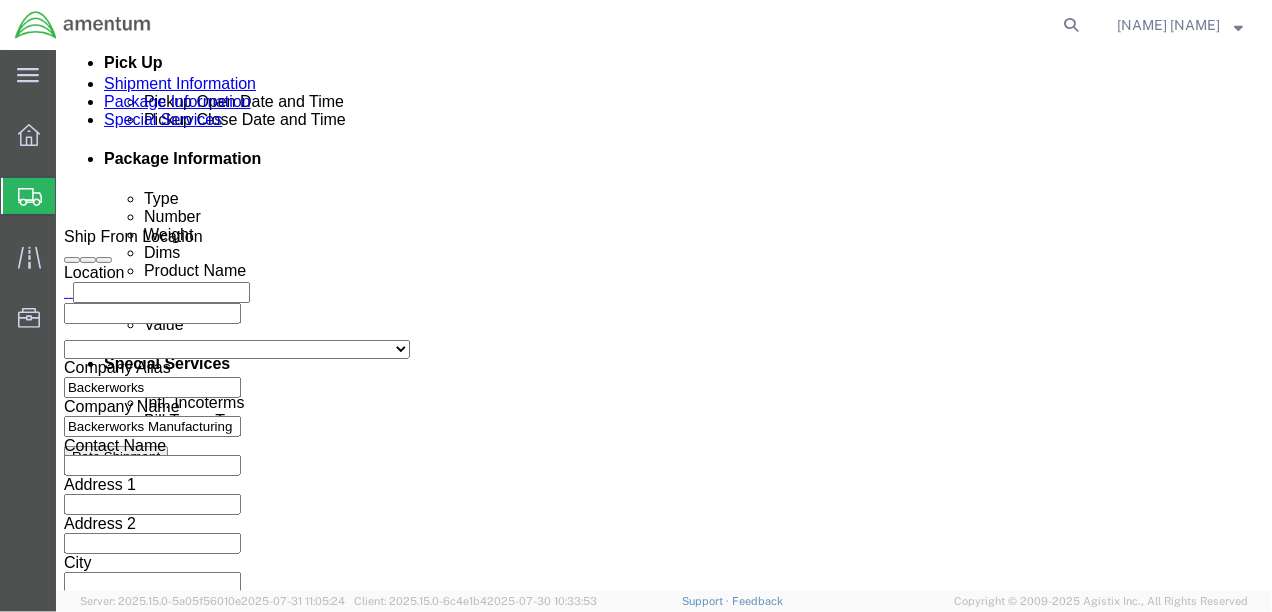scroll, scrollTop: 931, scrollLeft: 0, axis: vertical 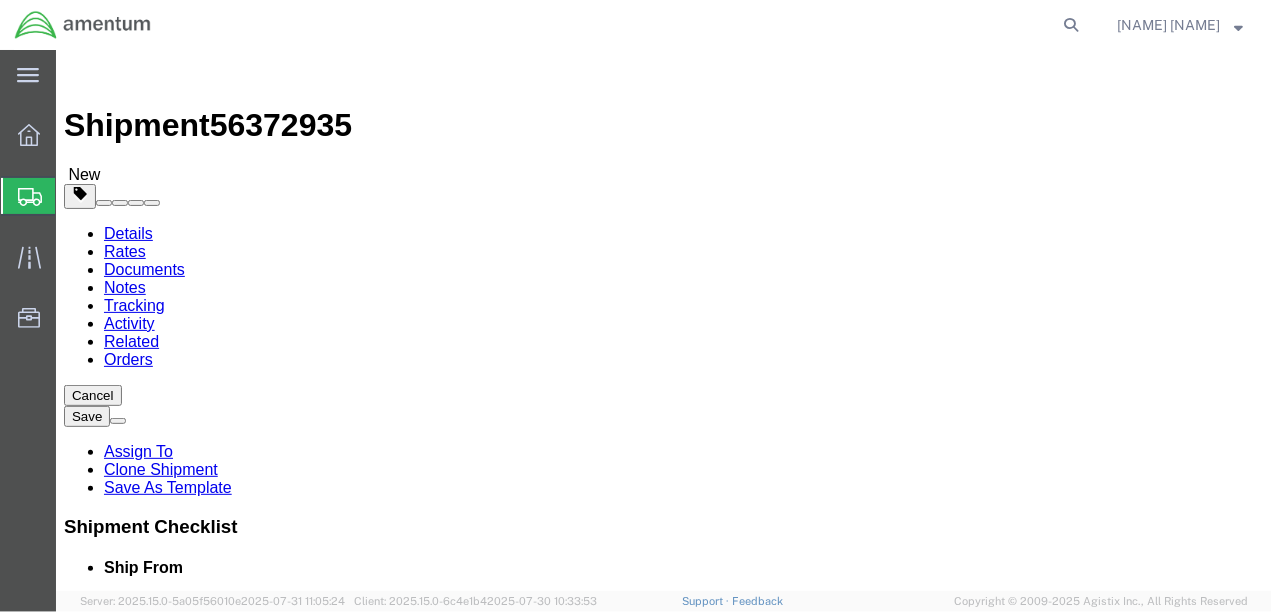 click on "Notes" 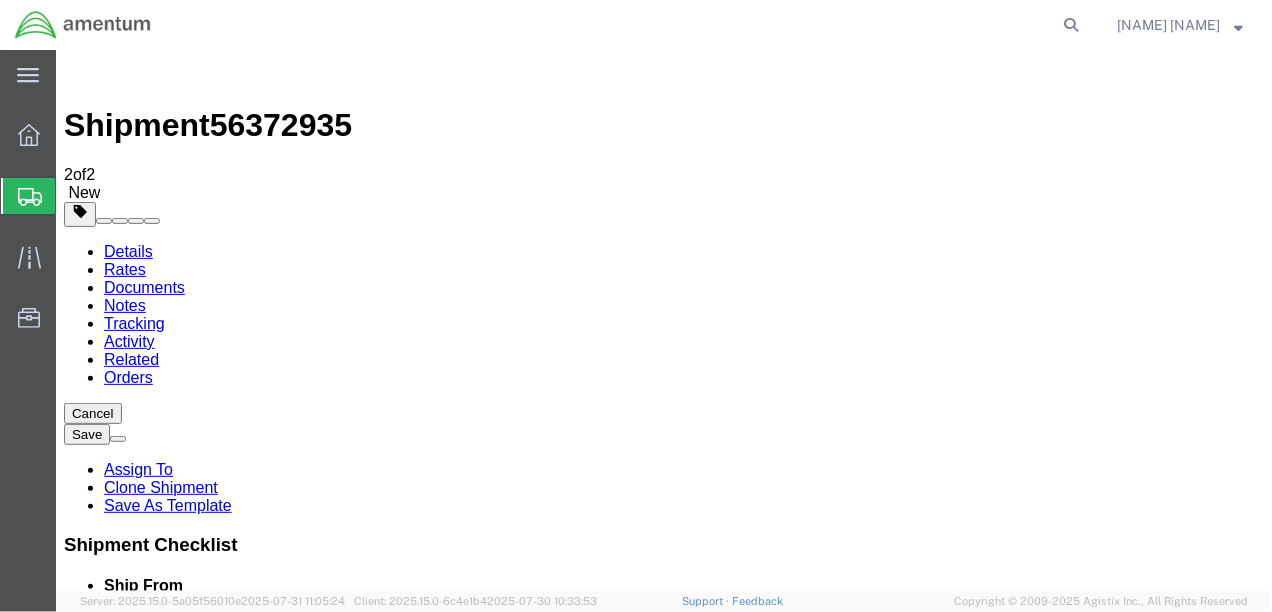 click on "Add Notes" at bounding box center (102, 1080) 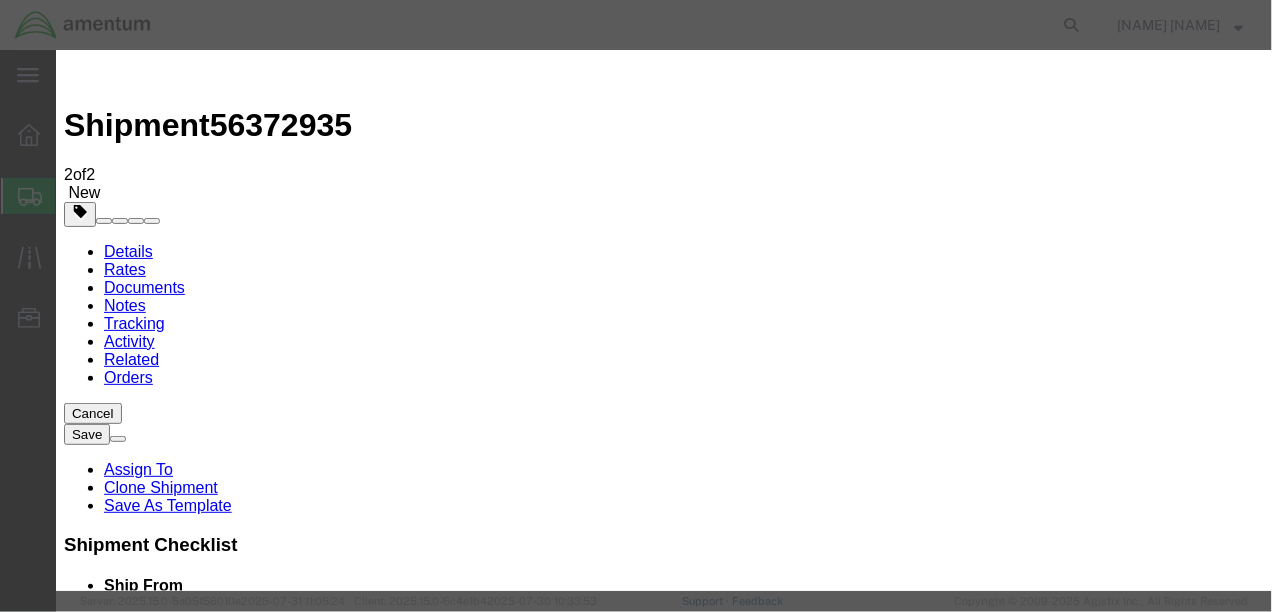 click on "Select Approval Bid Notes Carrier Change Notes Claim Notes Content Hazmat Notes Content Notes Declaration Statement Decline Shipment Notes Delivery Location Notes Delivery Notes Director Info Notes Error Code notes Fixed Lane Notes General Shipment Notes Hot Reason Invoice Notes On Behalf Of Notes Pick-up Location Notes Pickup Notes Preferred Carrier Notes Reason For Request Notes Service Status Notes Shipment Notification notes Special Handling Notes Transportation Notes" at bounding box center [155, 3656] 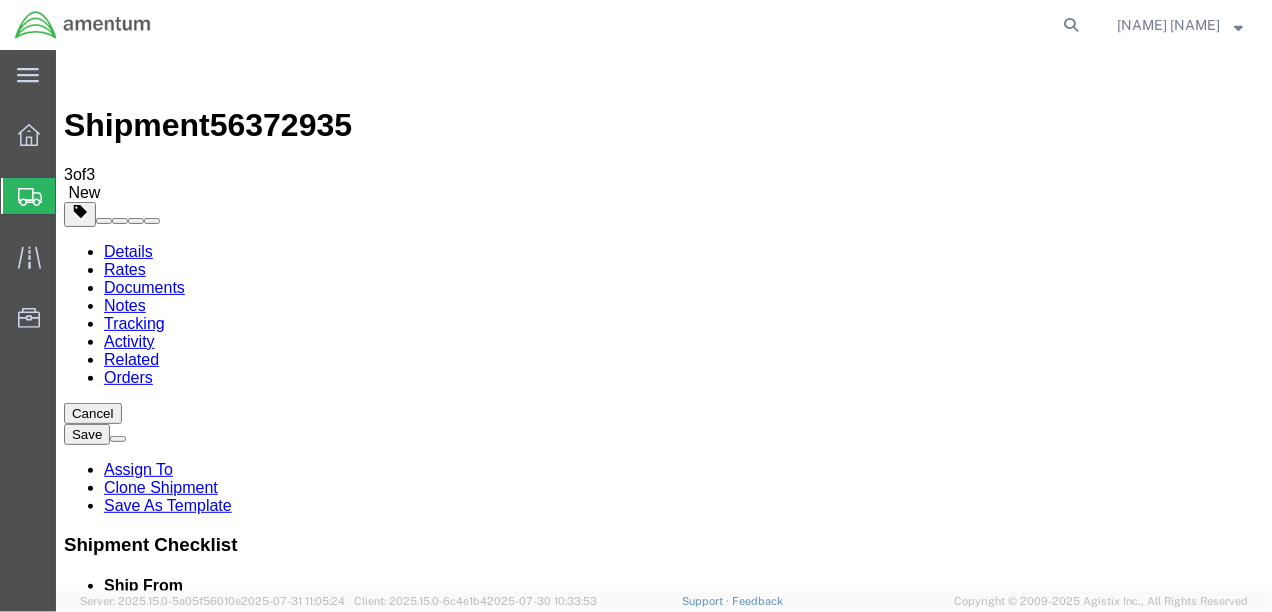 click on "Rate Shipment" at bounding box center [115, 1387] 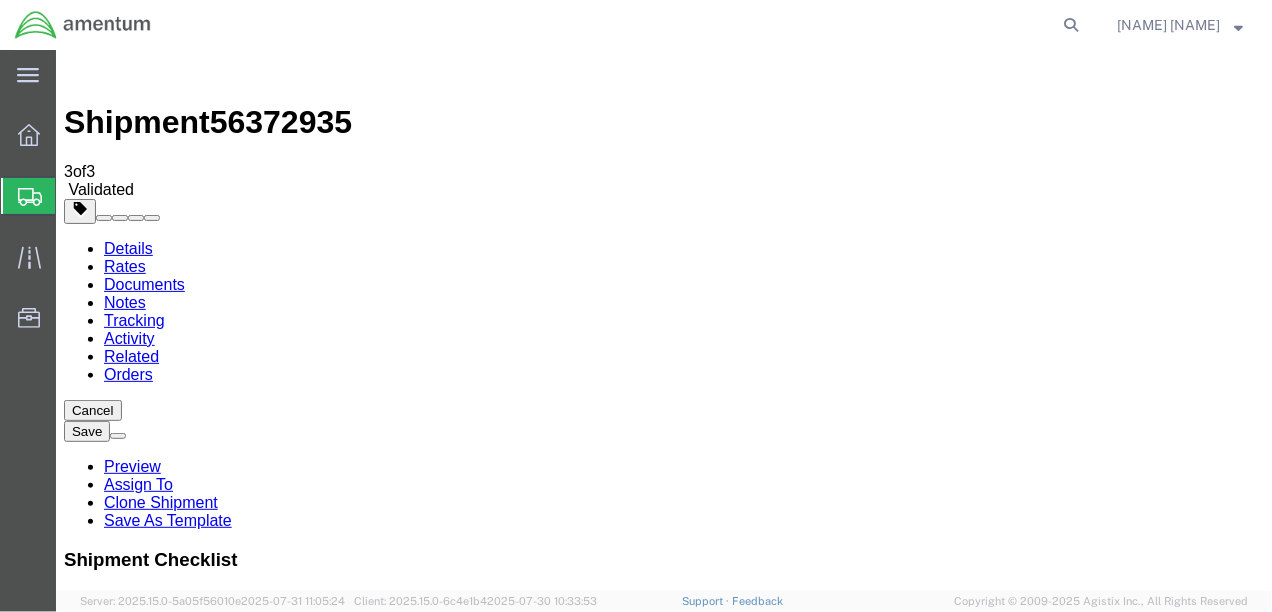 scroll, scrollTop: 0, scrollLeft: 0, axis: both 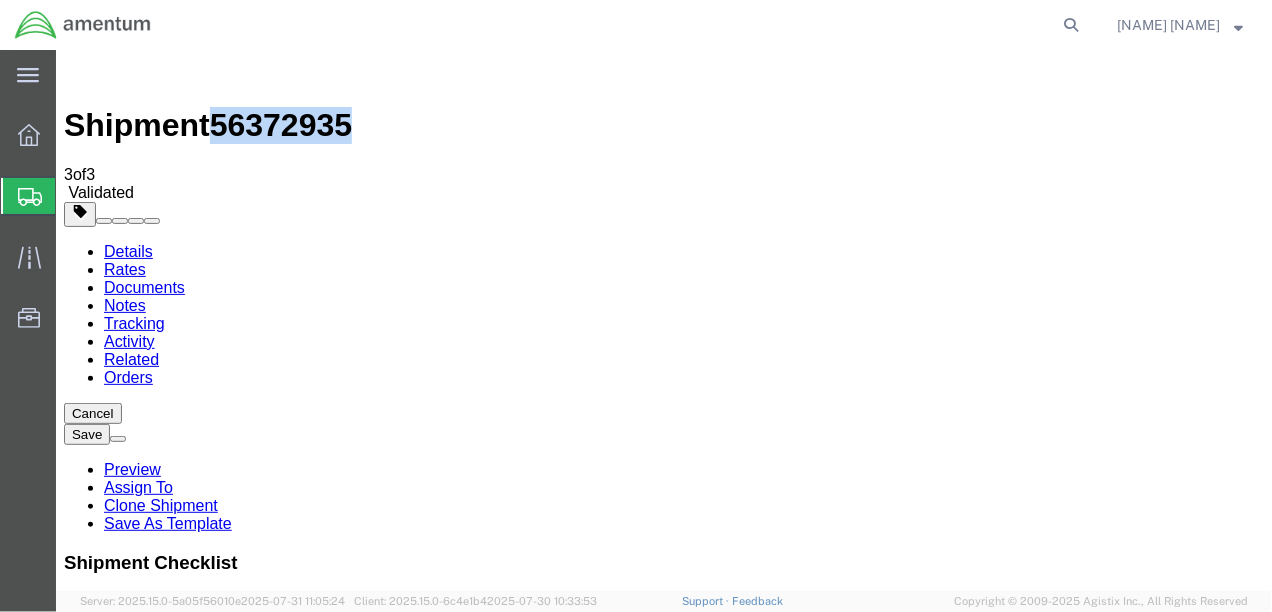 drag, startPoint x: 333, startPoint y: 70, endPoint x: 225, endPoint y: 70, distance: 108 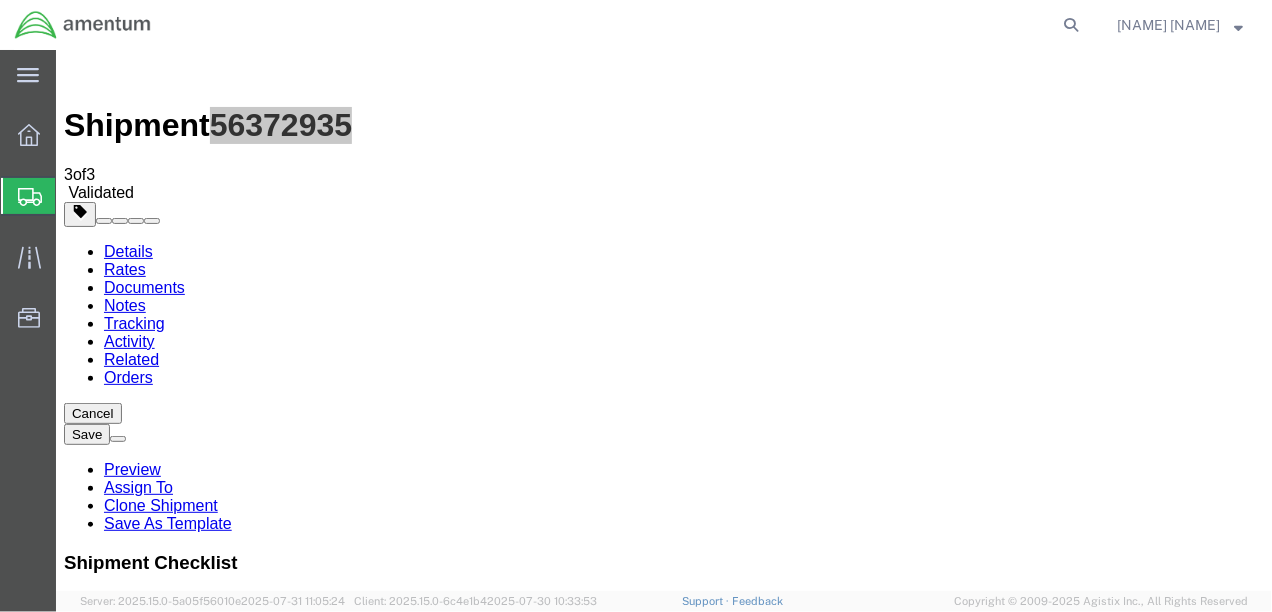 scroll, scrollTop: 0, scrollLeft: 0, axis: both 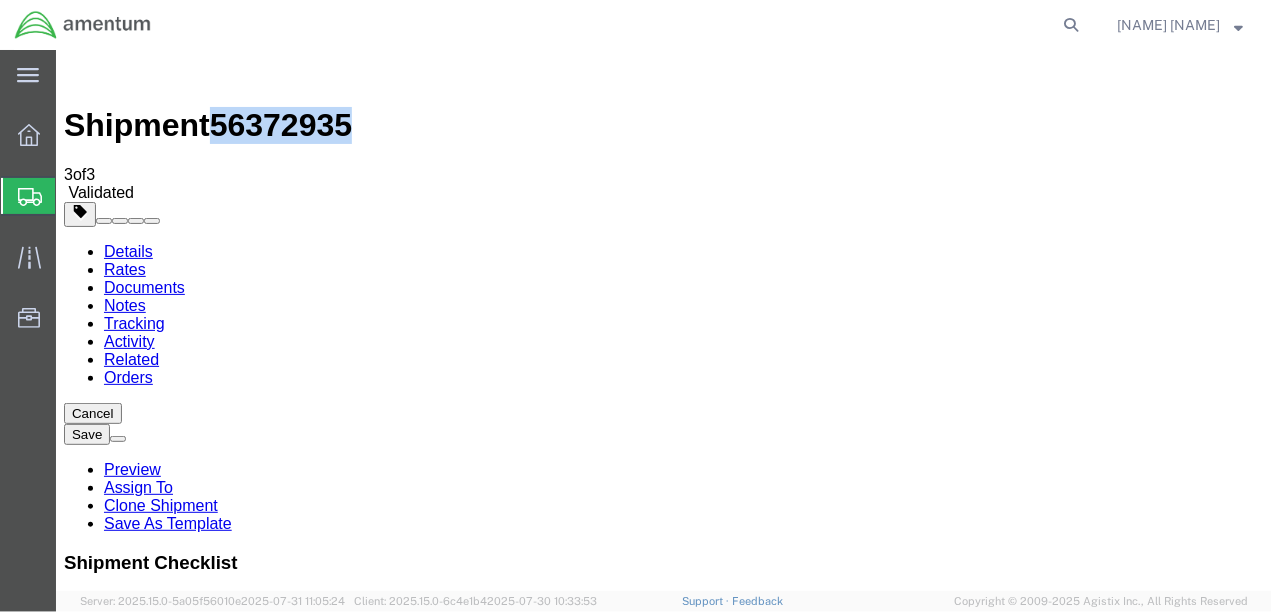 click on "Details" at bounding box center (127, 250) 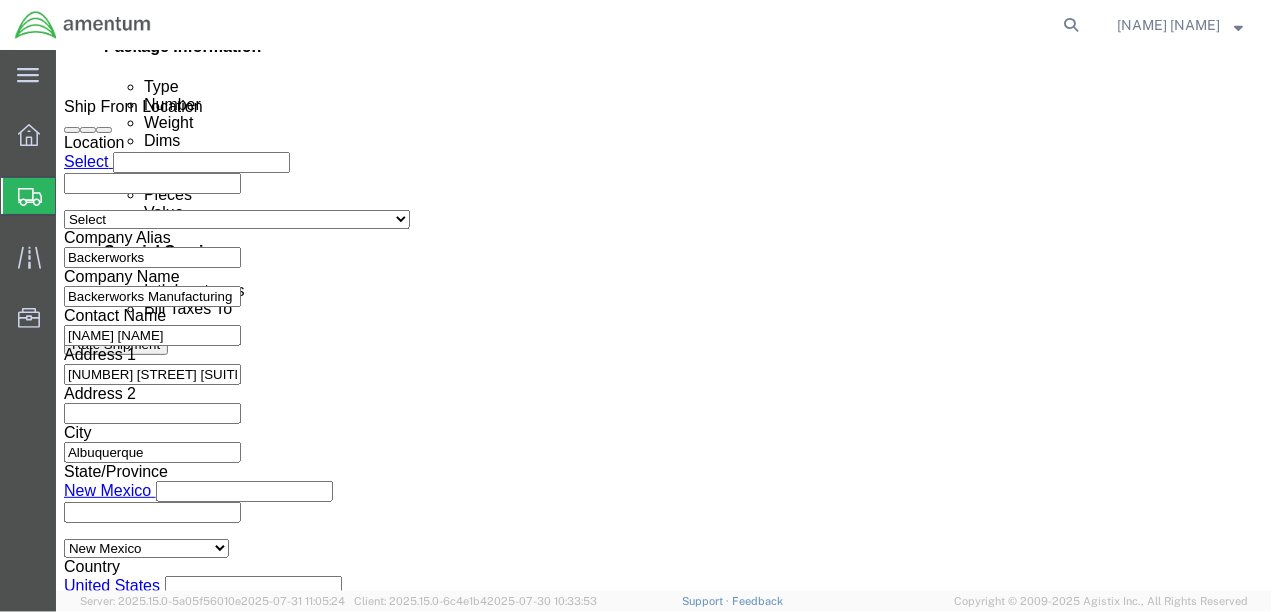 scroll, scrollTop: 957, scrollLeft: 0, axis: vertical 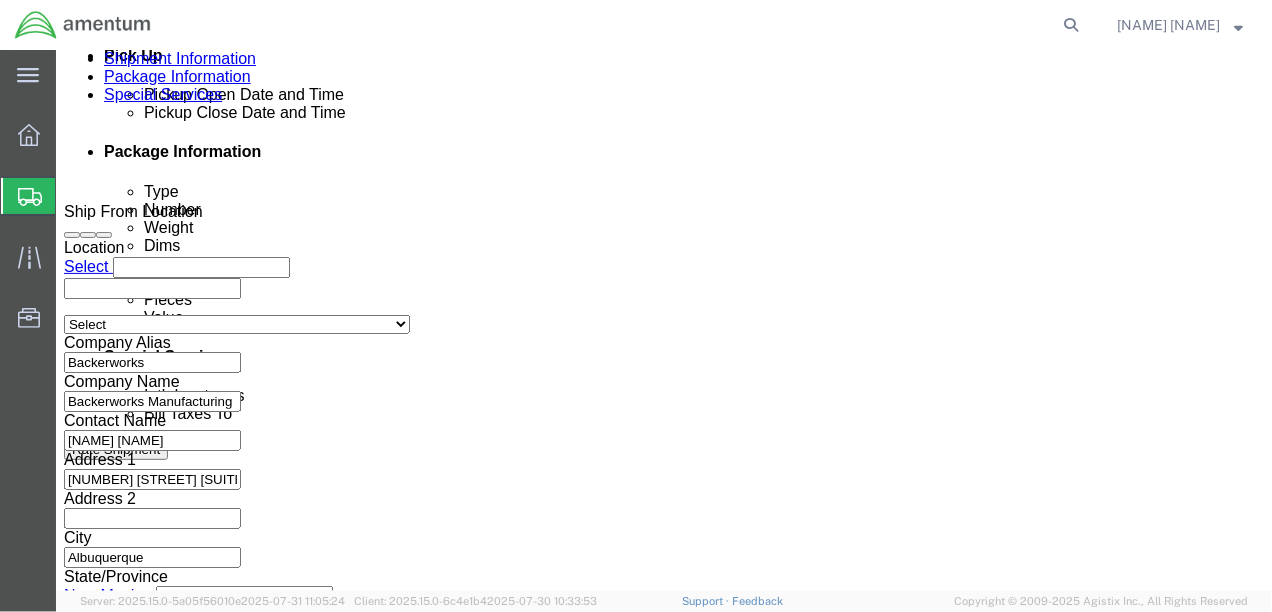 click on "Rates" 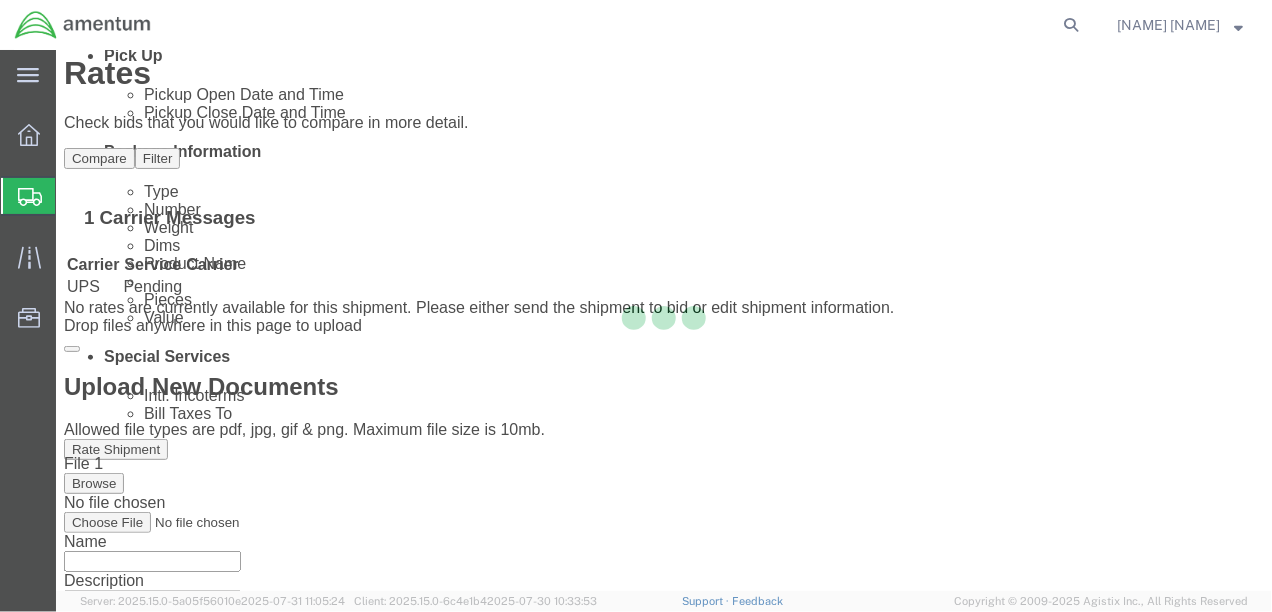 scroll, scrollTop: 56, scrollLeft: 0, axis: vertical 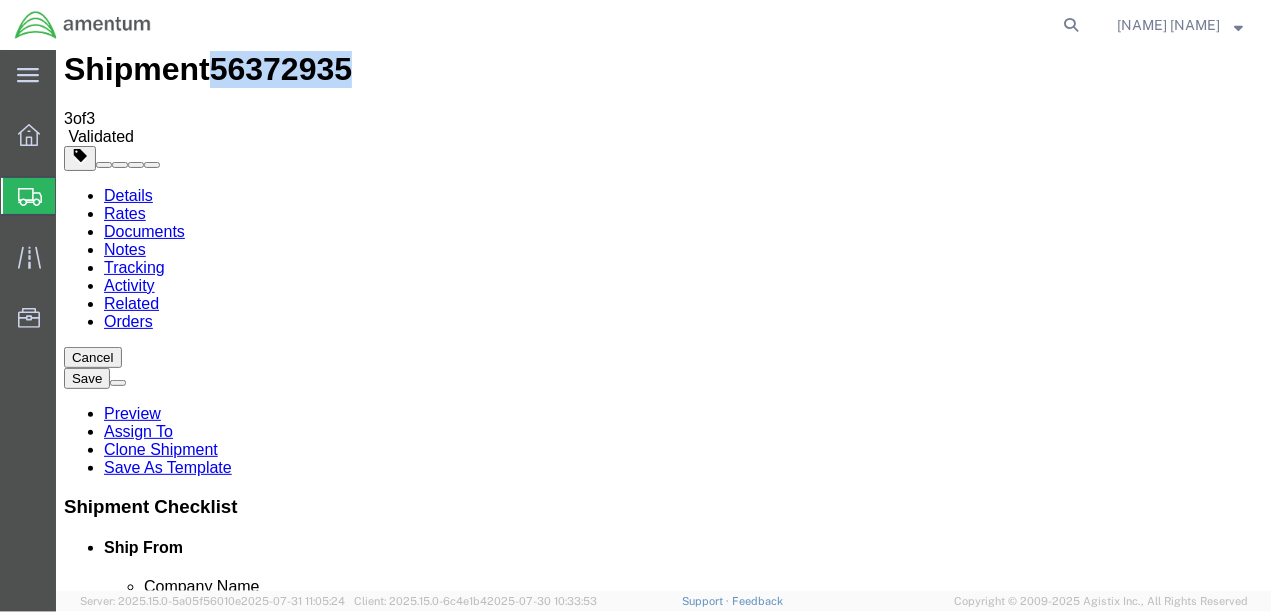 click on "Details" at bounding box center [127, 194] 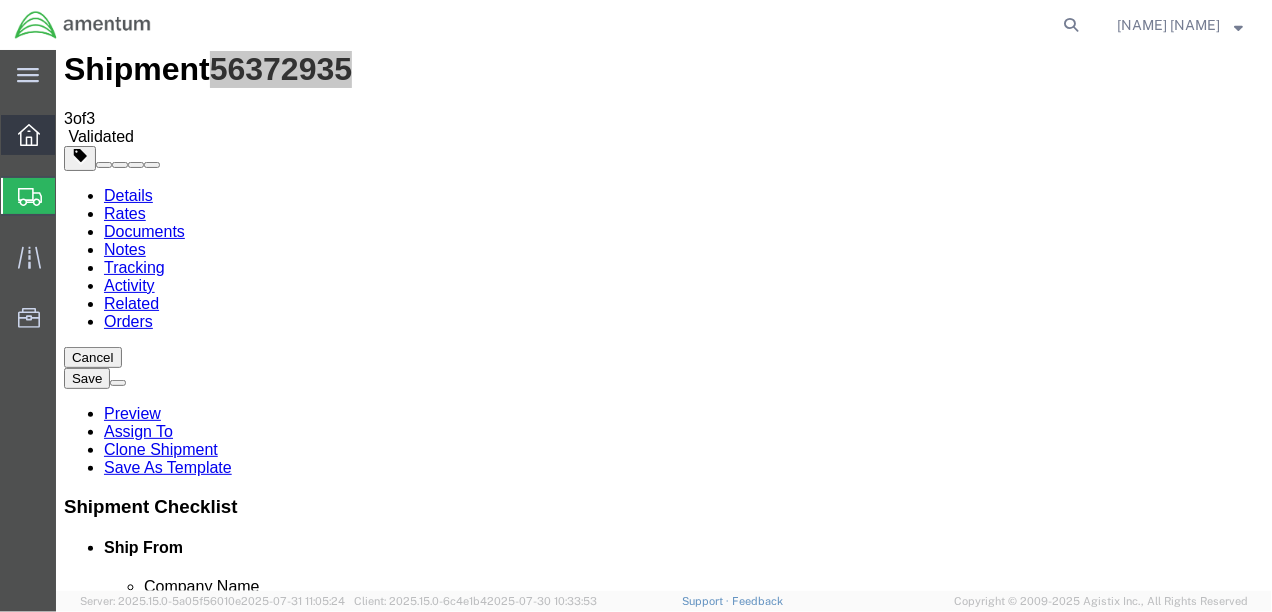 click 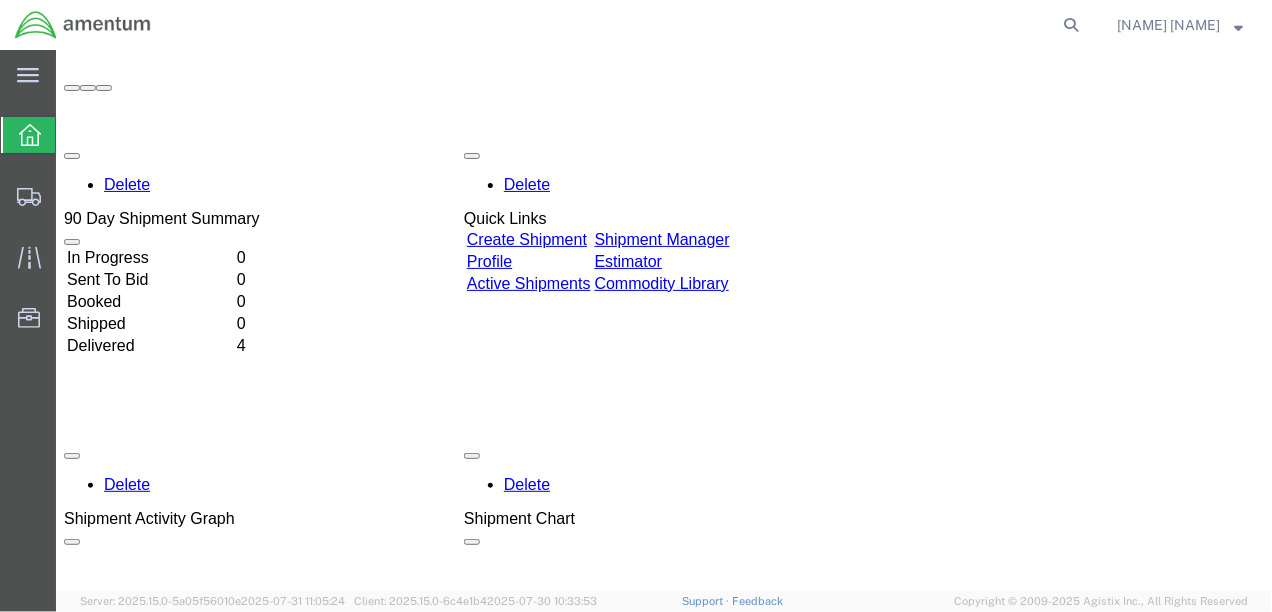 scroll, scrollTop: 0, scrollLeft: 0, axis: both 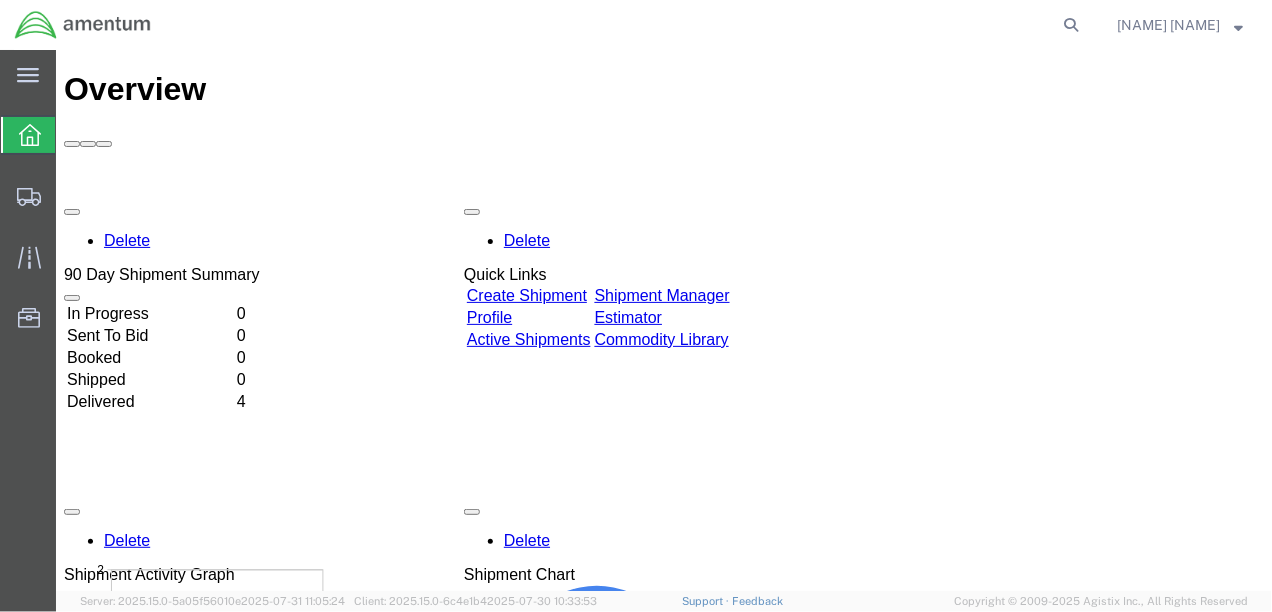click on "Delivered" at bounding box center [149, 401] 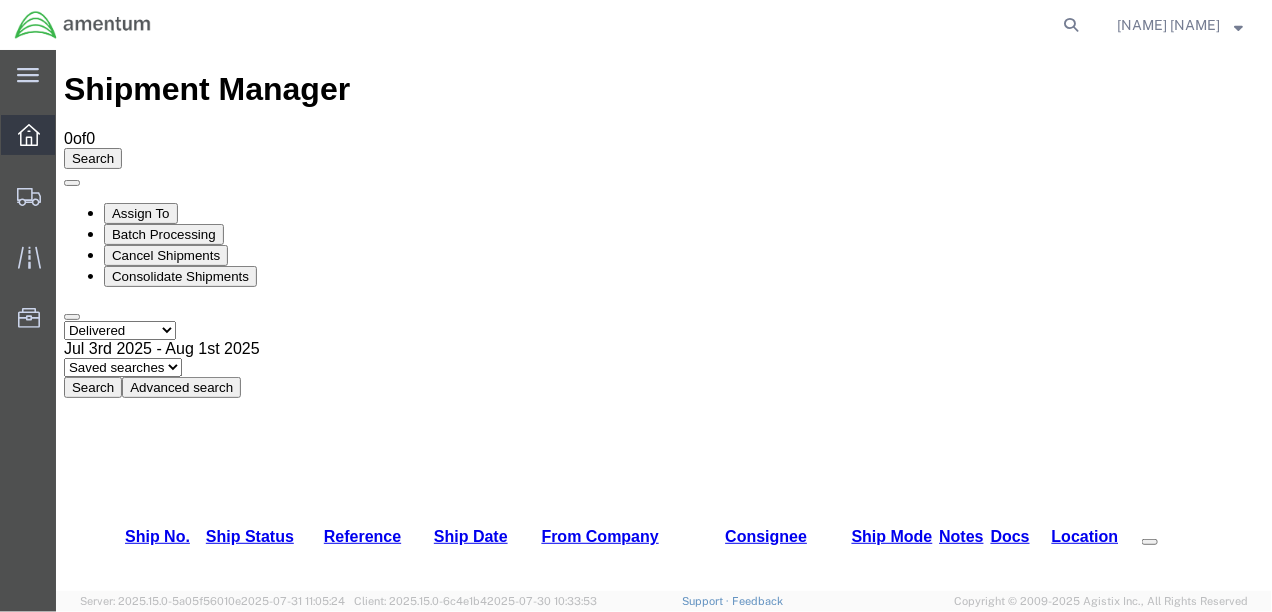 click 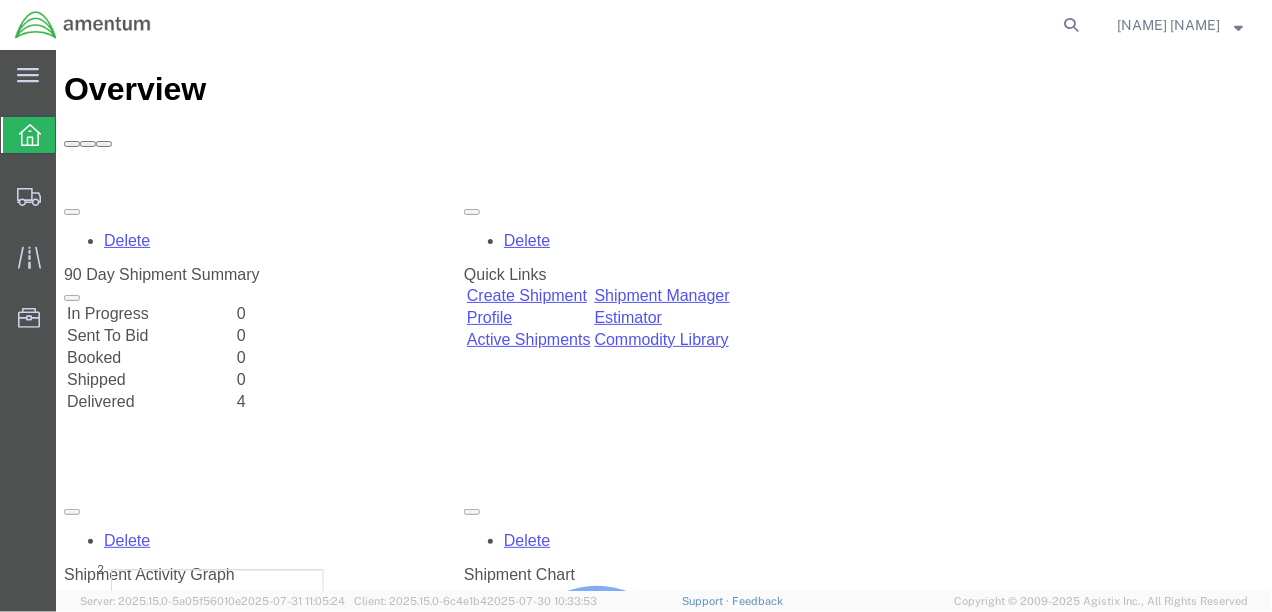 scroll, scrollTop: 0, scrollLeft: 0, axis: both 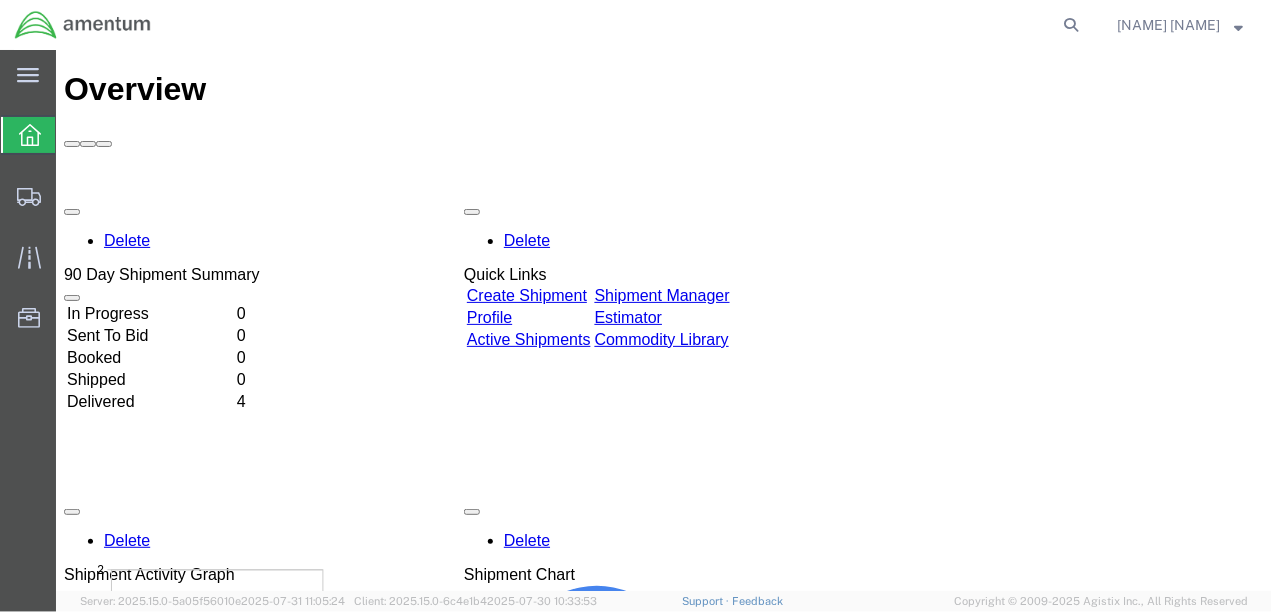 click on "Profile" at bounding box center (488, 316) 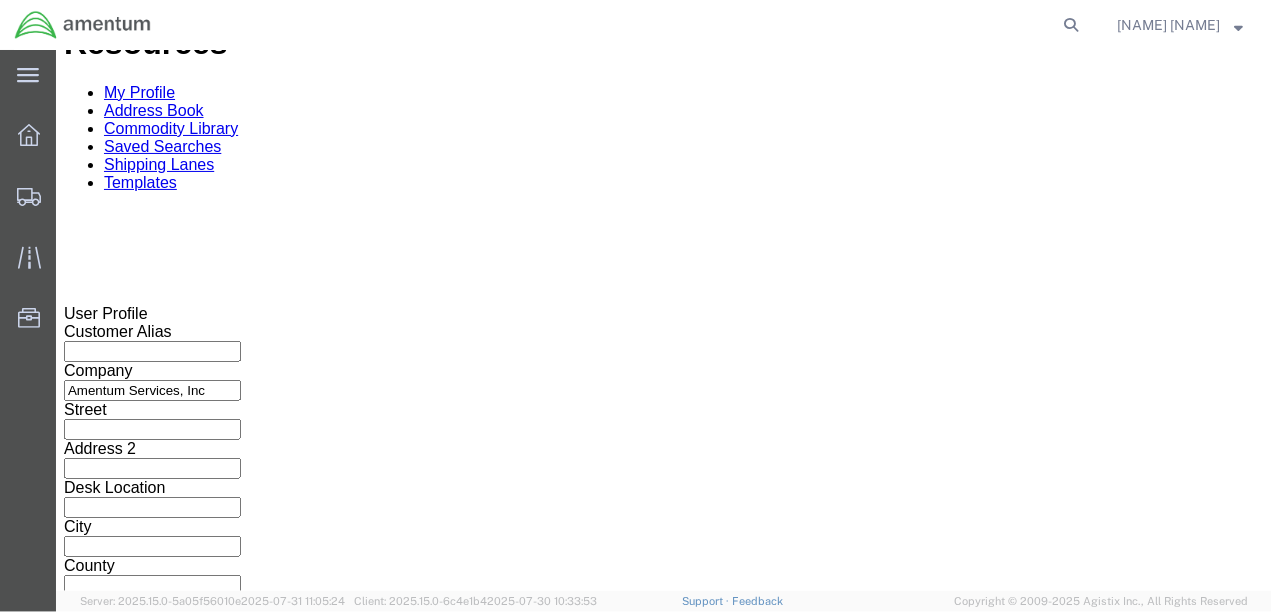 scroll, scrollTop: 65, scrollLeft: 0, axis: vertical 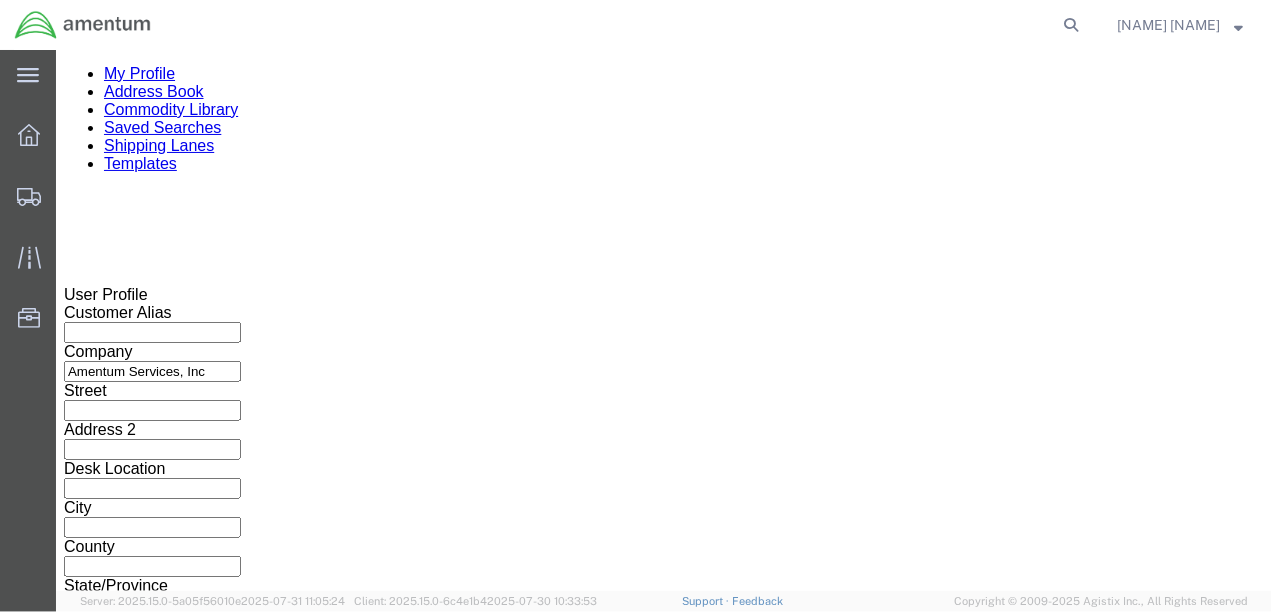 click at bounding box center [151, 409] 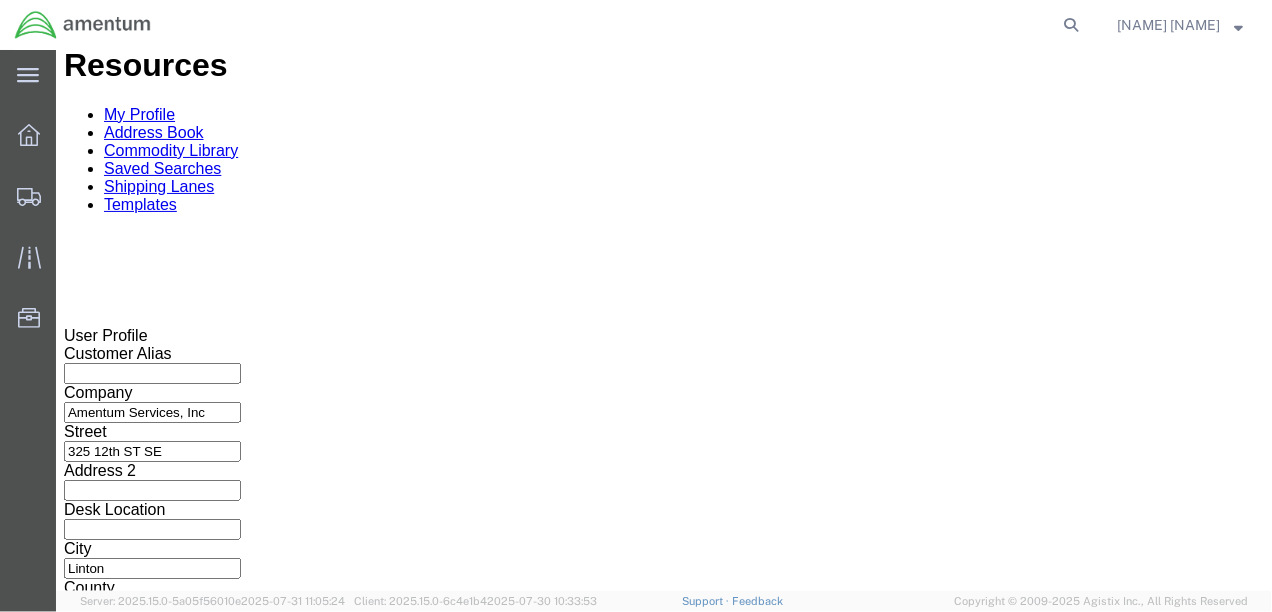 scroll, scrollTop: 0, scrollLeft: 0, axis: both 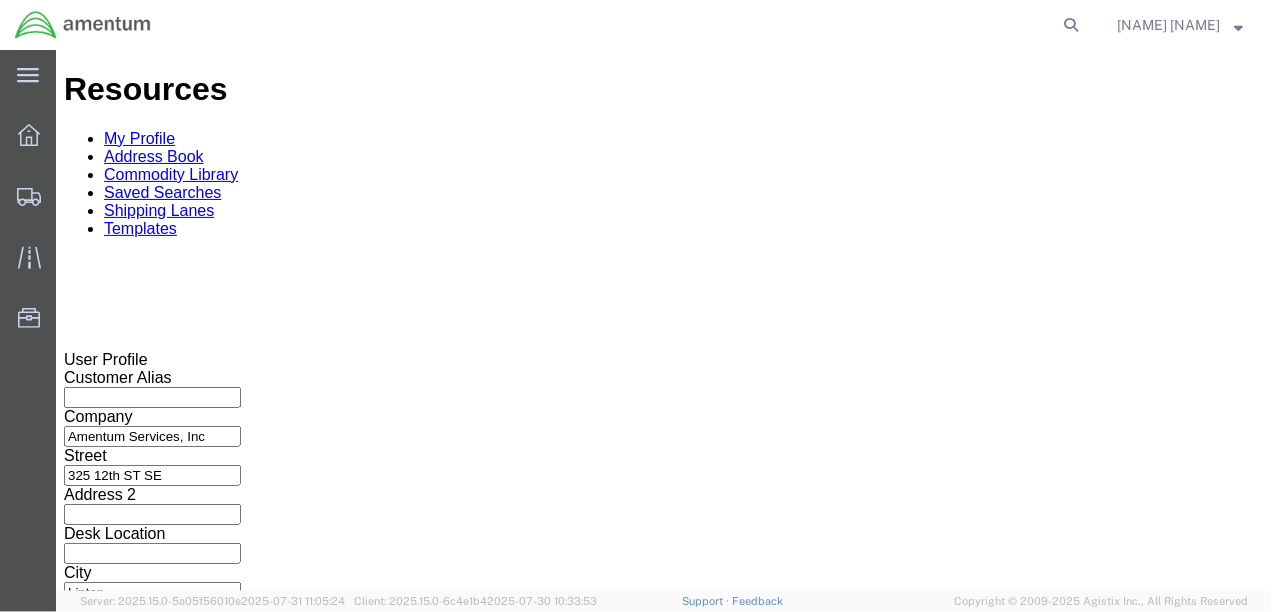click at bounding box center [151, 980] 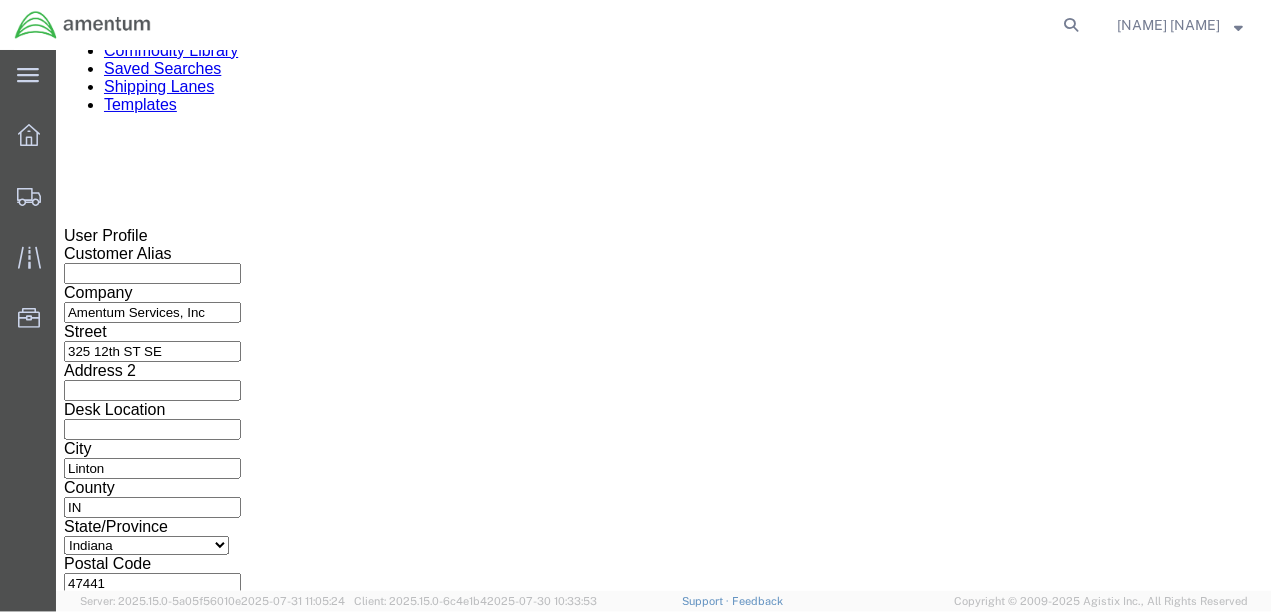 scroll, scrollTop: 125, scrollLeft: 0, axis: vertical 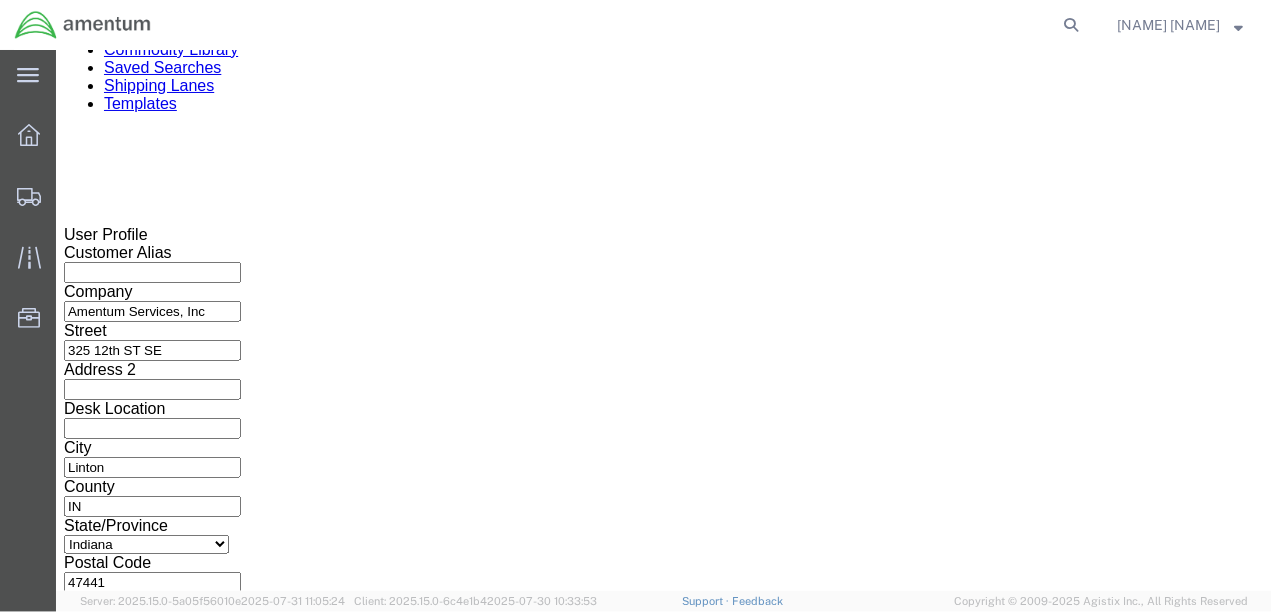 click on "Save Profile" at bounding box center (107, 952) 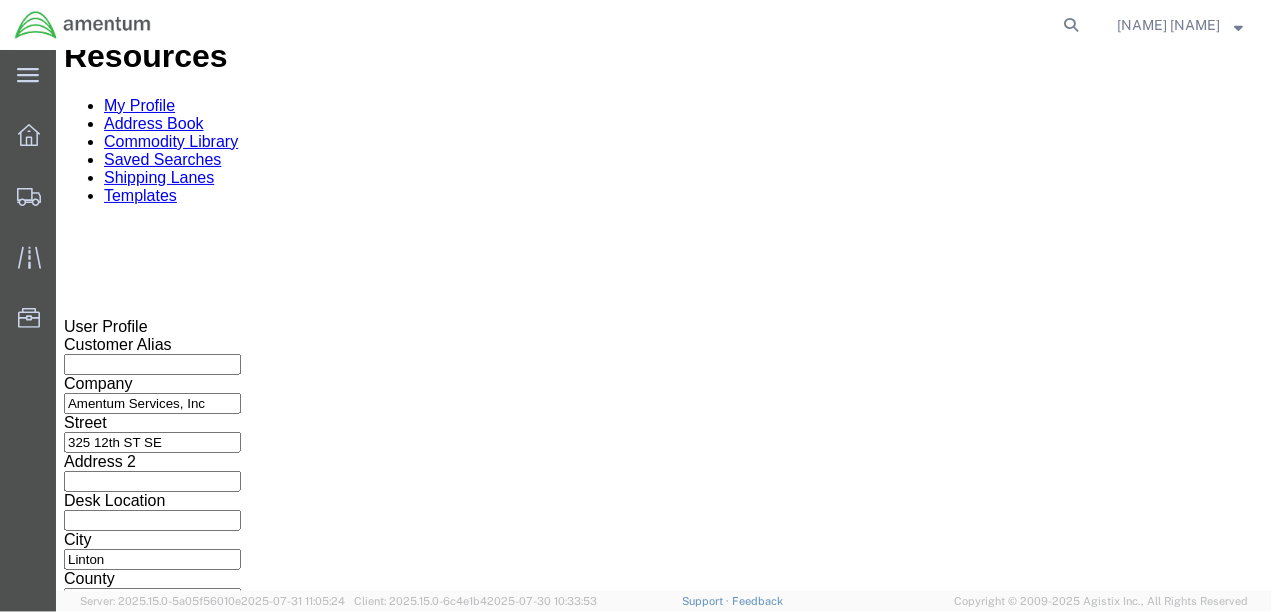 scroll, scrollTop: 0, scrollLeft: 0, axis: both 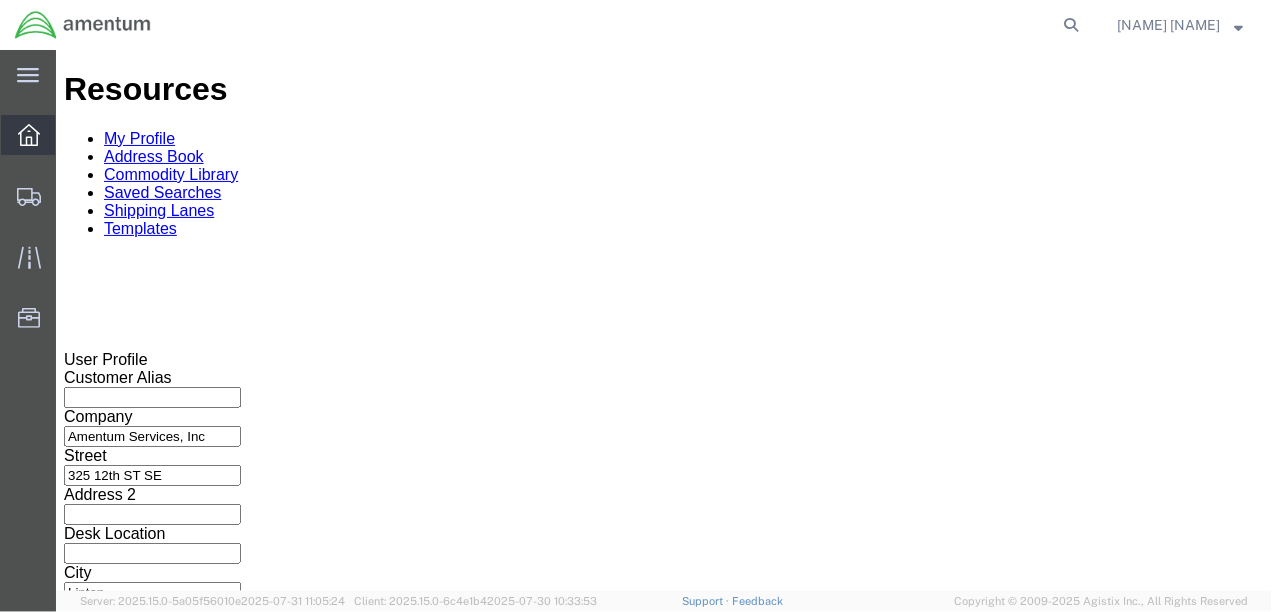 click 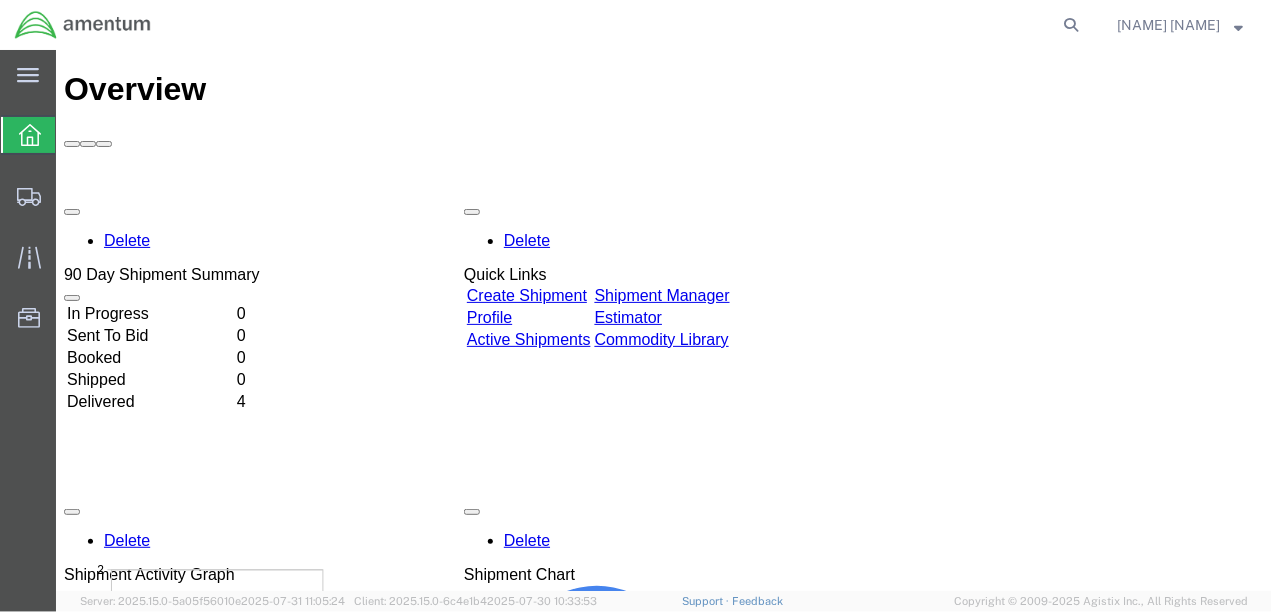 scroll, scrollTop: 0, scrollLeft: 0, axis: both 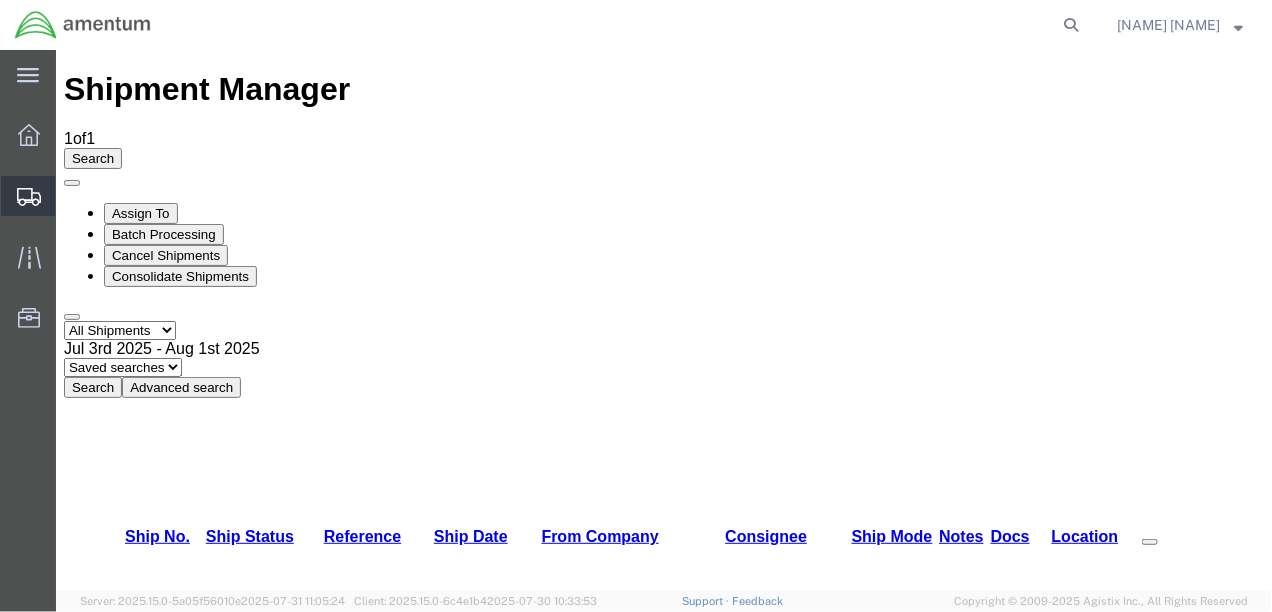 click on "Shipment Manager" 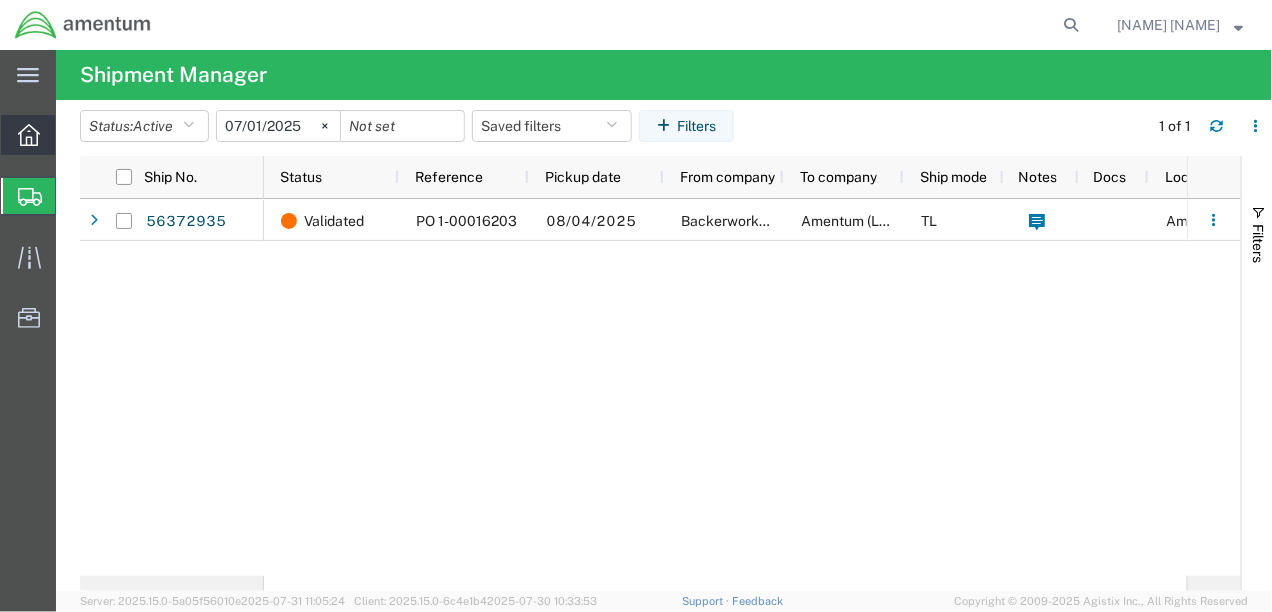 click 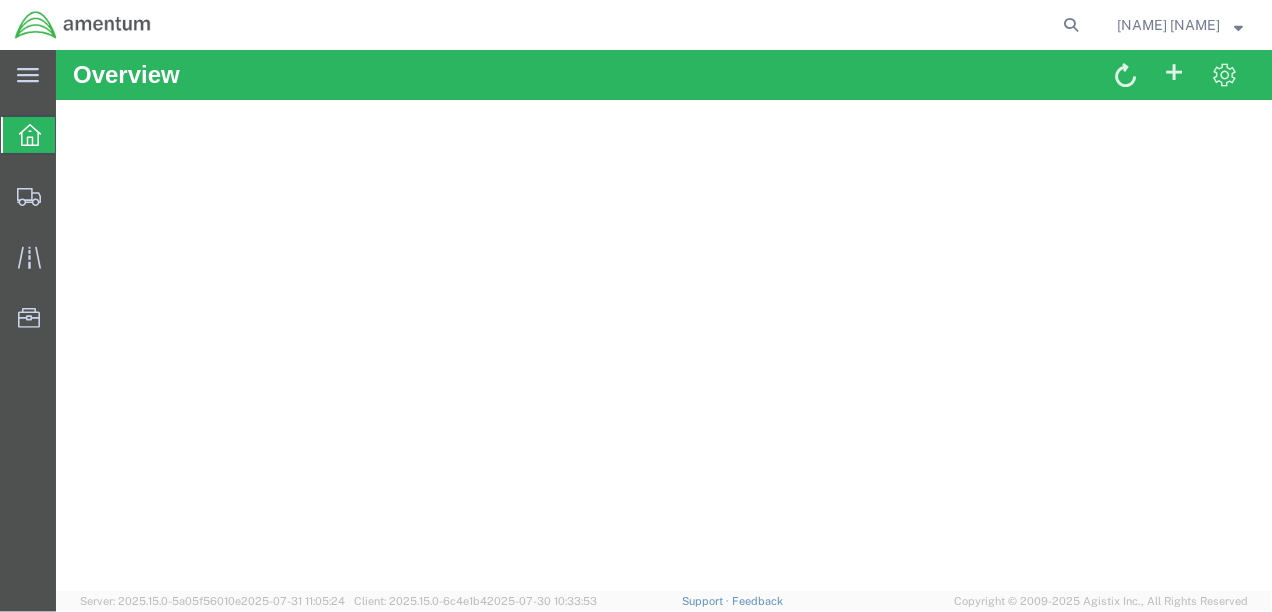 scroll, scrollTop: 0, scrollLeft: 0, axis: both 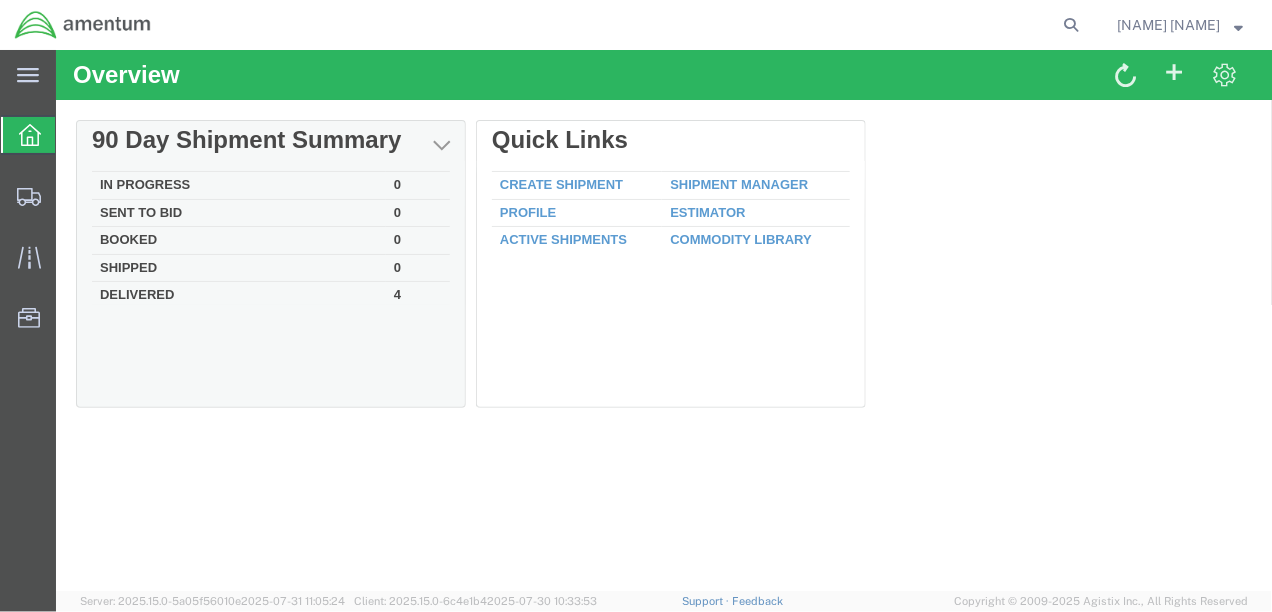 click on "4" at bounding box center (417, 292) 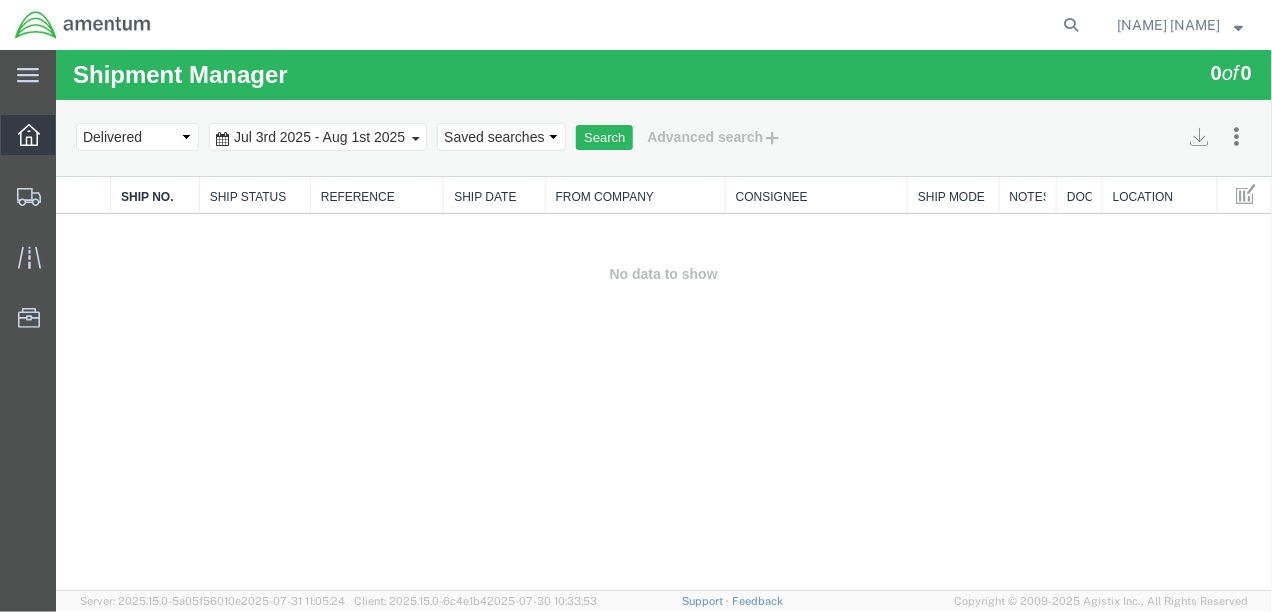 click 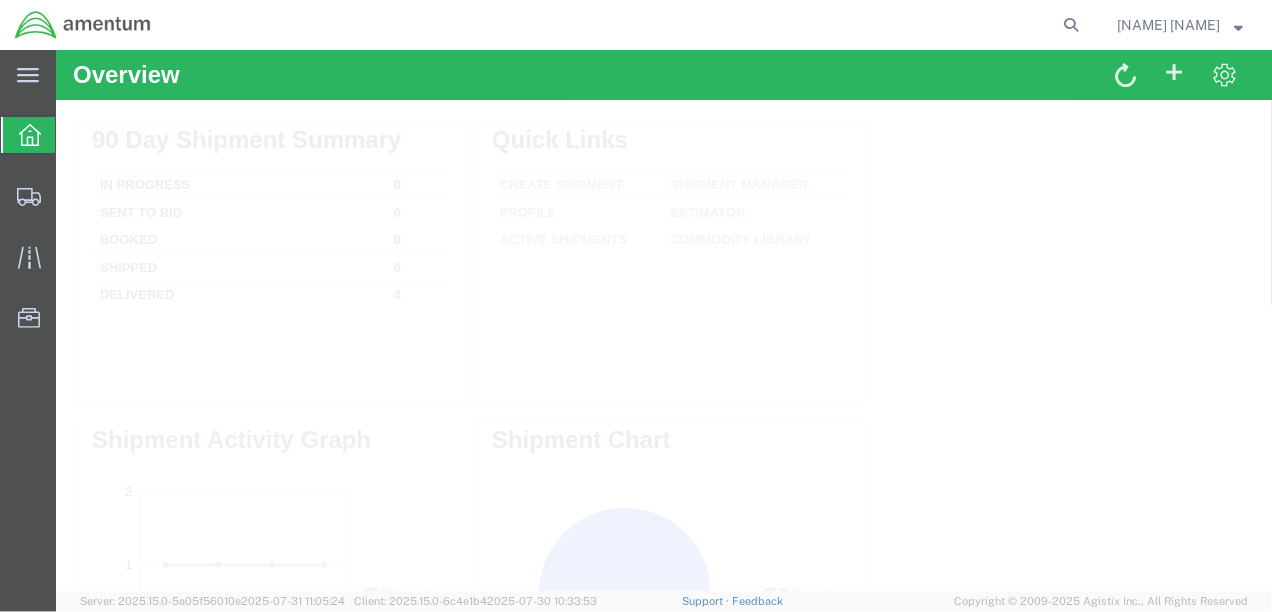 scroll, scrollTop: 0, scrollLeft: 0, axis: both 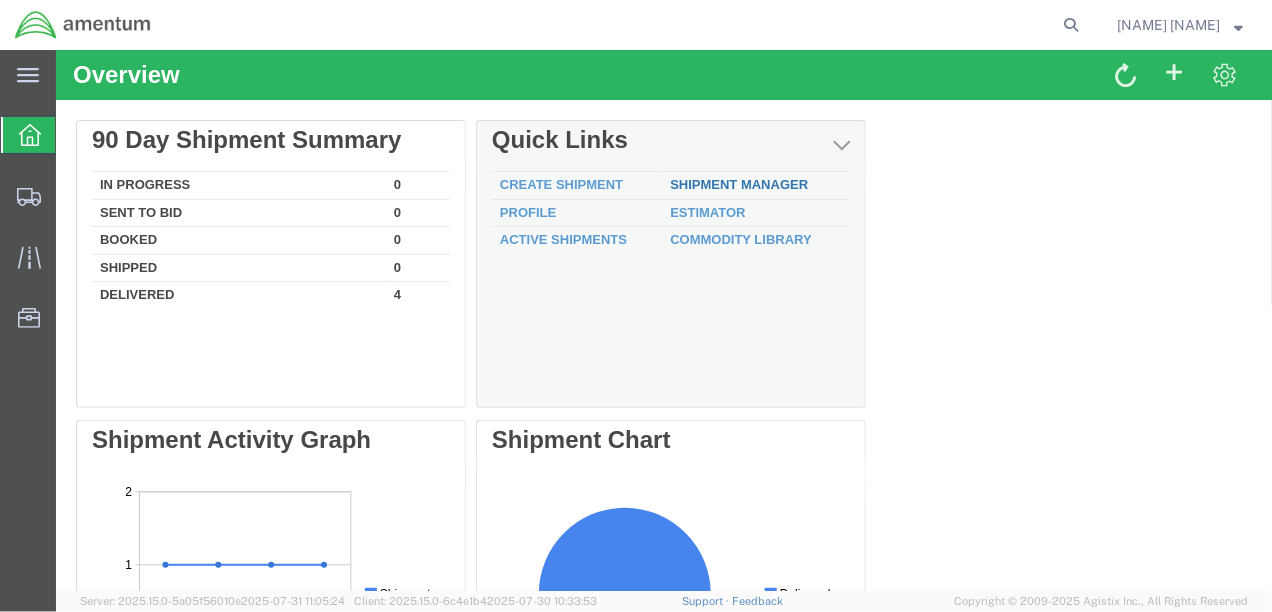click on "Delete
90 Day Shipment Summary
In Progress
0
Sent To Bid
0
Booked
0
Shipped
0
Delivered
4
Delete
Quick Links
Create Shipment
Shipment Manager
Profile
Estimator
Active Shipments
Commodity Library
Delete
Shipment Activity Graph
Delete" at bounding box center (663, 569) 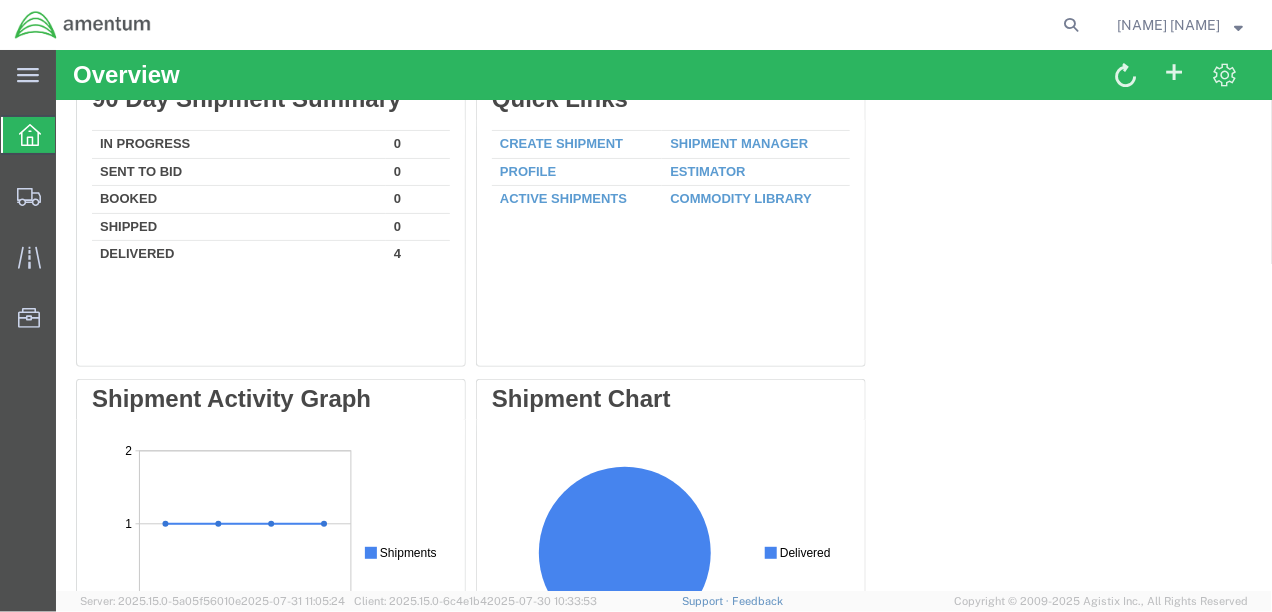 scroll, scrollTop: 0, scrollLeft: 0, axis: both 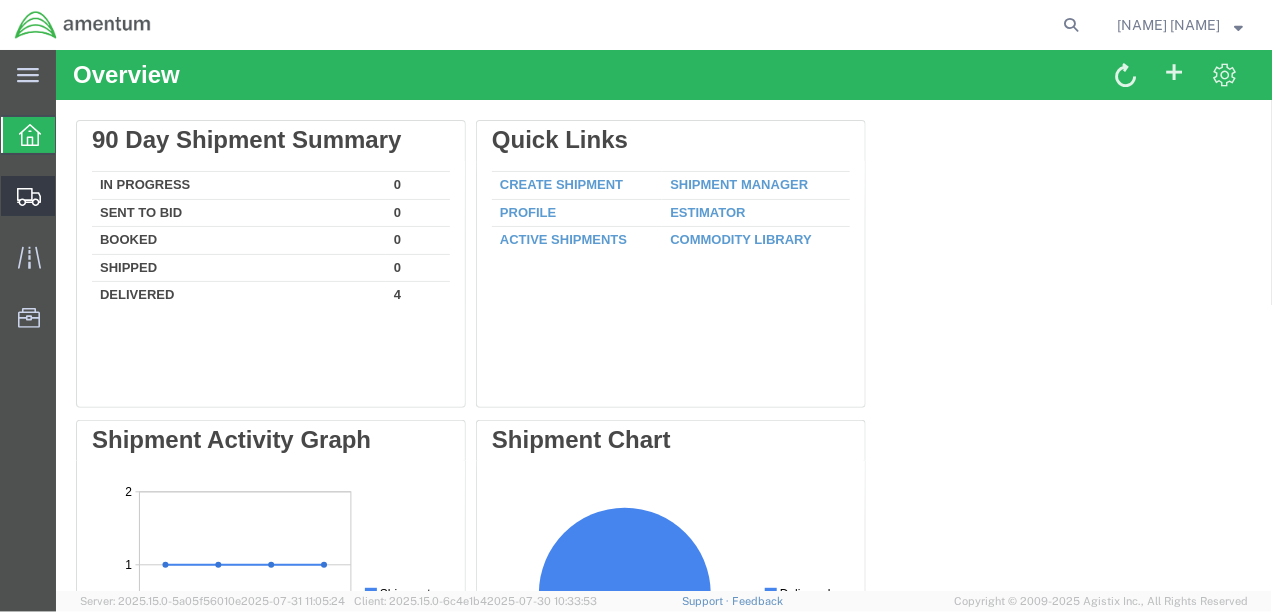 click on "Shipment Manager" 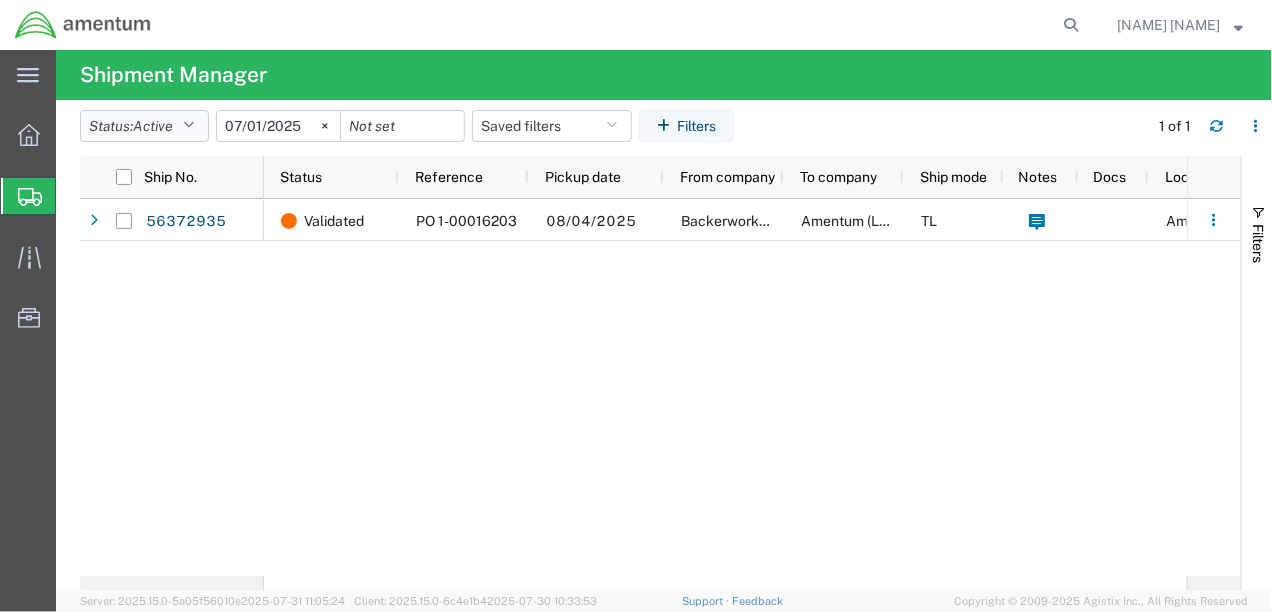 click 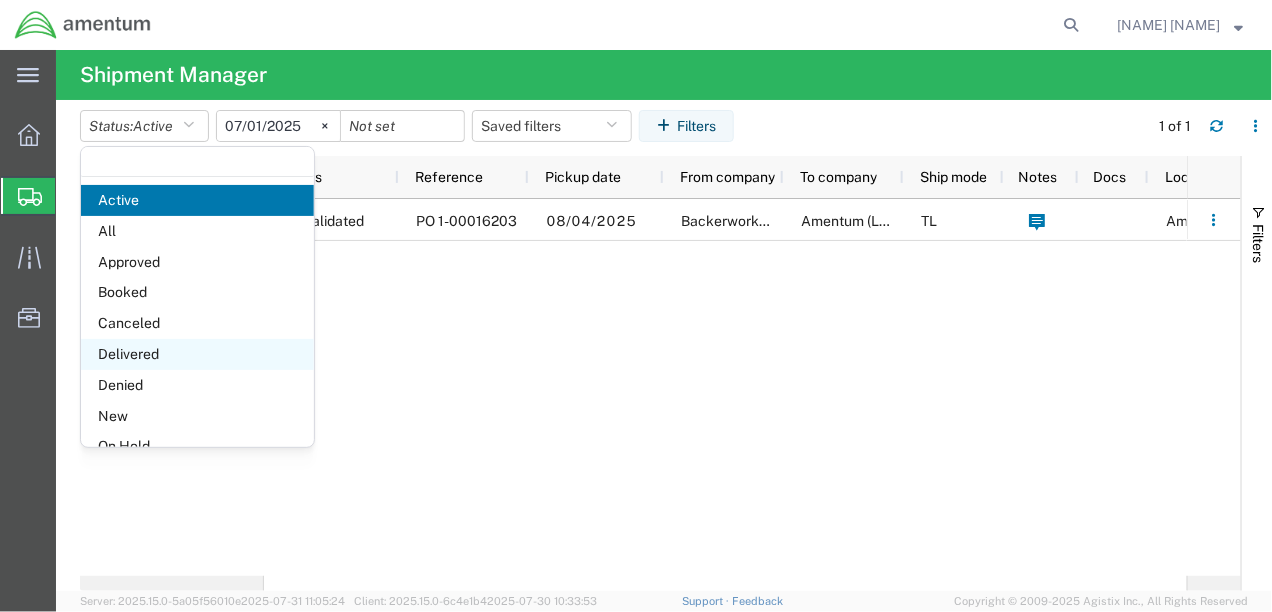 click on "Delivered" 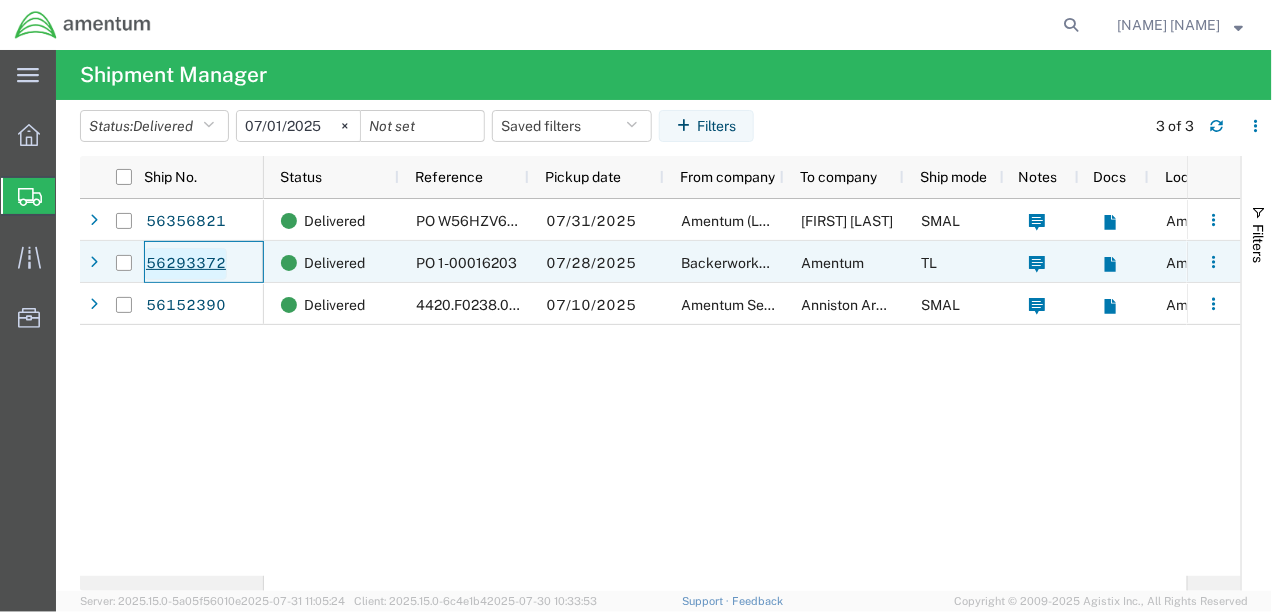 click on "56293372" 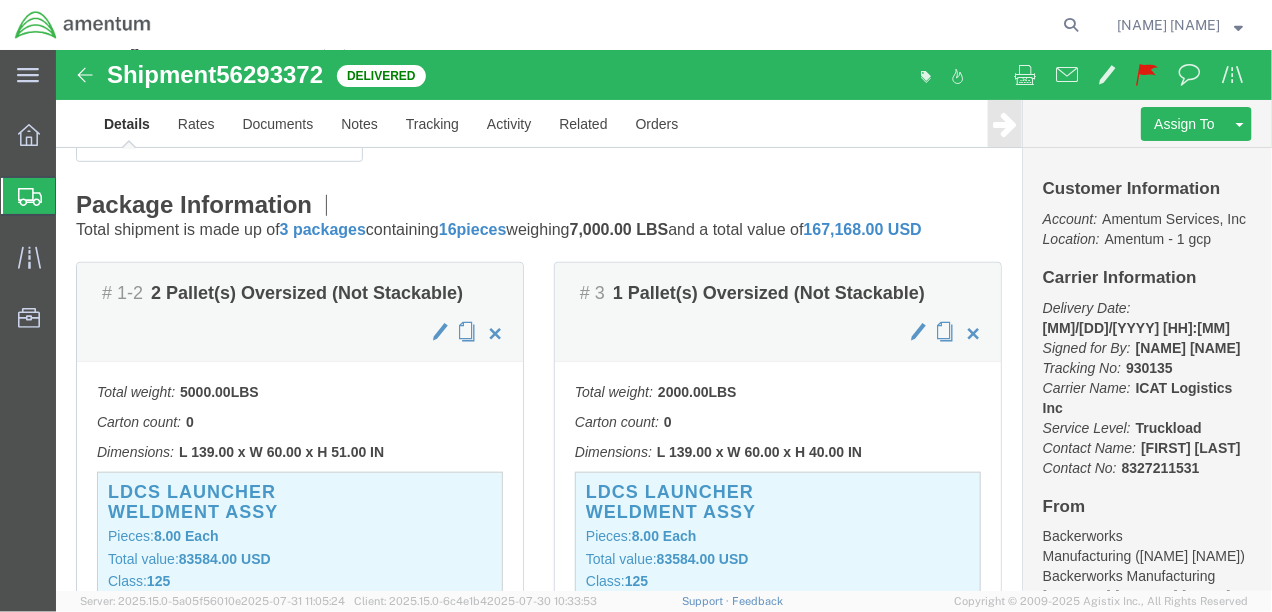 scroll, scrollTop: 400, scrollLeft: 0, axis: vertical 